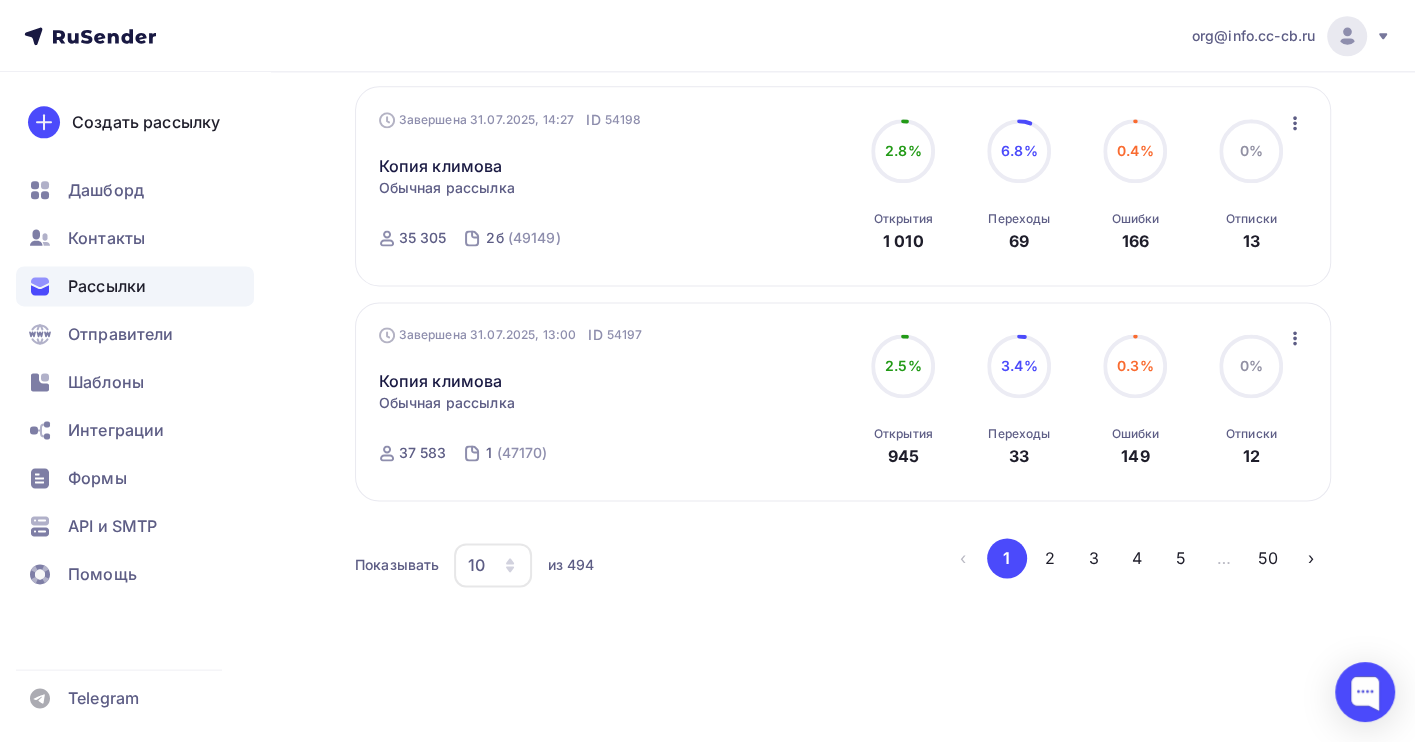scroll, scrollTop: 1933, scrollLeft: 0, axis: vertical 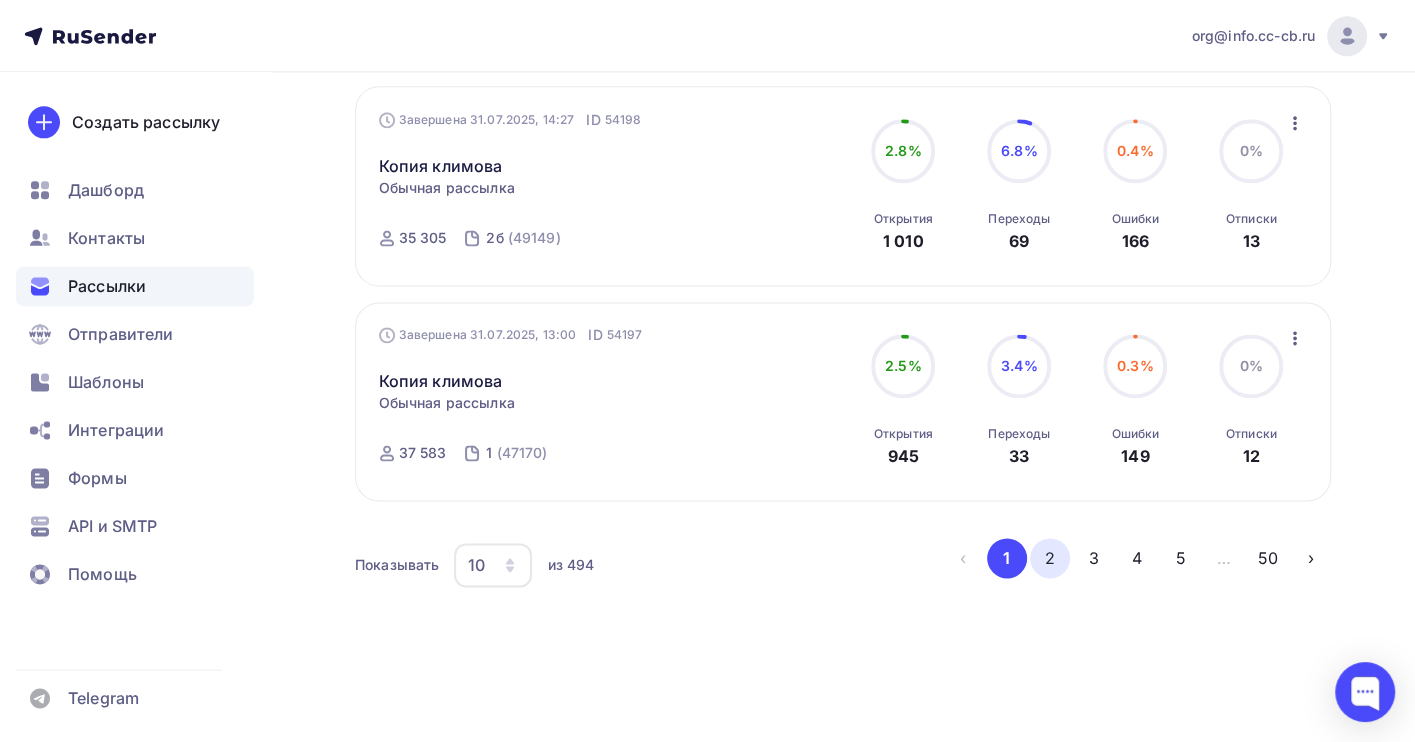 click on "2" at bounding box center (1050, 558) 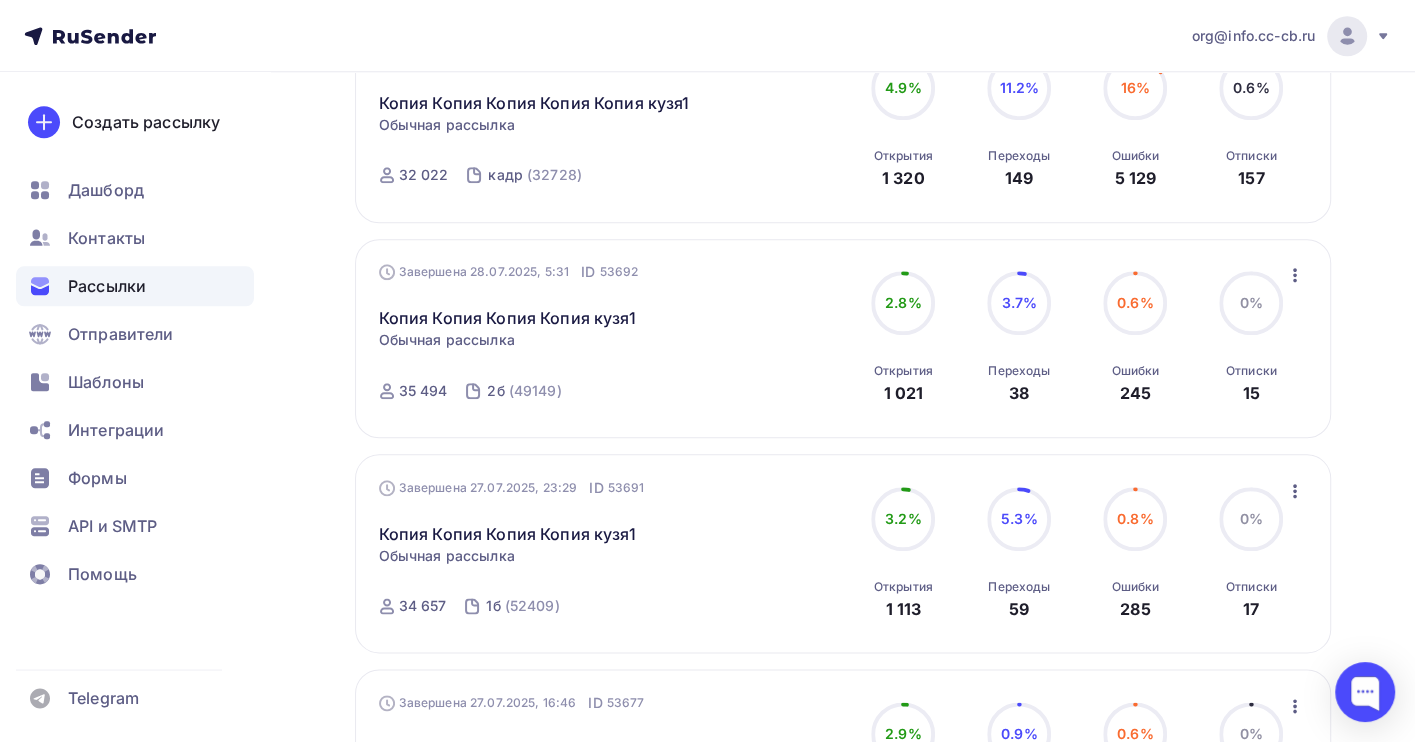 scroll, scrollTop: 1616, scrollLeft: 0, axis: vertical 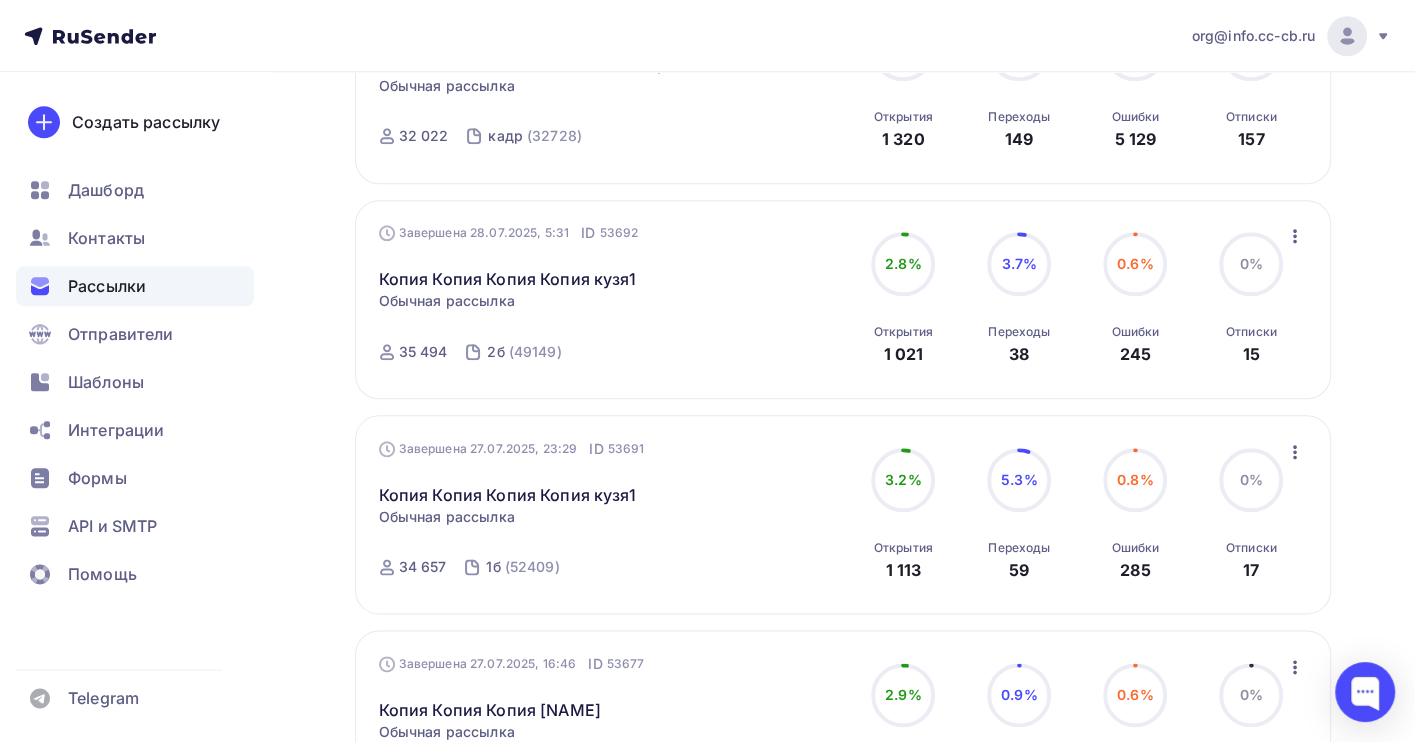 click 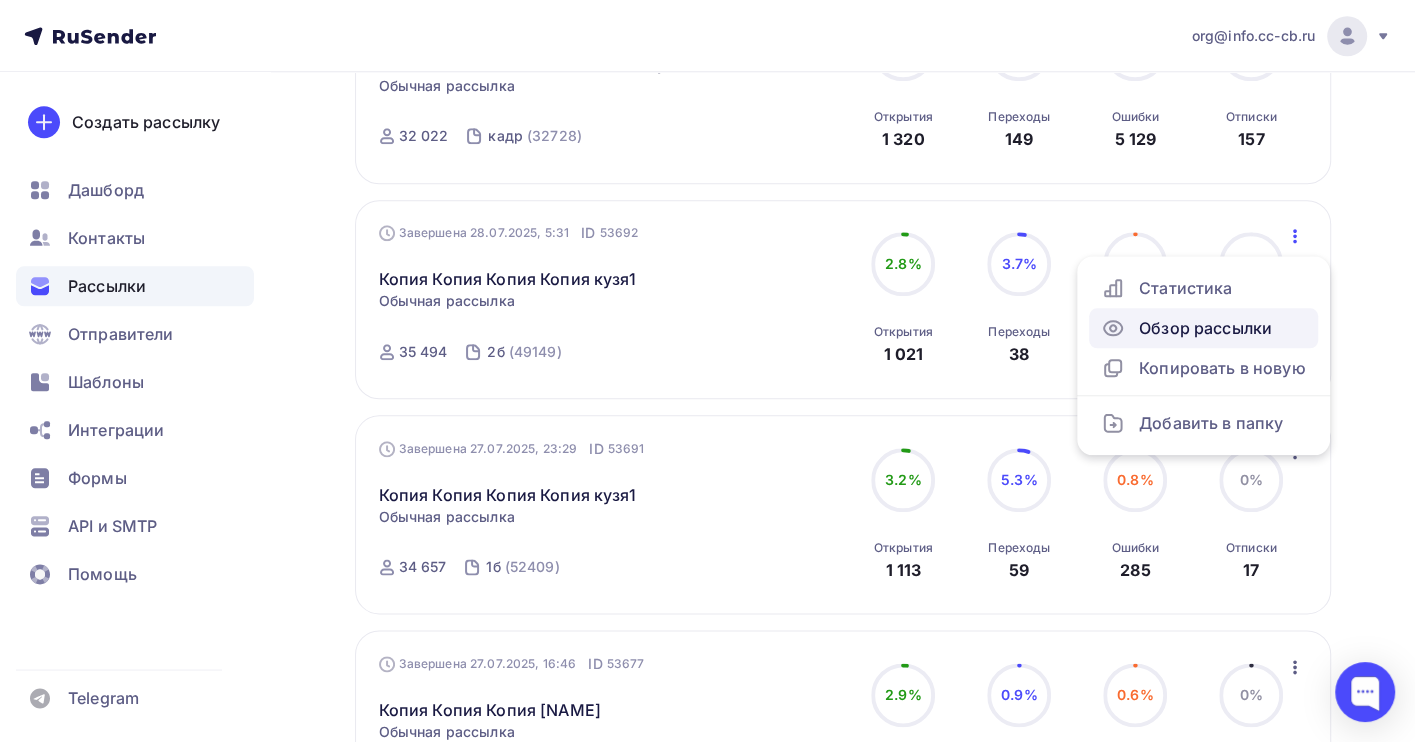 click on "Обзор рассылки" at bounding box center [1203, 328] 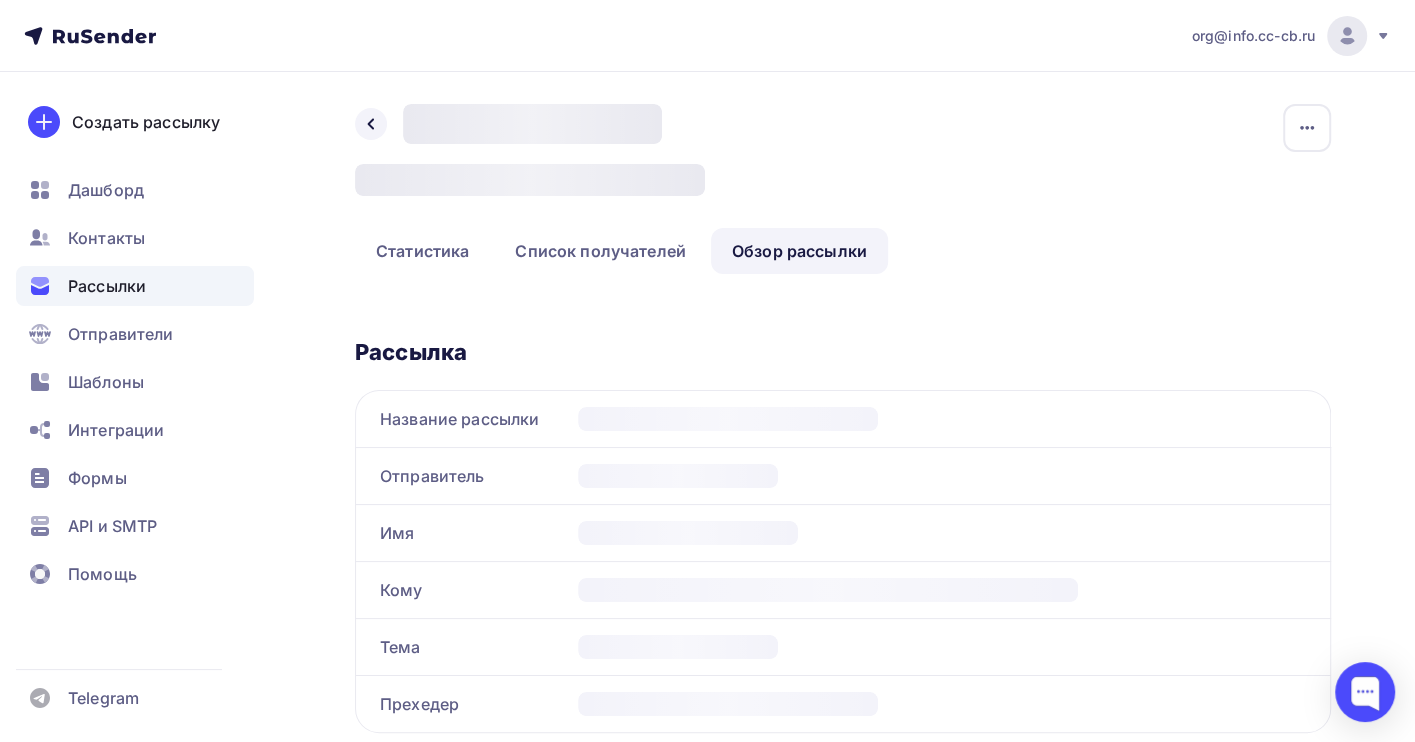 scroll, scrollTop: 0, scrollLeft: 0, axis: both 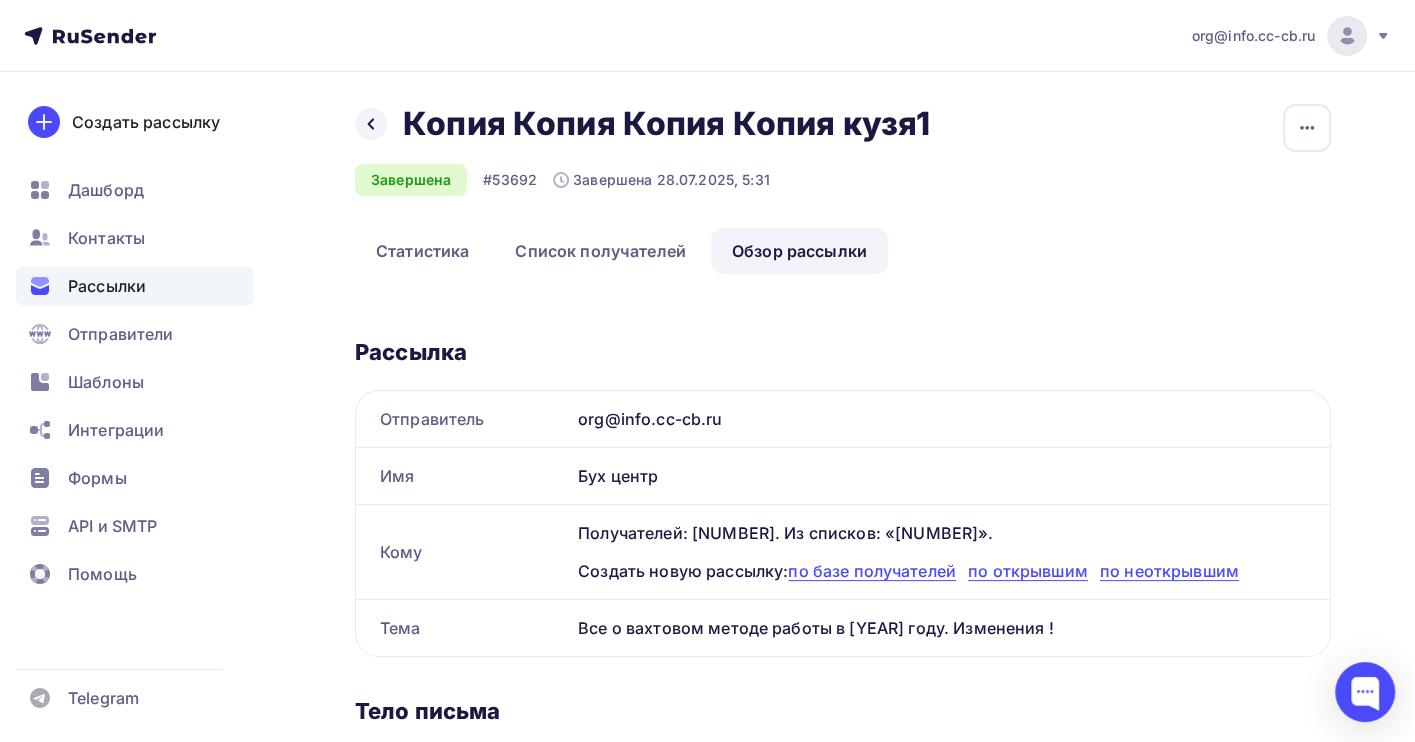 click on "Рассылки" at bounding box center [135, 286] 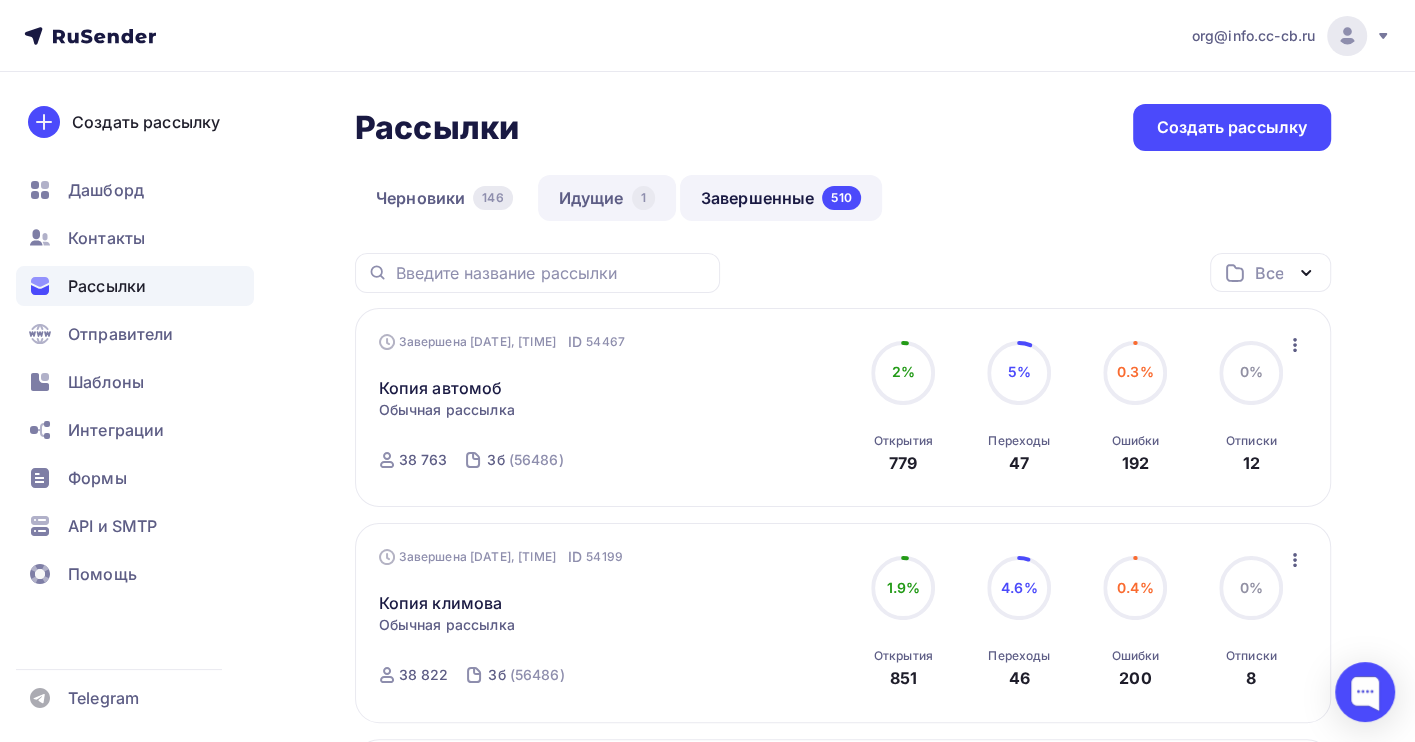 click on "Идущие
1" at bounding box center (607, 198) 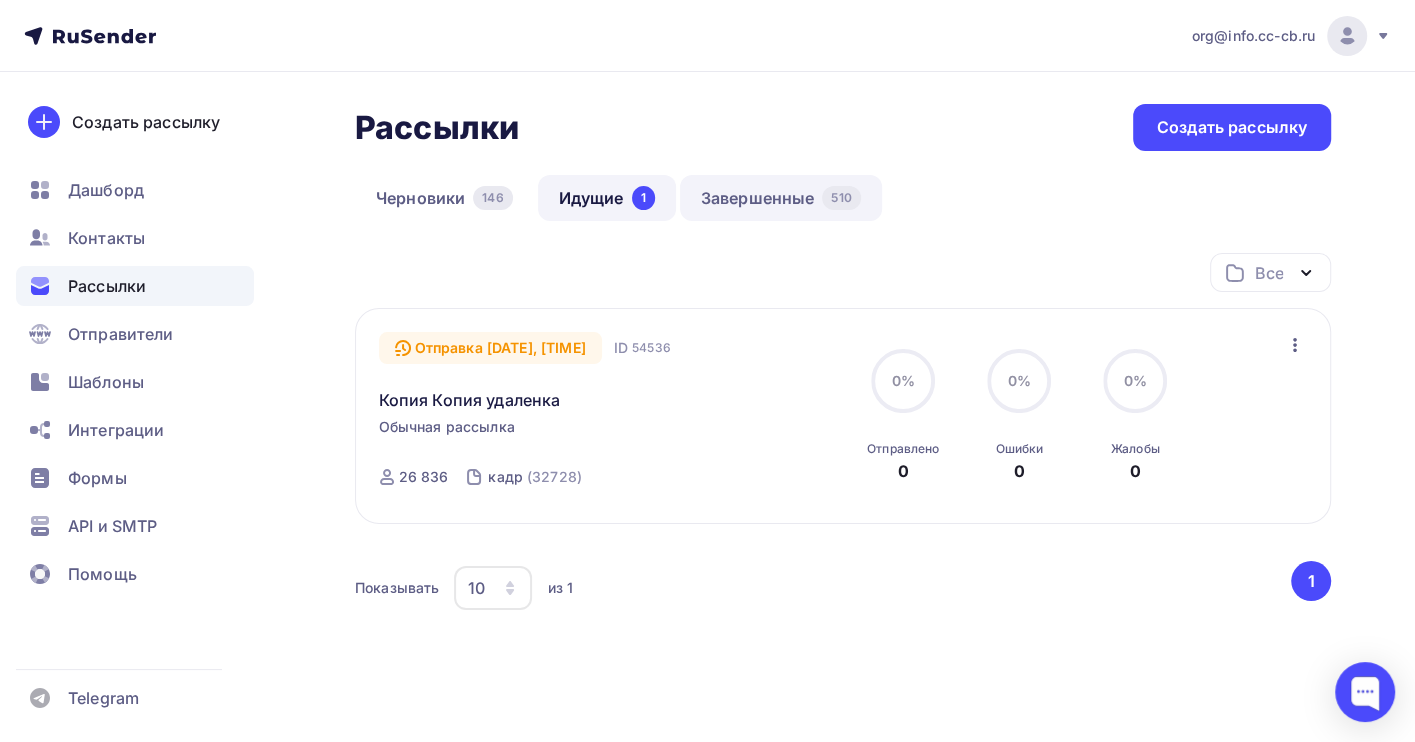 click on "Завершенные
510" at bounding box center (781, 198) 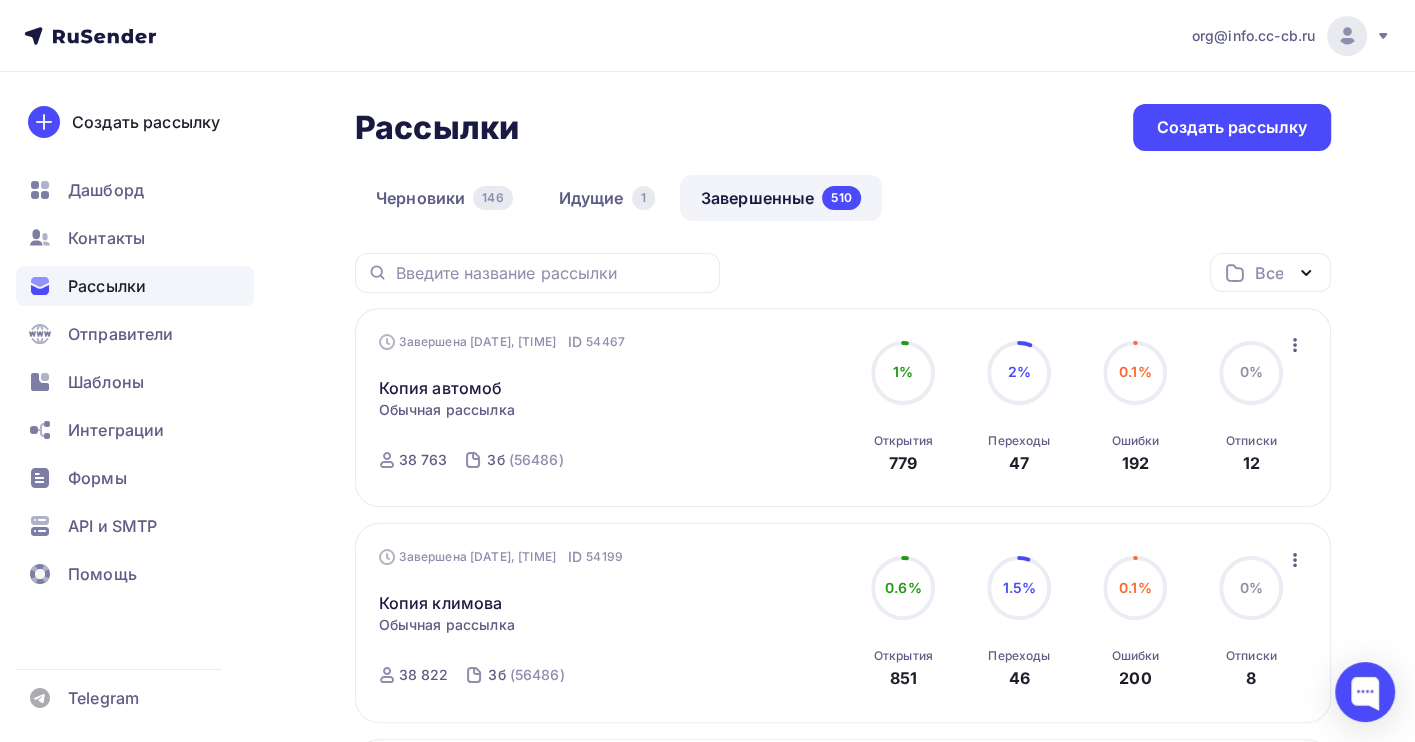 click 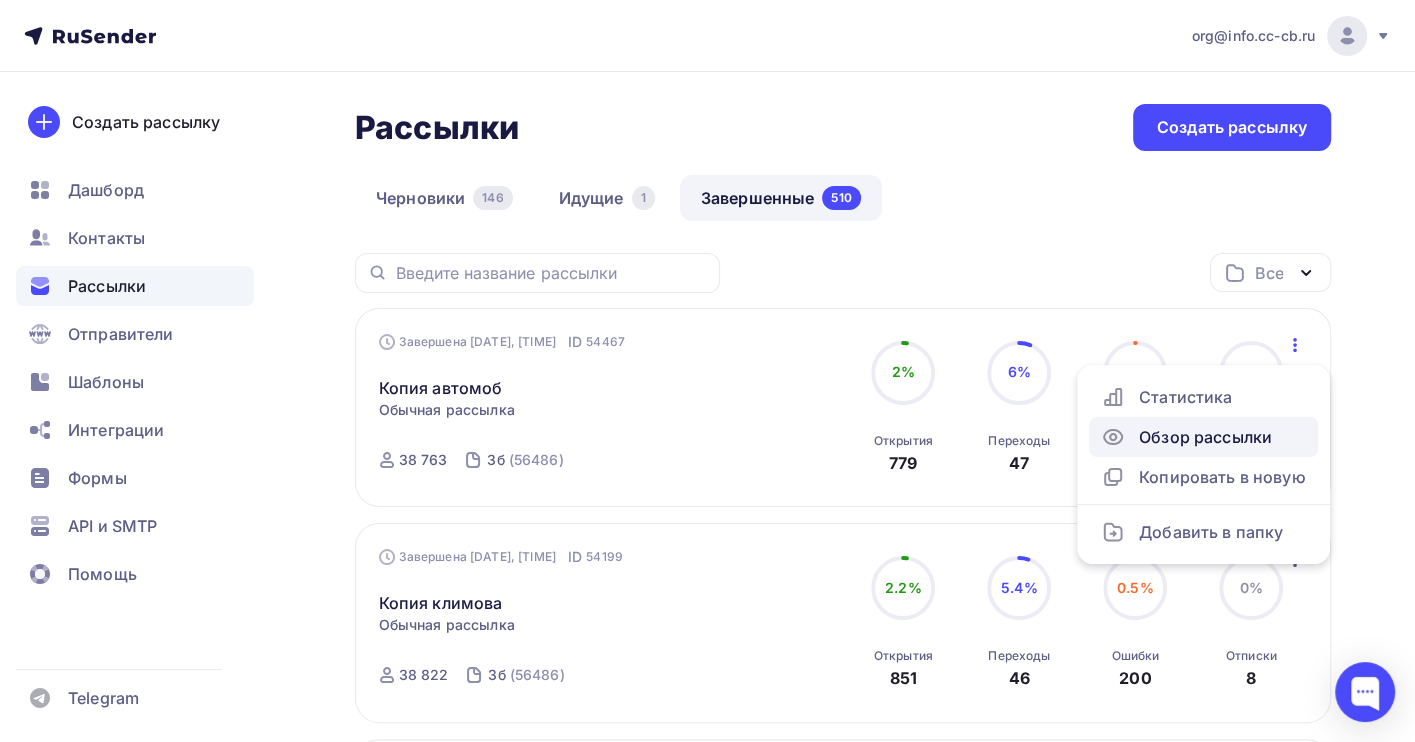 click on "Обзор рассылки" at bounding box center [1203, 437] 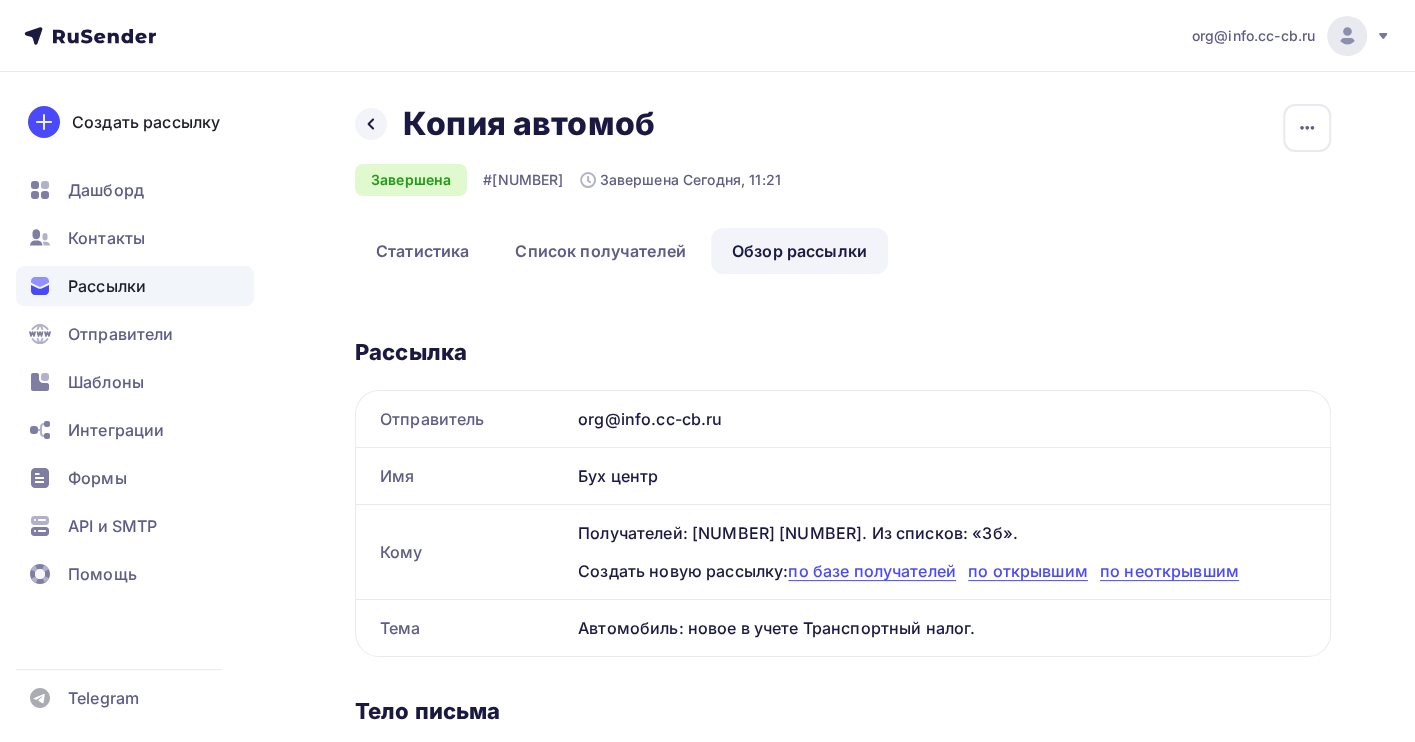scroll, scrollTop: 0, scrollLeft: 0, axis: both 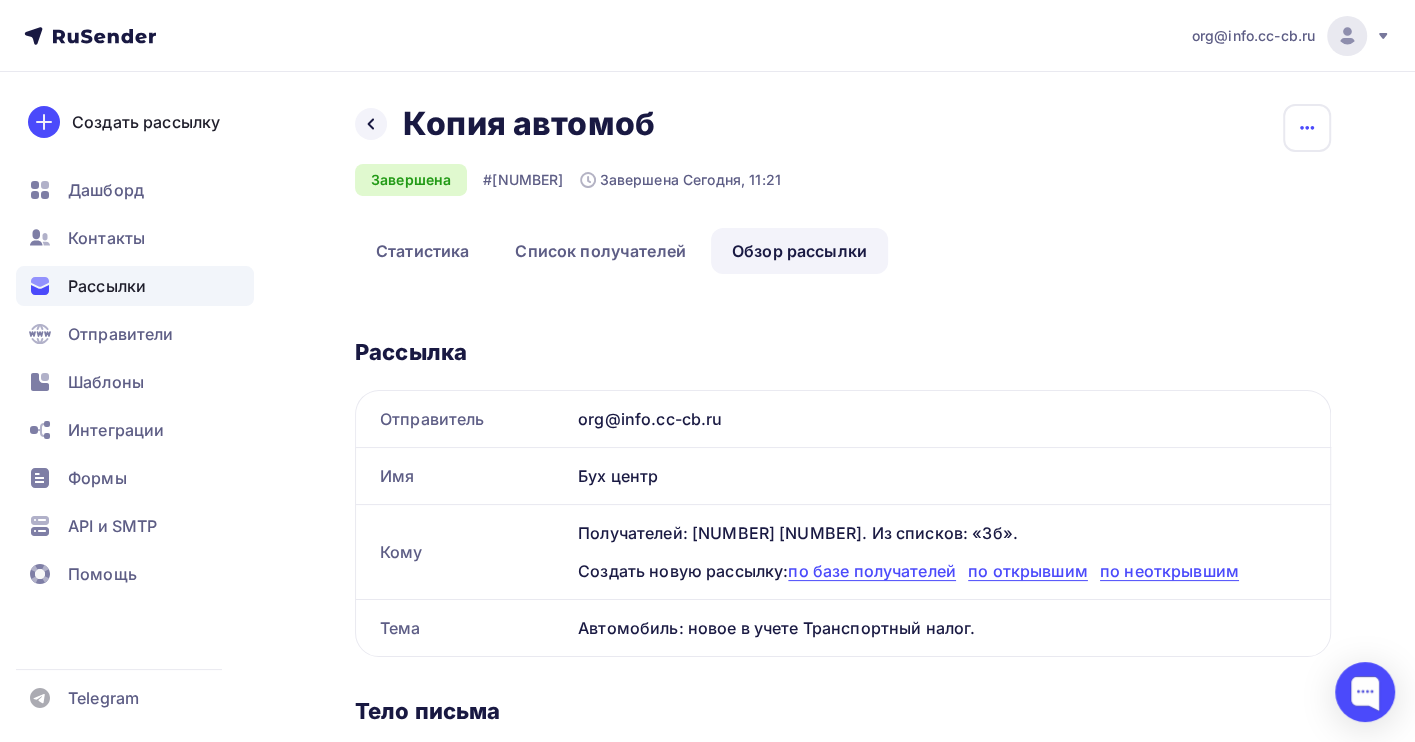 click 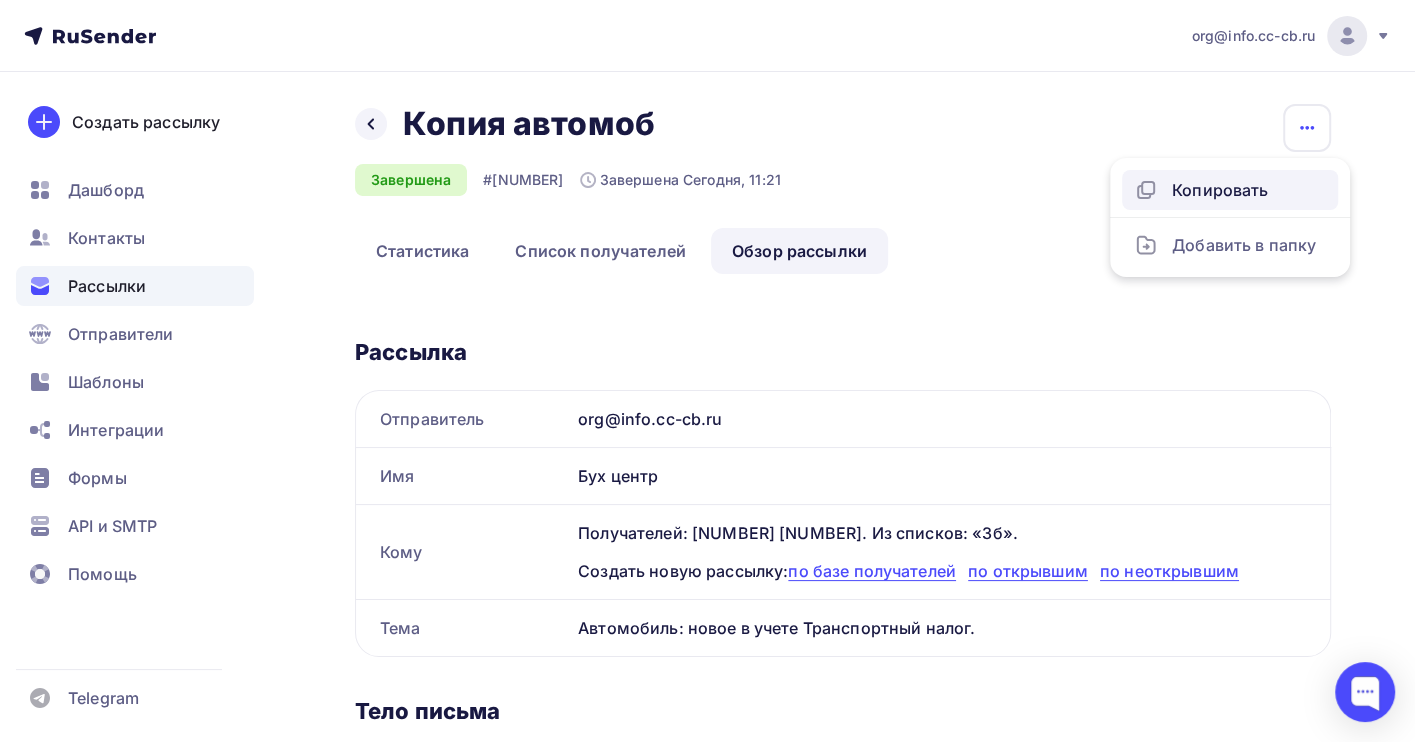 click on "Копировать" at bounding box center [1230, 190] 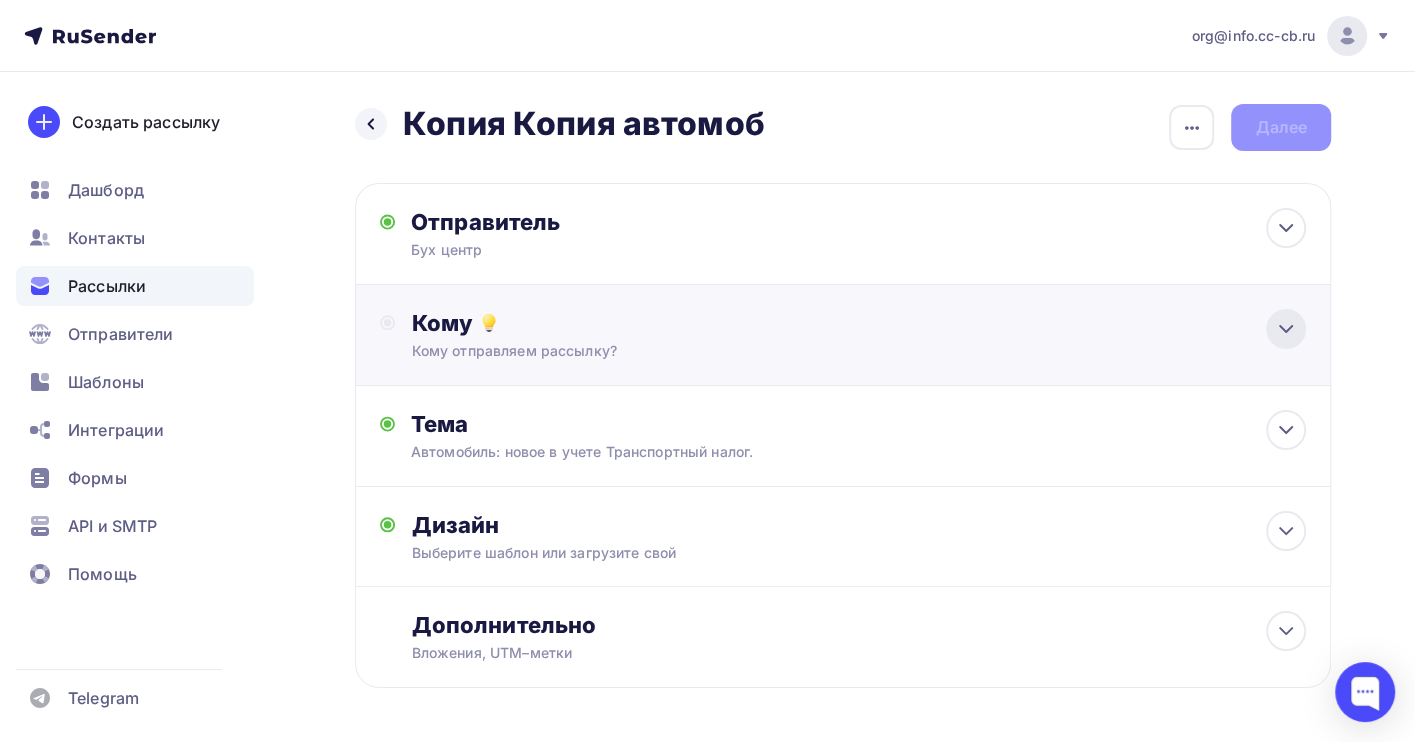 click 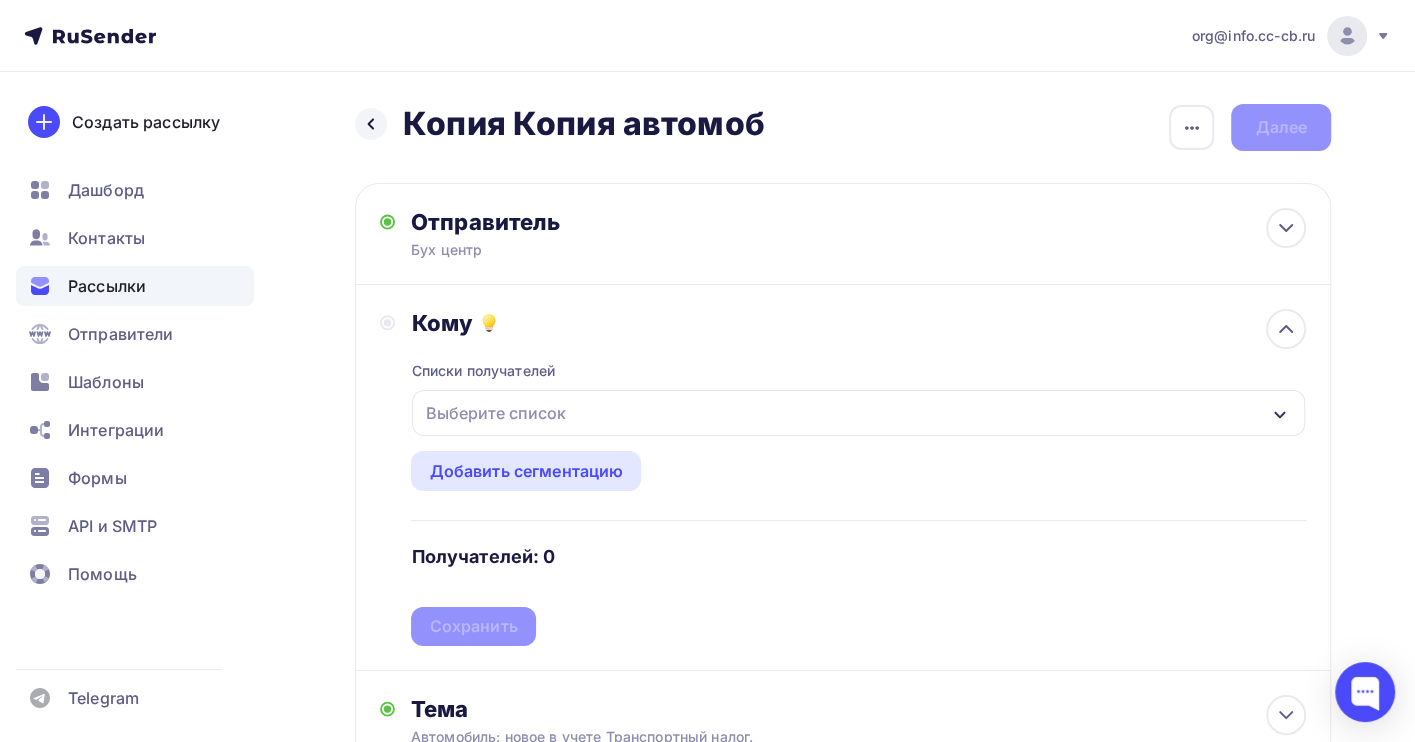 click on "Выберите список" at bounding box center [858, 413] 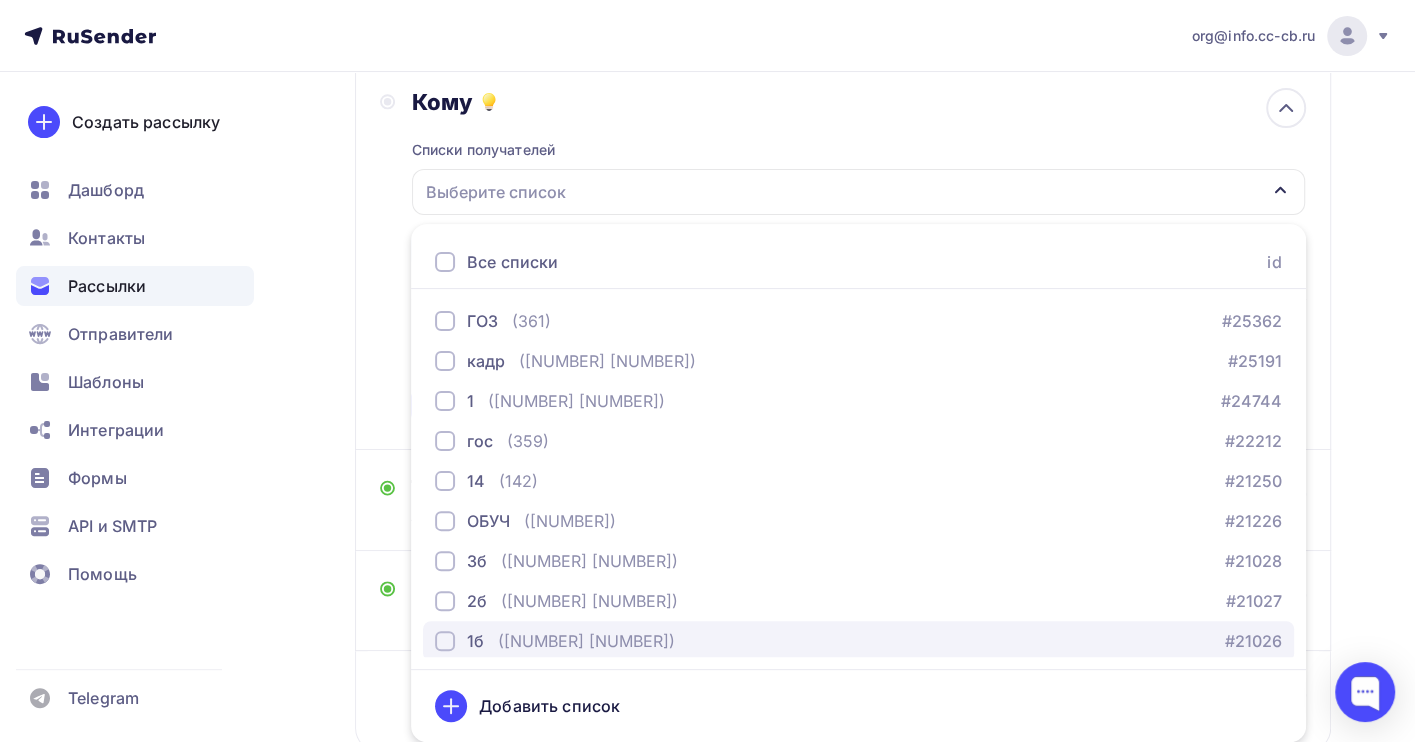 click on "([NUMBER] [NUMBER])" at bounding box center [586, 641] 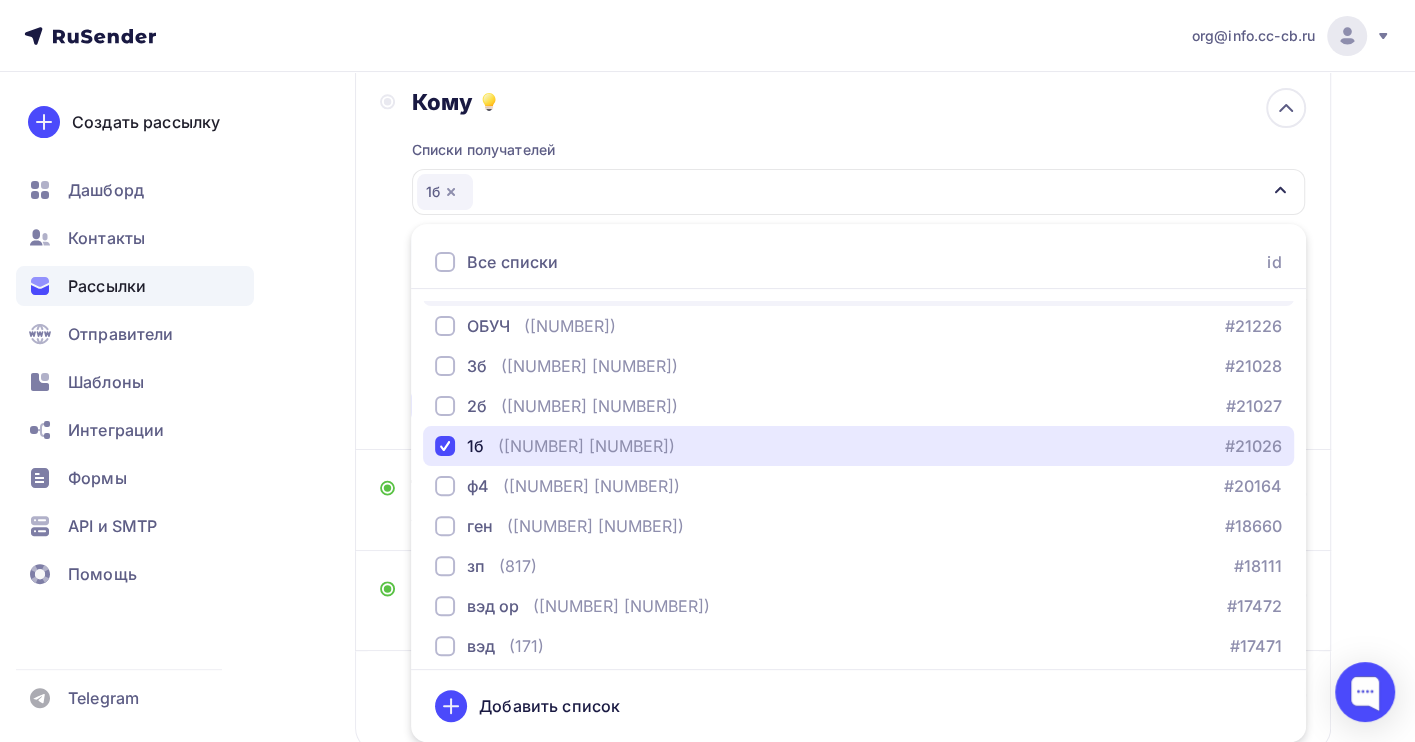 scroll, scrollTop: 203, scrollLeft: 0, axis: vertical 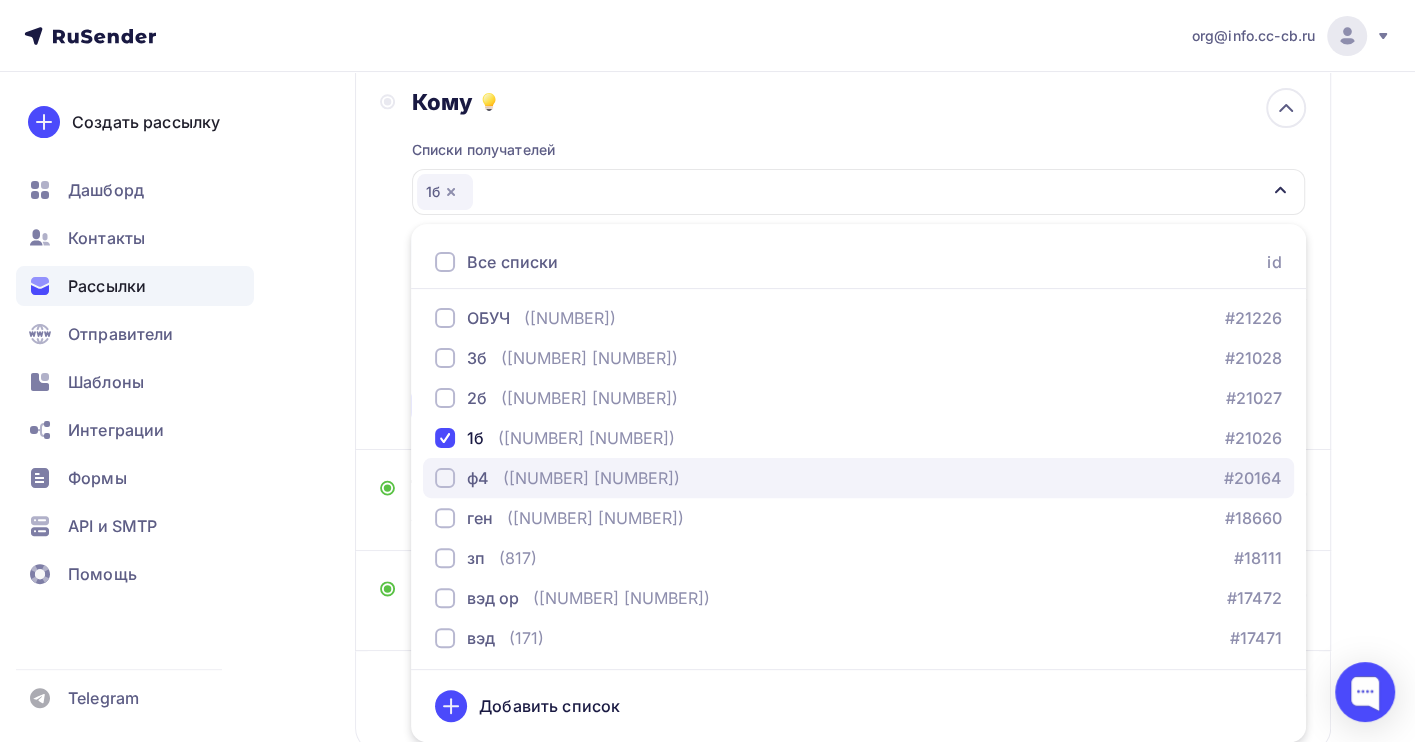 click on "ф4
([NUMBER] [NUMBER])
#[NUMBER]" at bounding box center (858, 478) 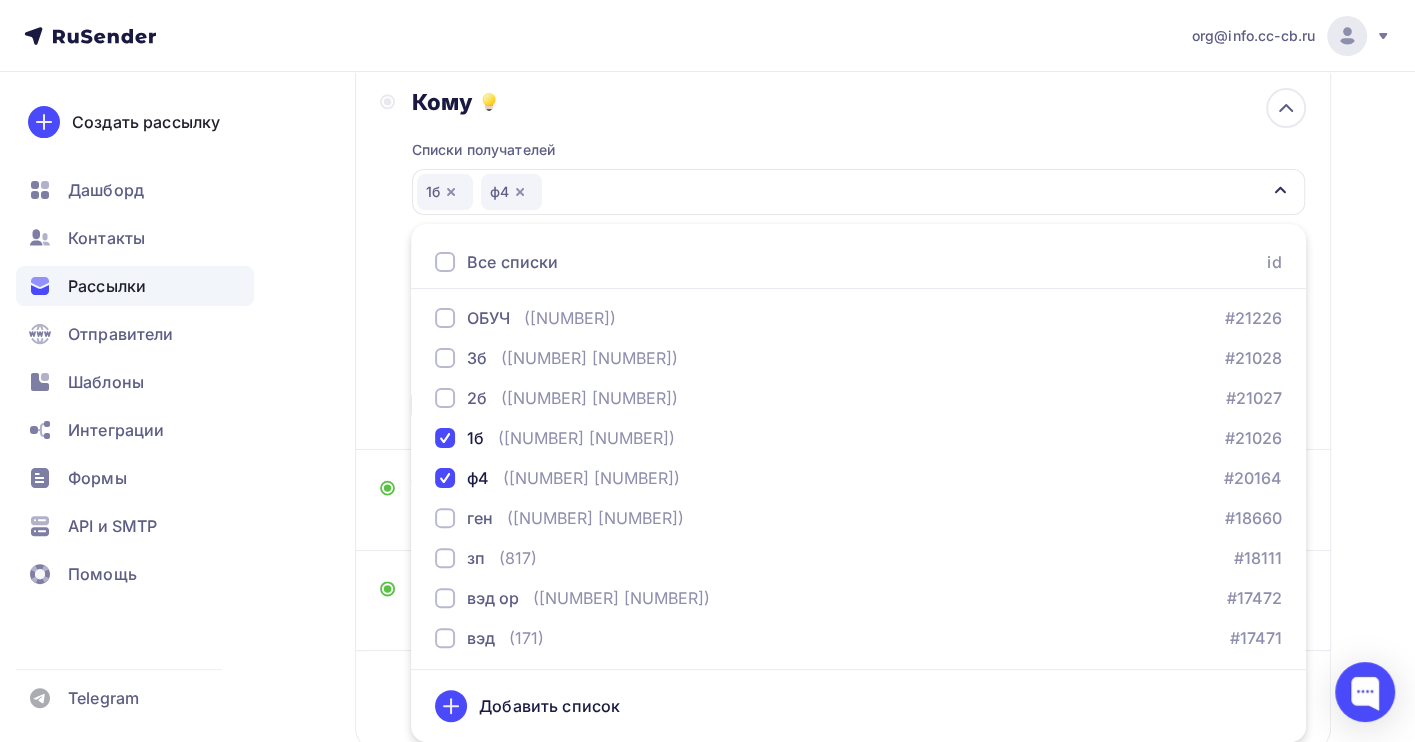 click on "Назад
Копия Копия автомоб
Копия Копия автомоб
Закончить позже
Переименовать рассылку
Удалить
Далее
Отправитель
Бух центр
Email  *
[EMAIL]
[EMAIL]           [EMAIL]               Добавить отправителя
Рекомендуем  добавить почту на домене , чтобы рассылка не попала в «Спам»
Имя                 Сохранить
Предпросмотр текста
[TIME]" at bounding box center [707, 366] 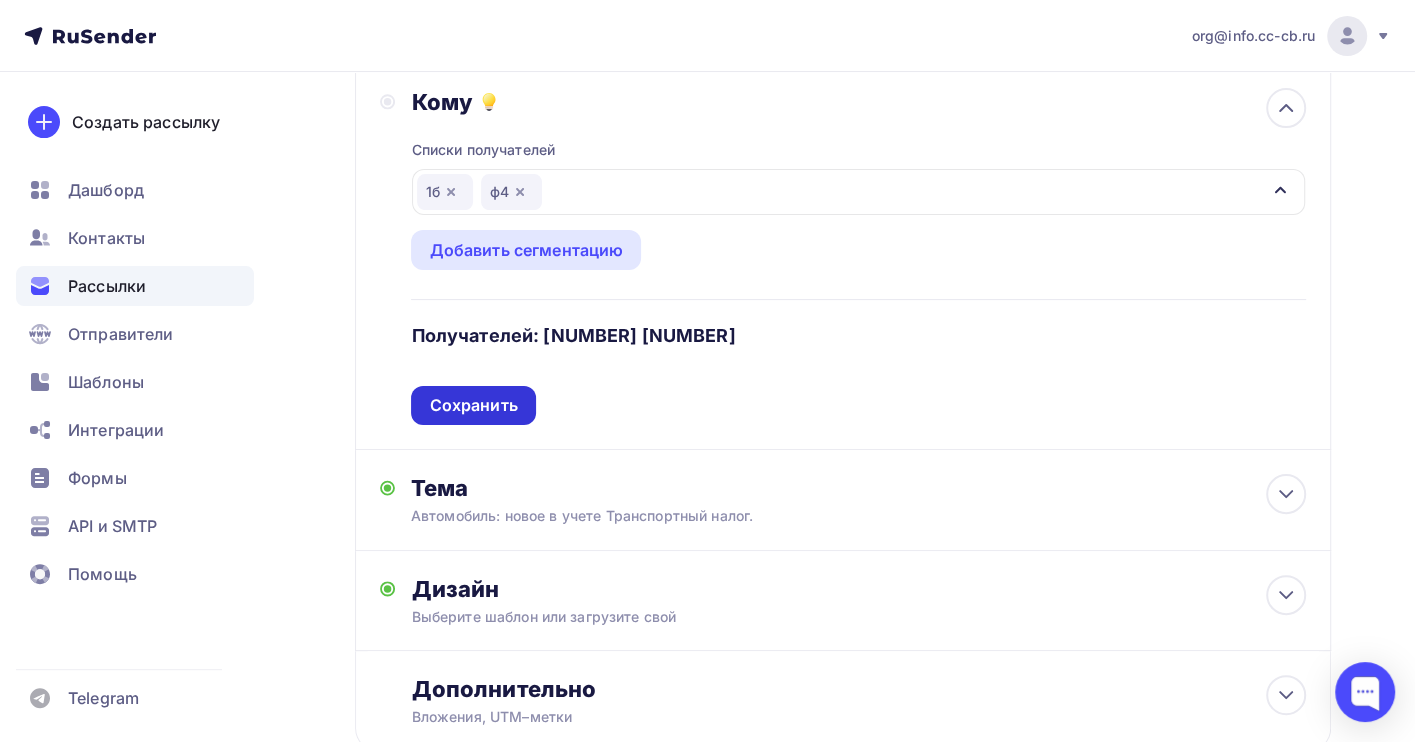 click on "Сохранить" at bounding box center [473, 405] 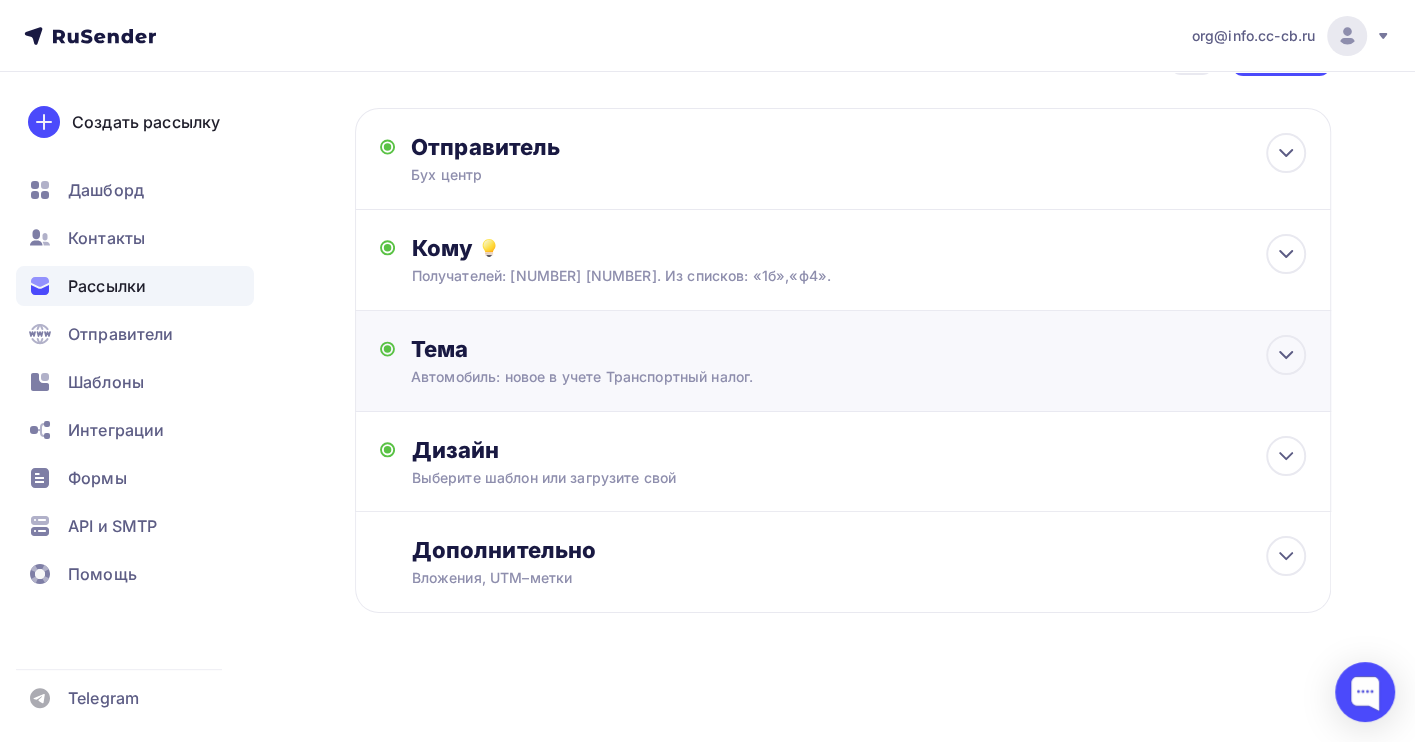 click on "Тема" at bounding box center (608, 349) 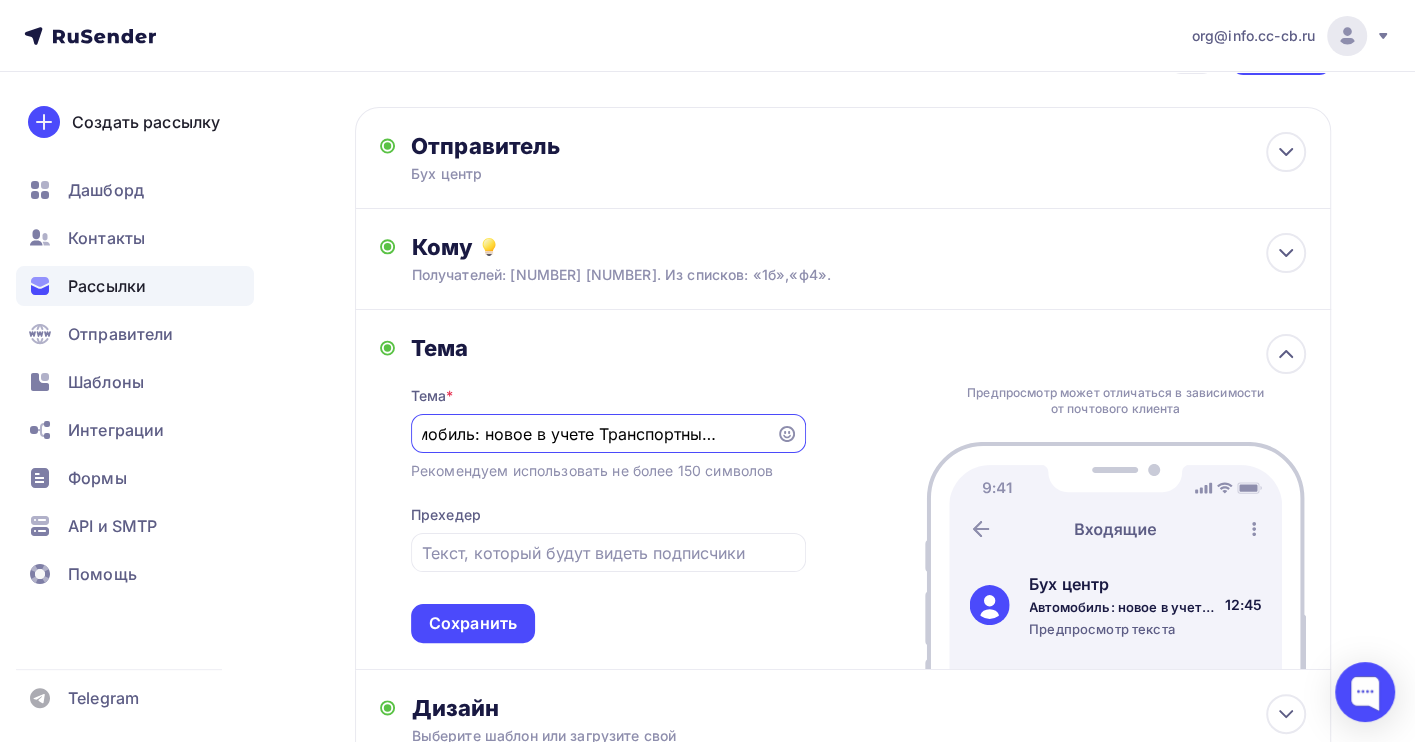 scroll, scrollTop: 0, scrollLeft: 0, axis: both 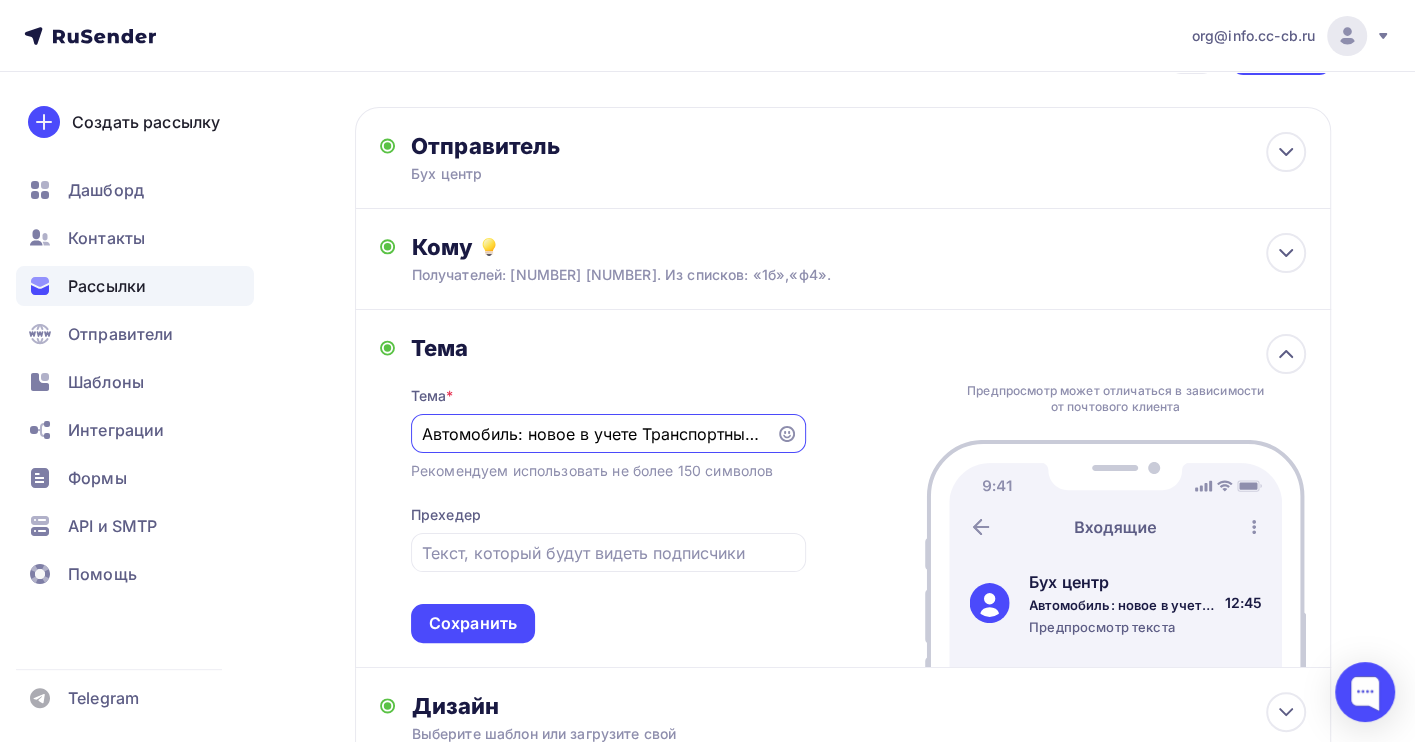 drag, startPoint x: 757, startPoint y: 432, endPoint x: 321, endPoint y: 433, distance: 436.00116 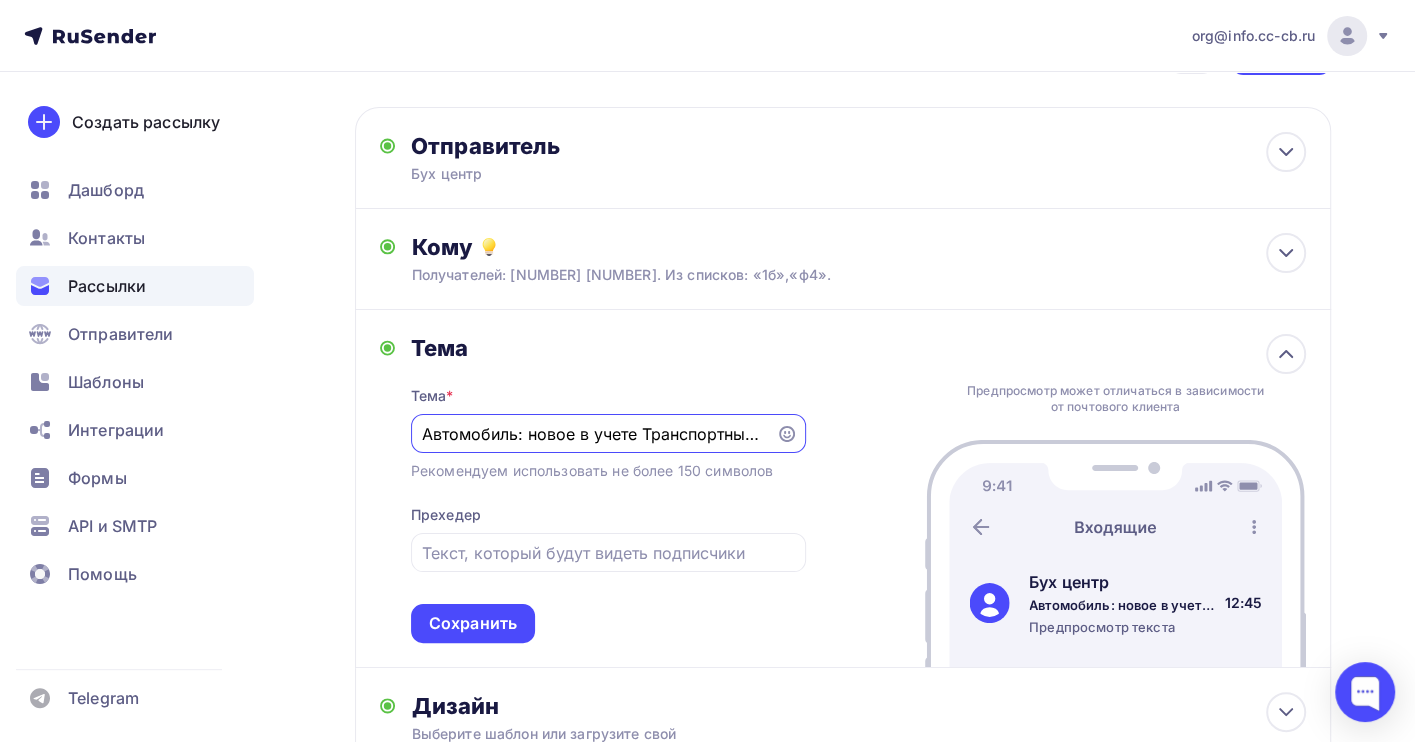 paste on "асчеты с подотчетными лицами (командировочные и хозяйственные расходы): как оформить и не допустить ни конфликта с работниками, ни налоговых ошибок" 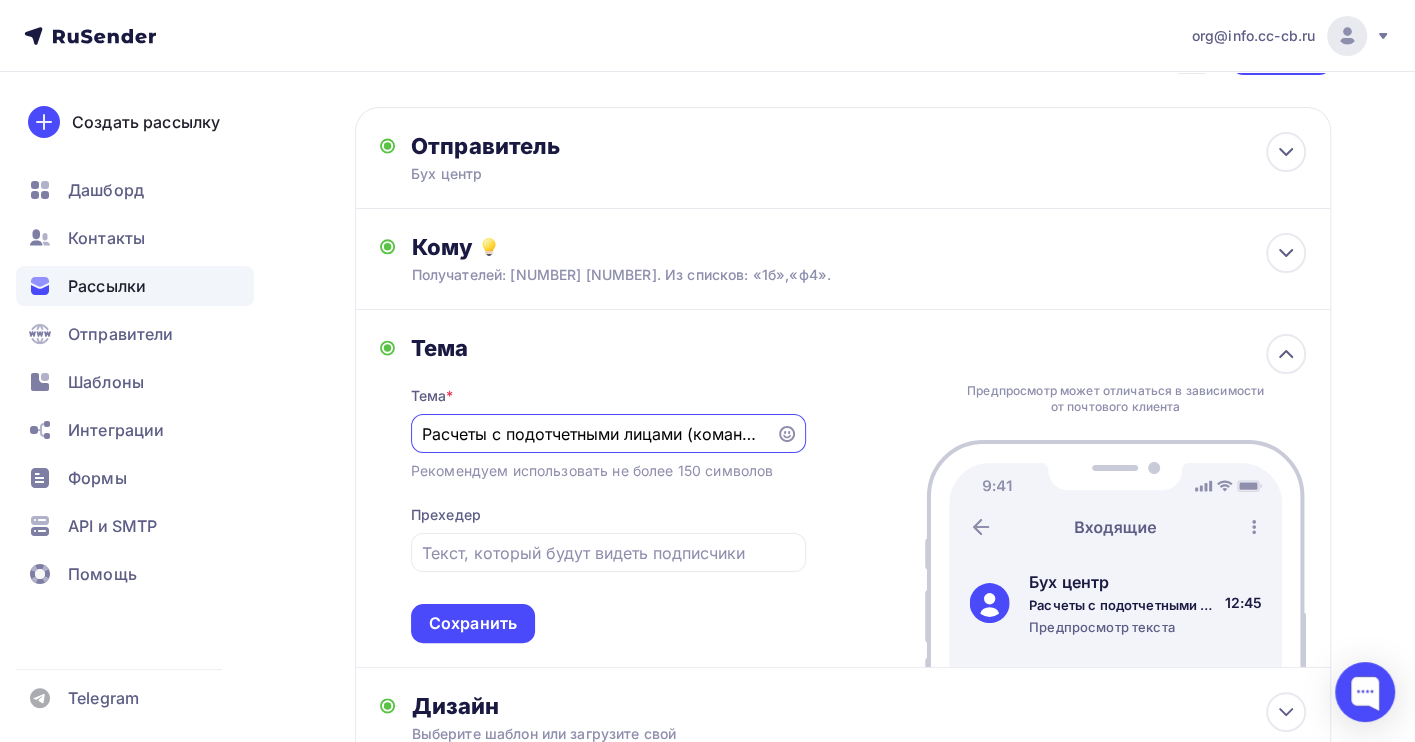 scroll, scrollTop: 0, scrollLeft: 946, axis: horizontal 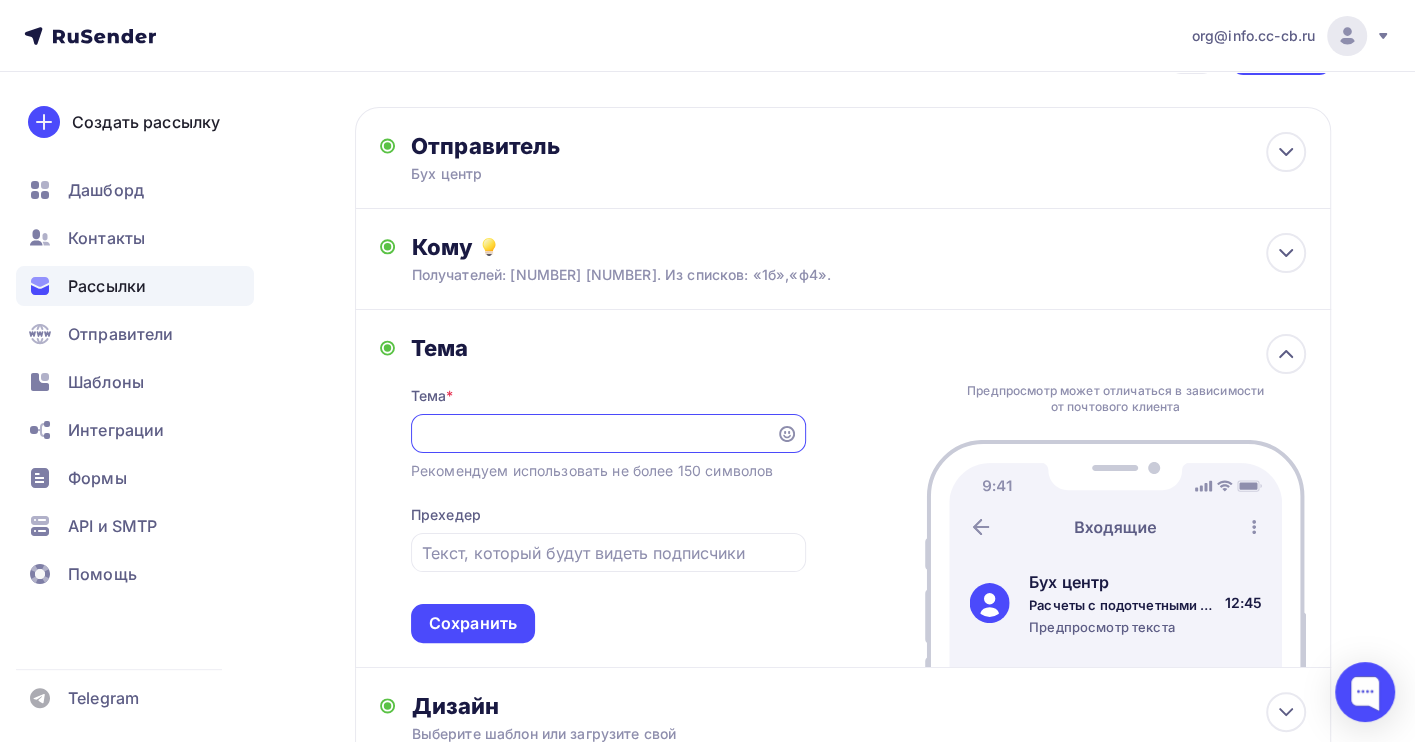 drag, startPoint x: 764, startPoint y: 437, endPoint x: 676, endPoint y: 434, distance: 88.051125 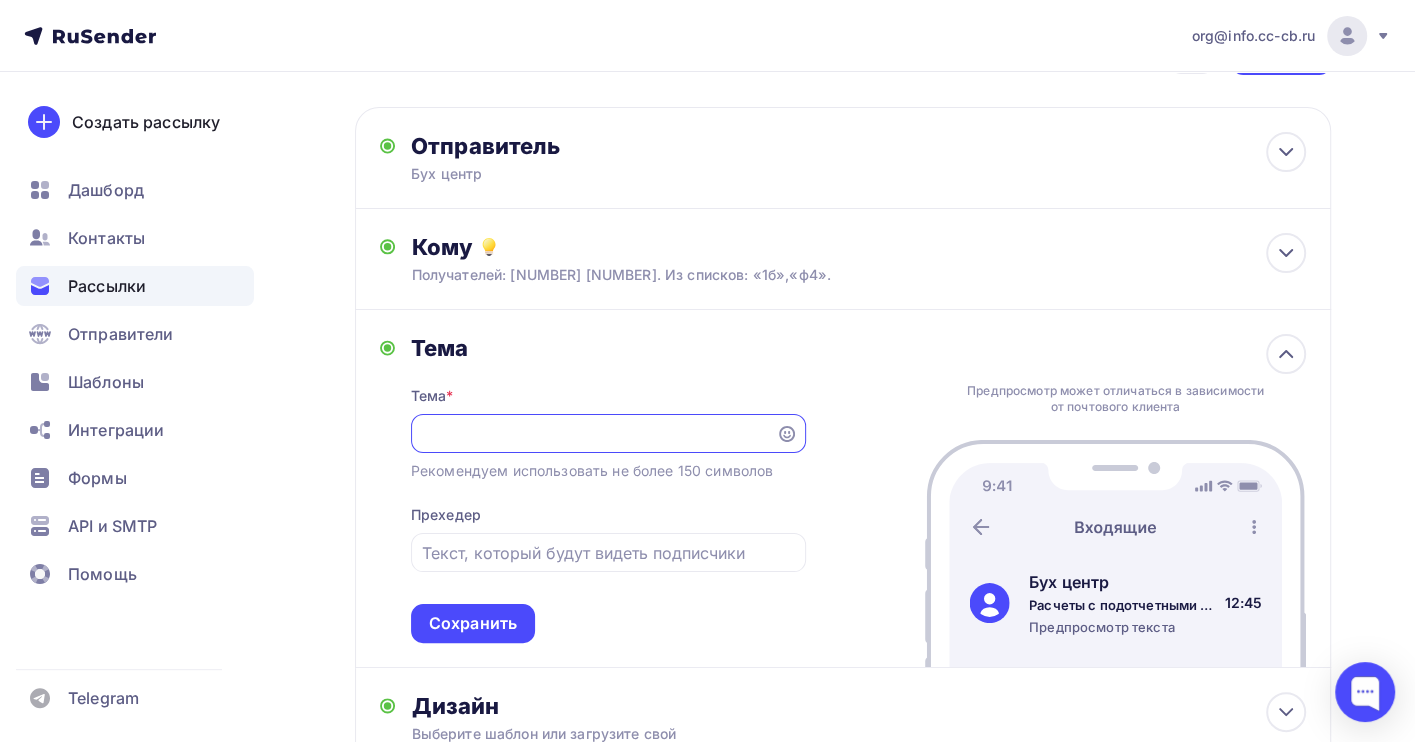 click on "Расчеты с подотчетными лицами (командировочные и хозяйственные расходы): как оформить и не допустить ни конфликта с работниками, ни налоговых ошибок" at bounding box center (593, 434) 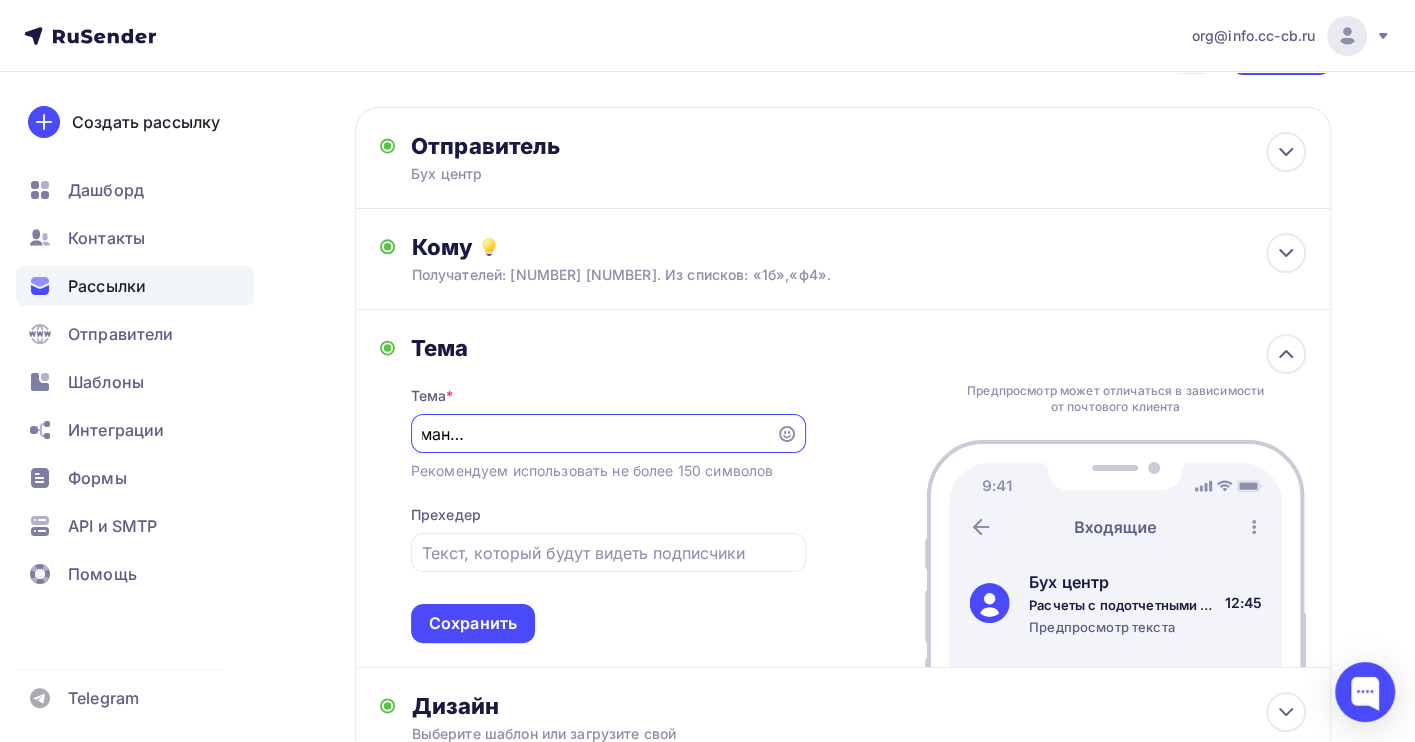 scroll, scrollTop: 0, scrollLeft: 298, axis: horizontal 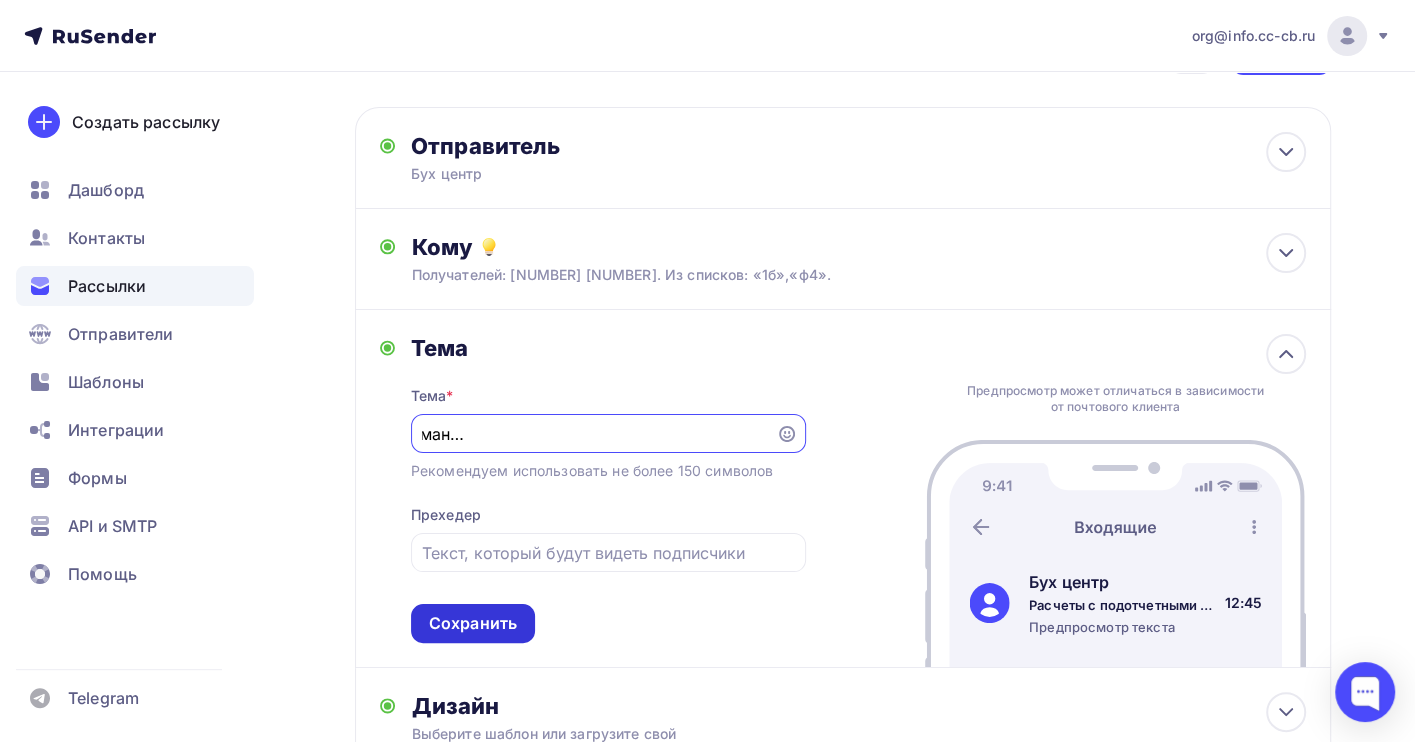 type on "Расчеты с подотчетными лицами (командировочные и хозяйственные расходы)" 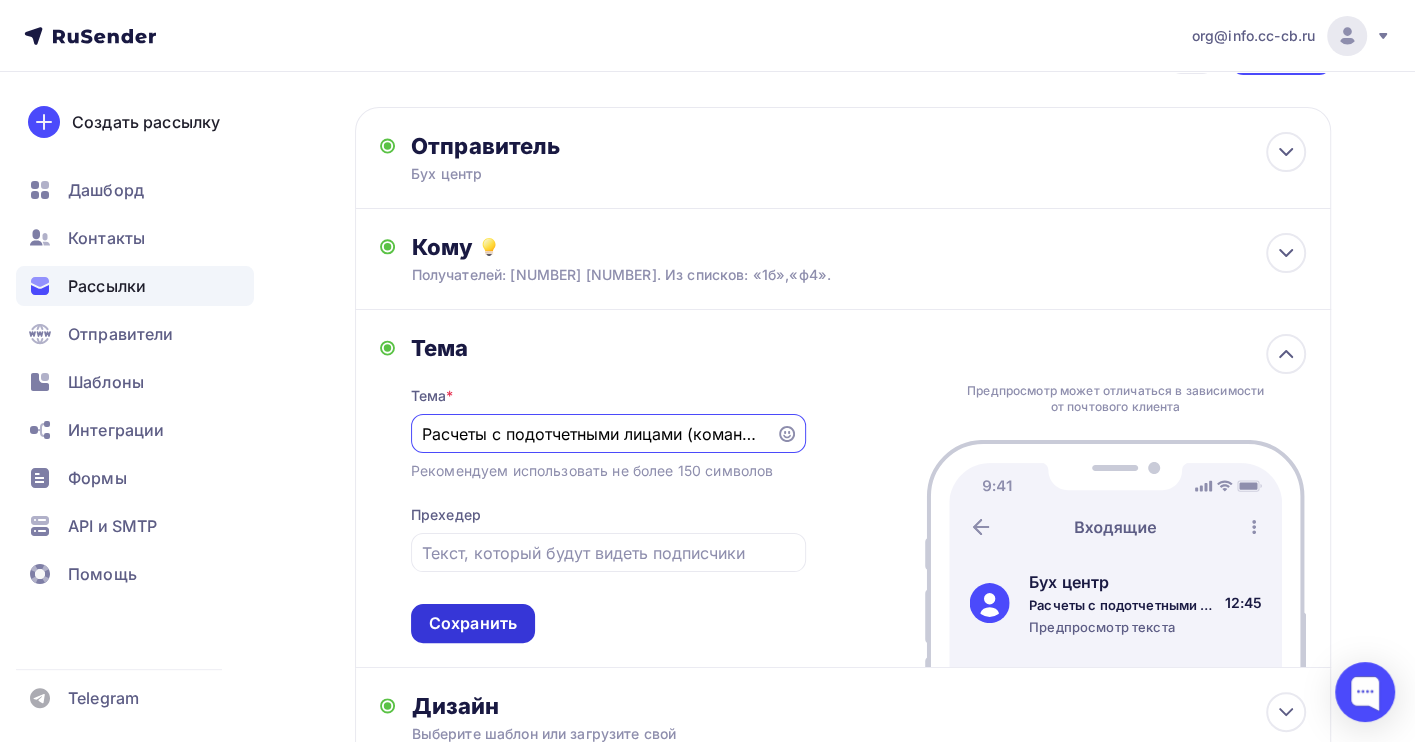 click on "Сохранить" at bounding box center [473, 623] 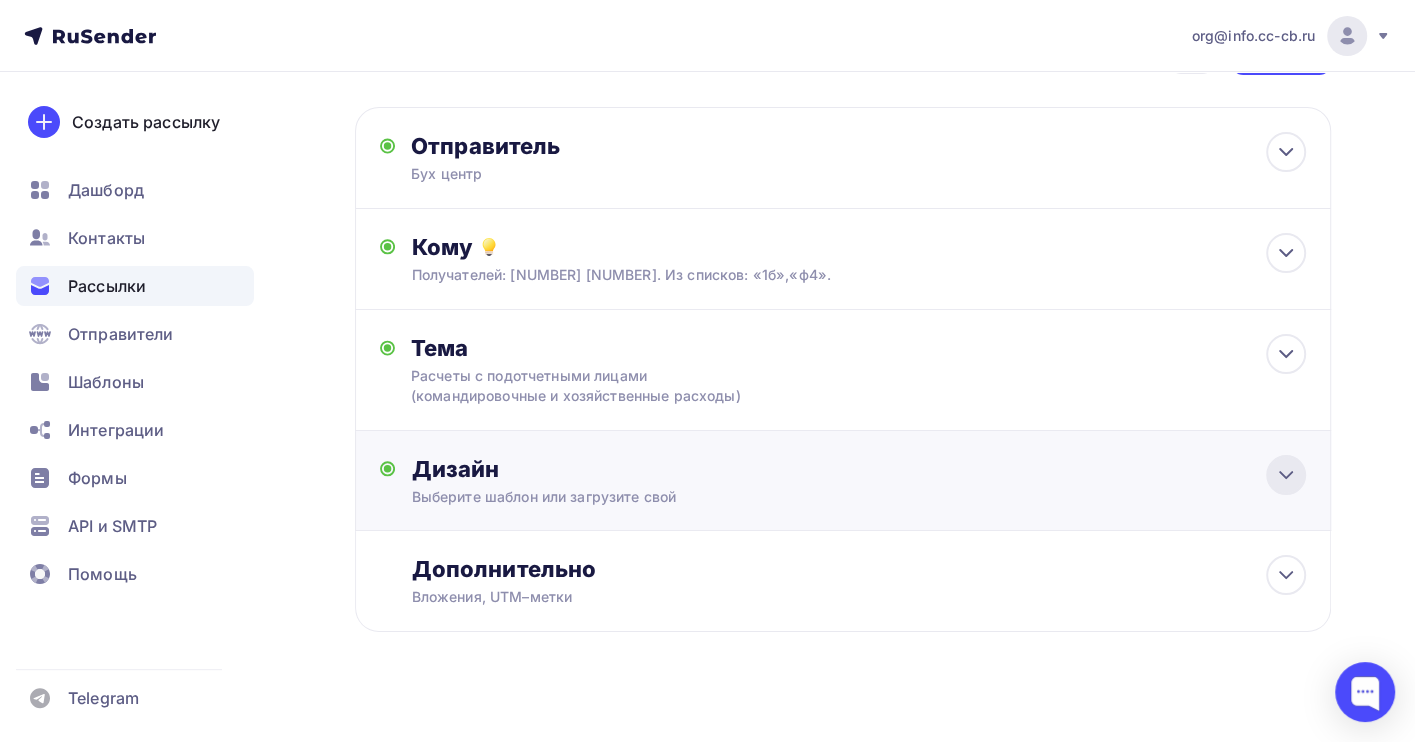 click 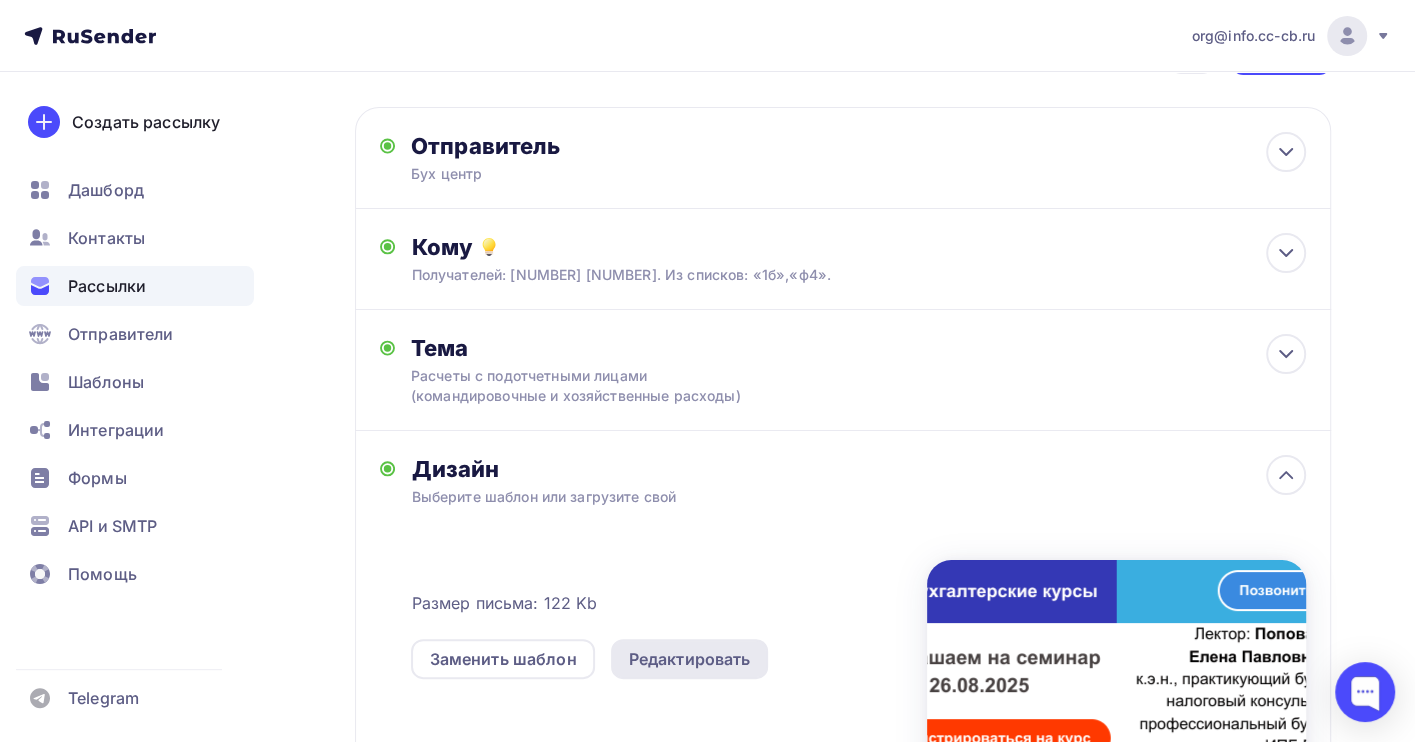 click on "Редактировать" at bounding box center (690, 659) 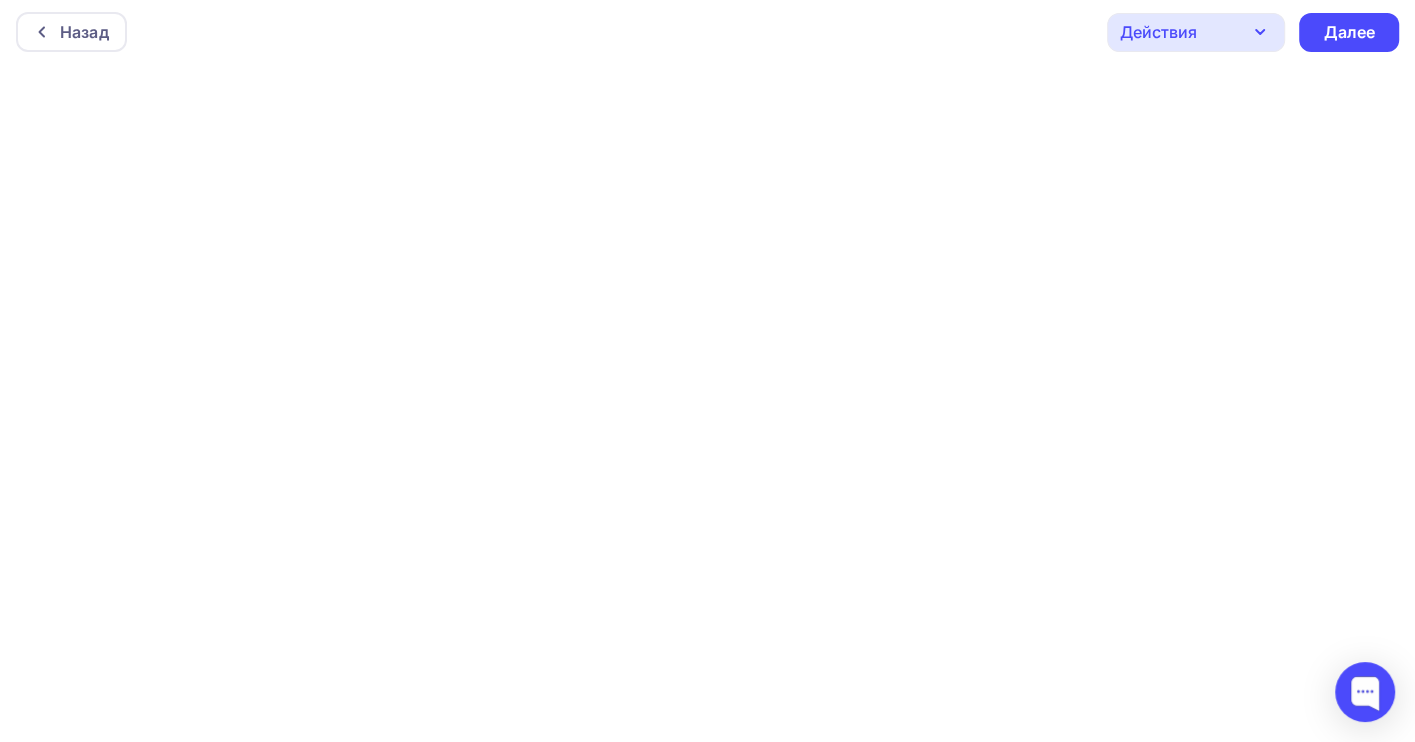 scroll, scrollTop: 5, scrollLeft: 0, axis: vertical 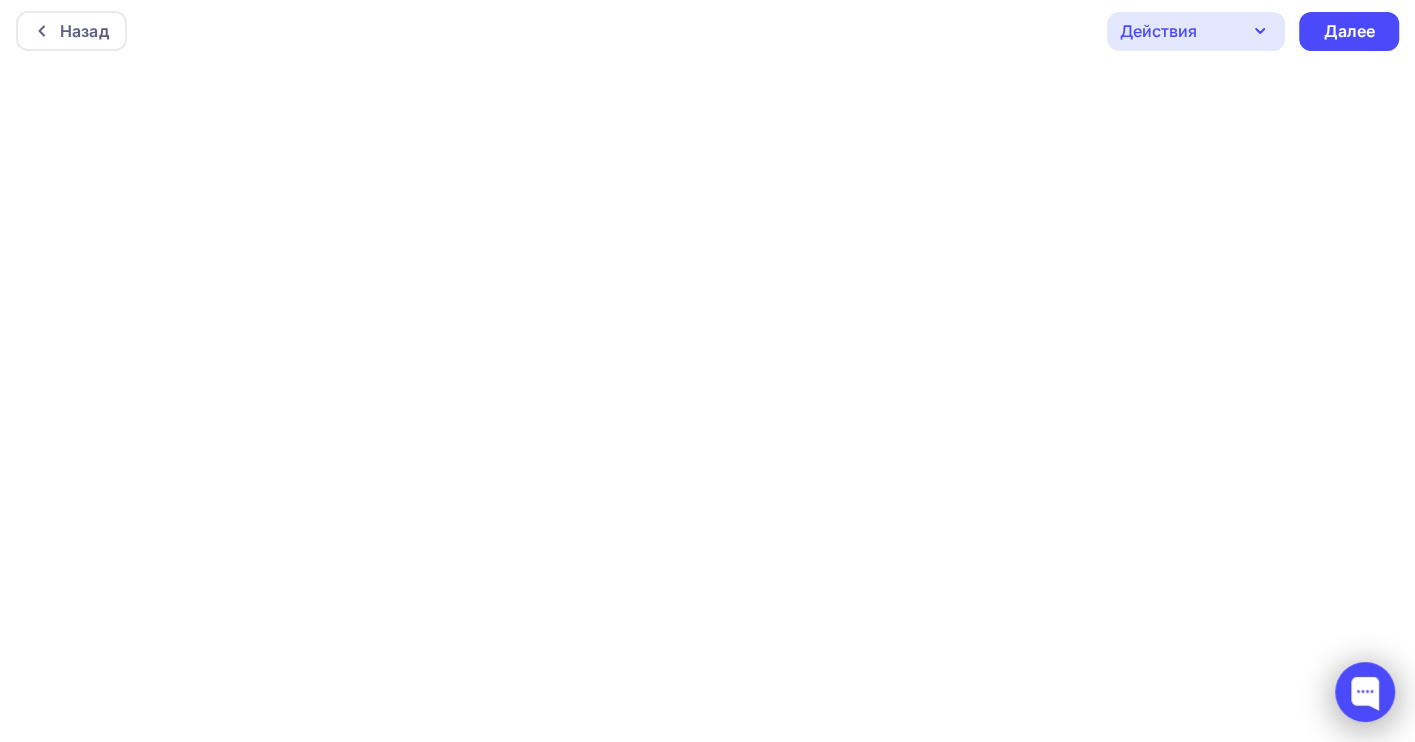 click at bounding box center [1365, 692] 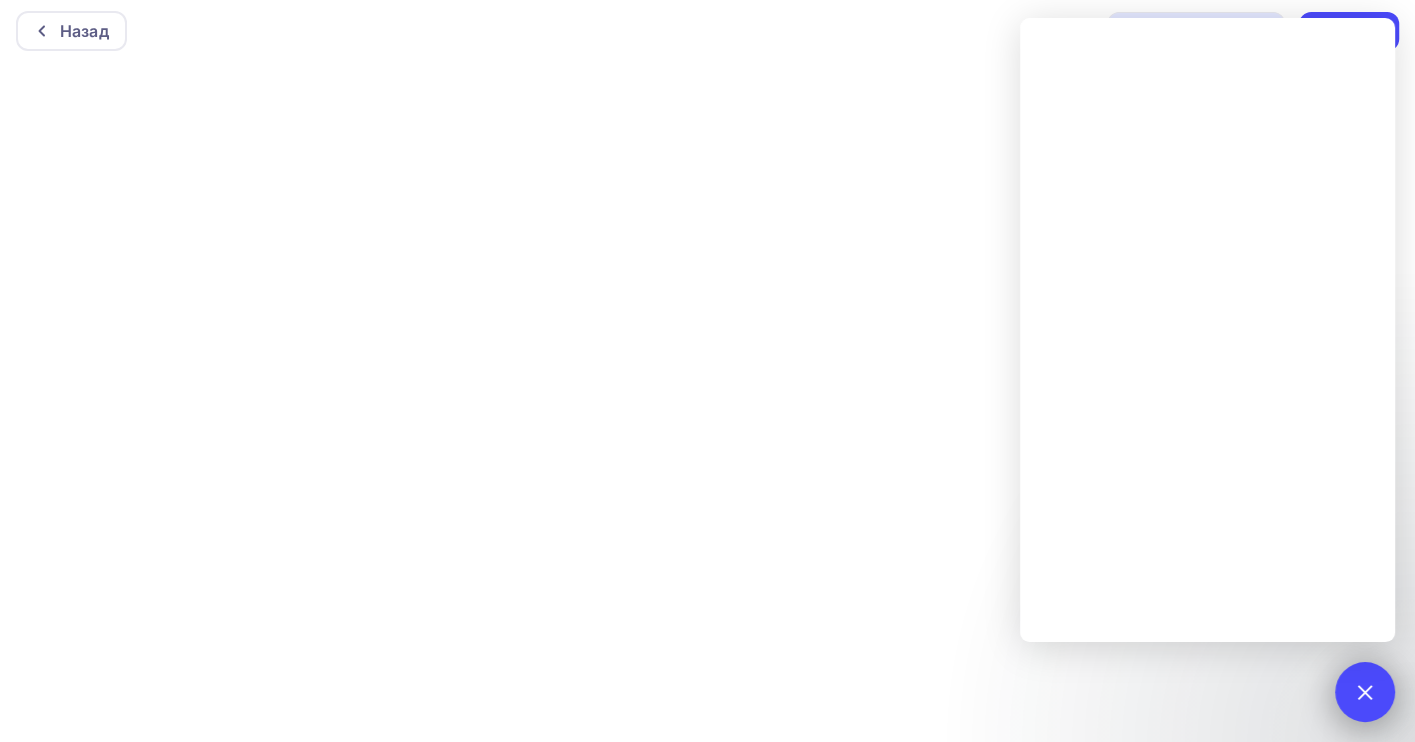 click at bounding box center (1364, 691) 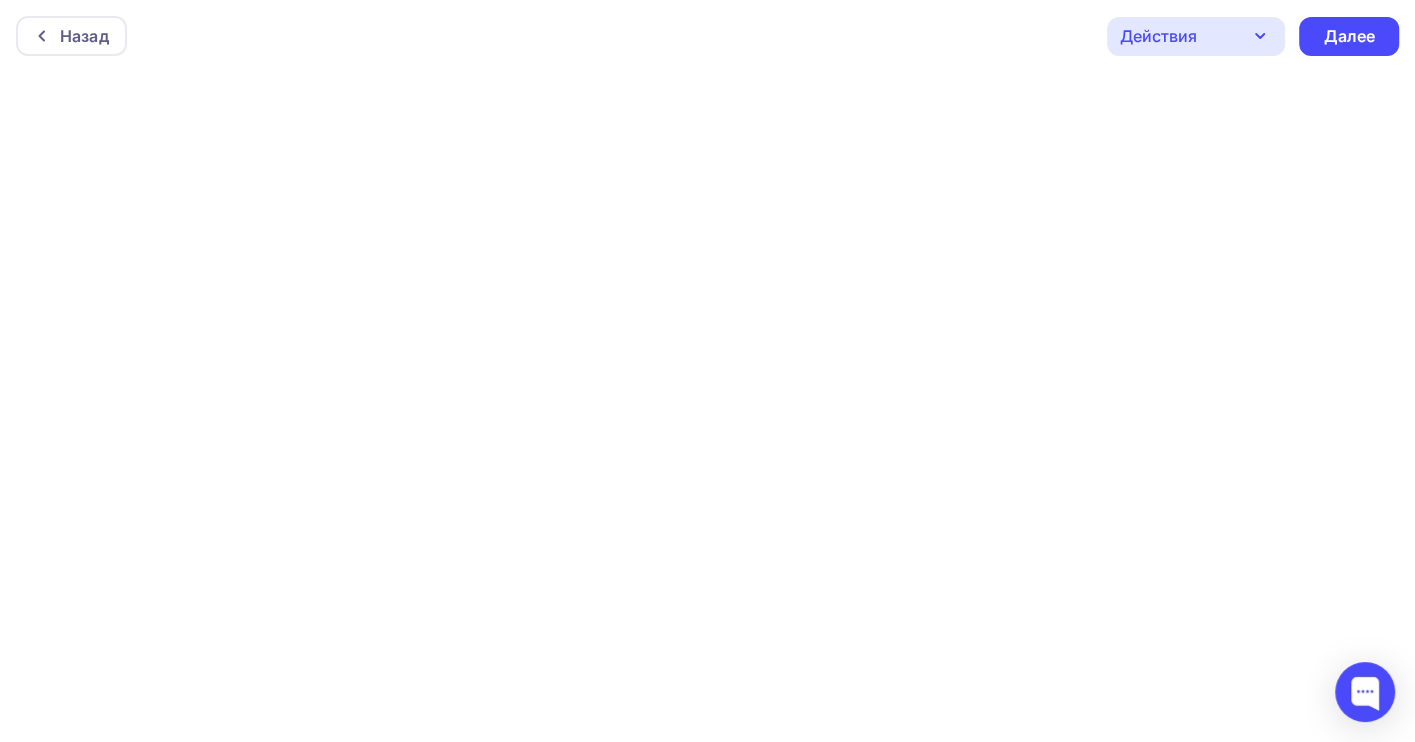 scroll, scrollTop: 0, scrollLeft: 0, axis: both 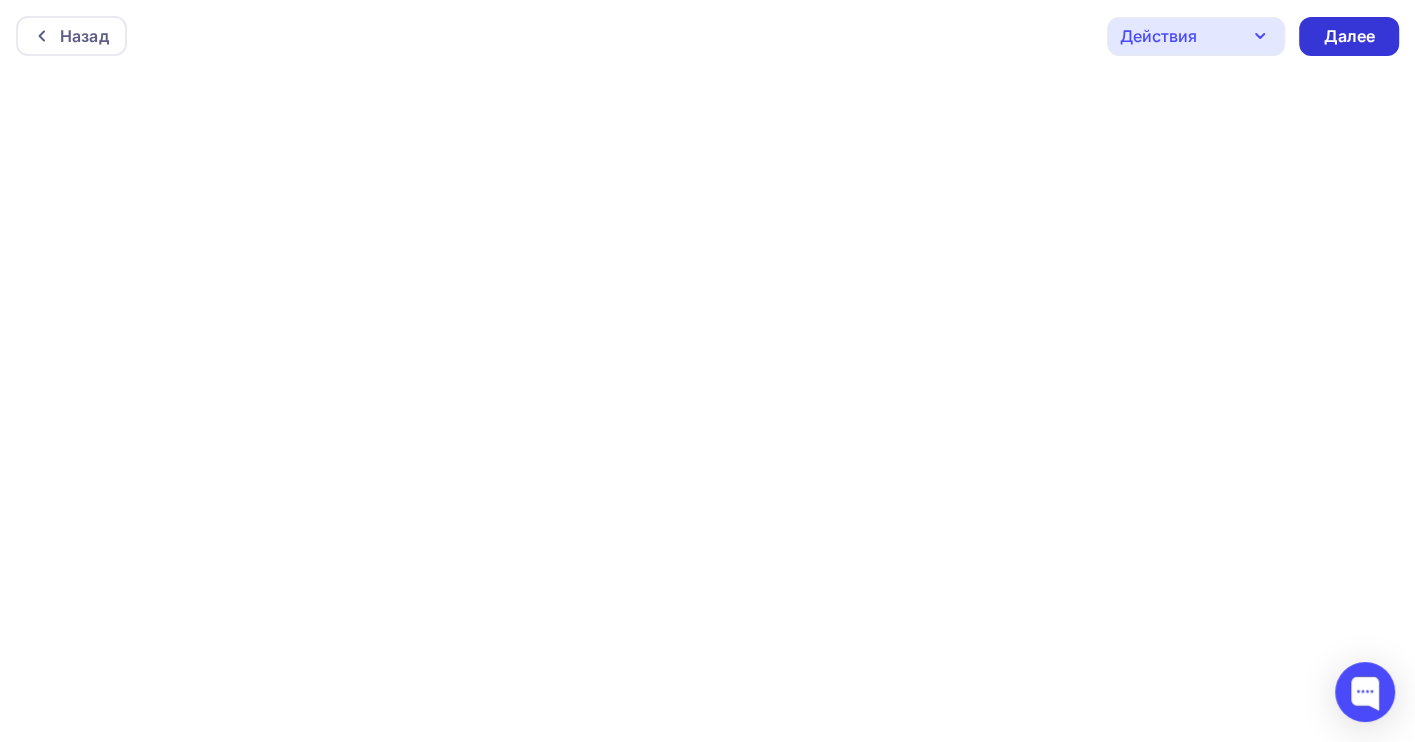 click on "Далее" at bounding box center [1349, 36] 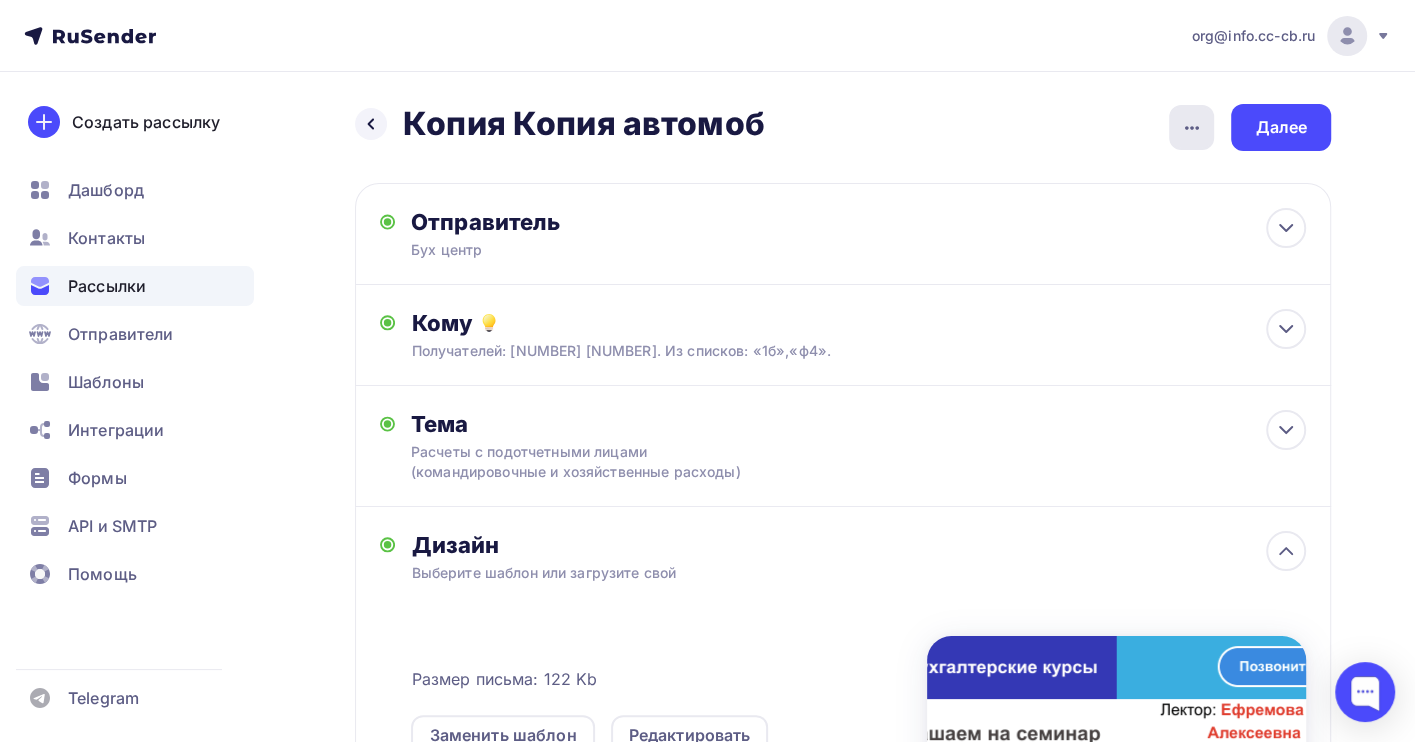 click 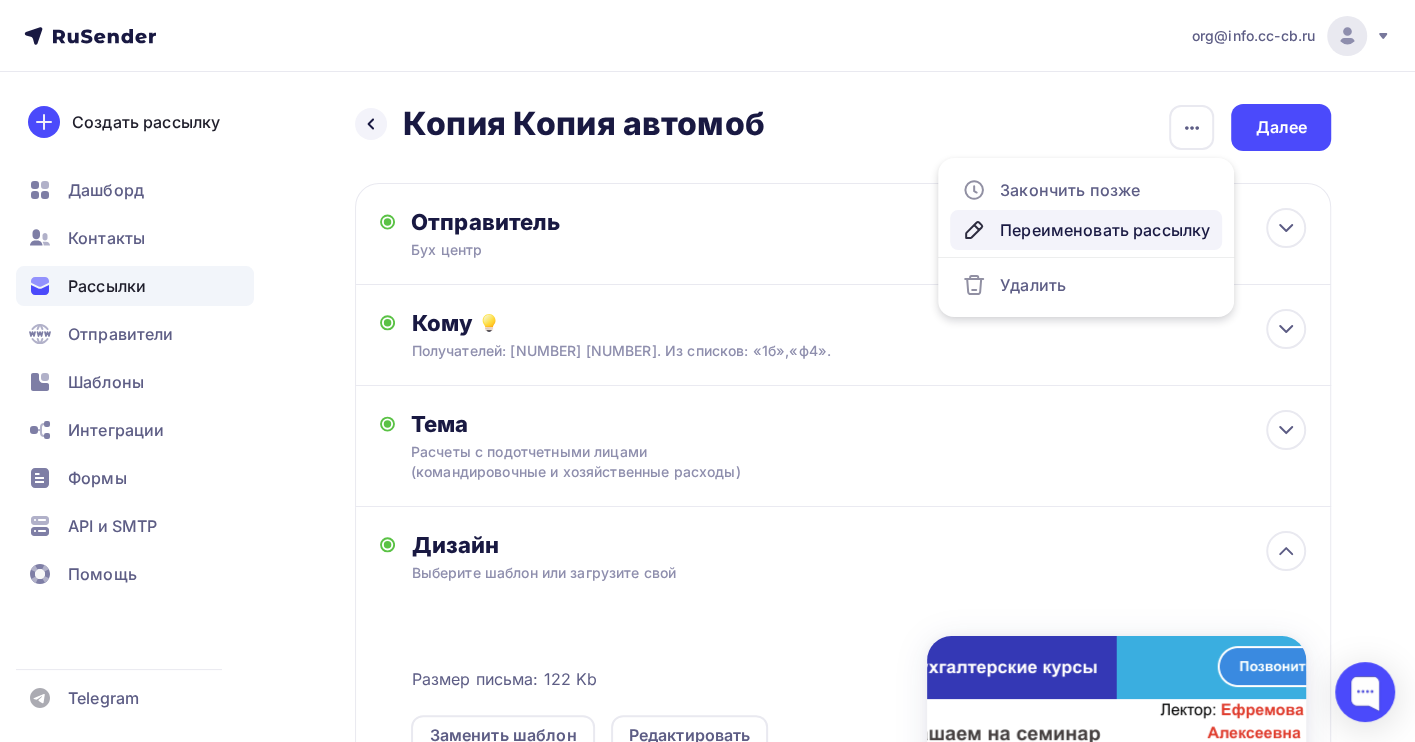 click on "Переименовать рассылку" at bounding box center [1086, 230] 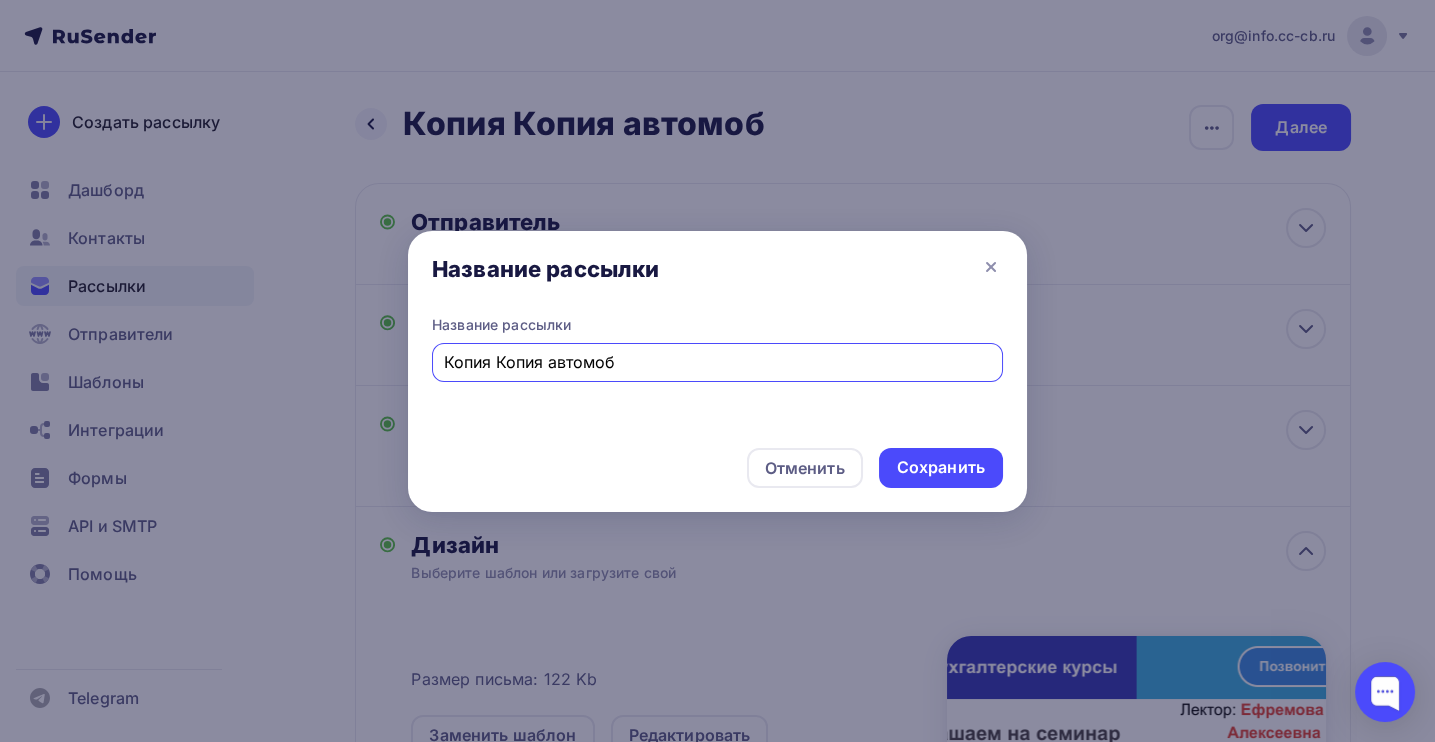 drag, startPoint x: 643, startPoint y: 359, endPoint x: 401, endPoint y: 359, distance: 242 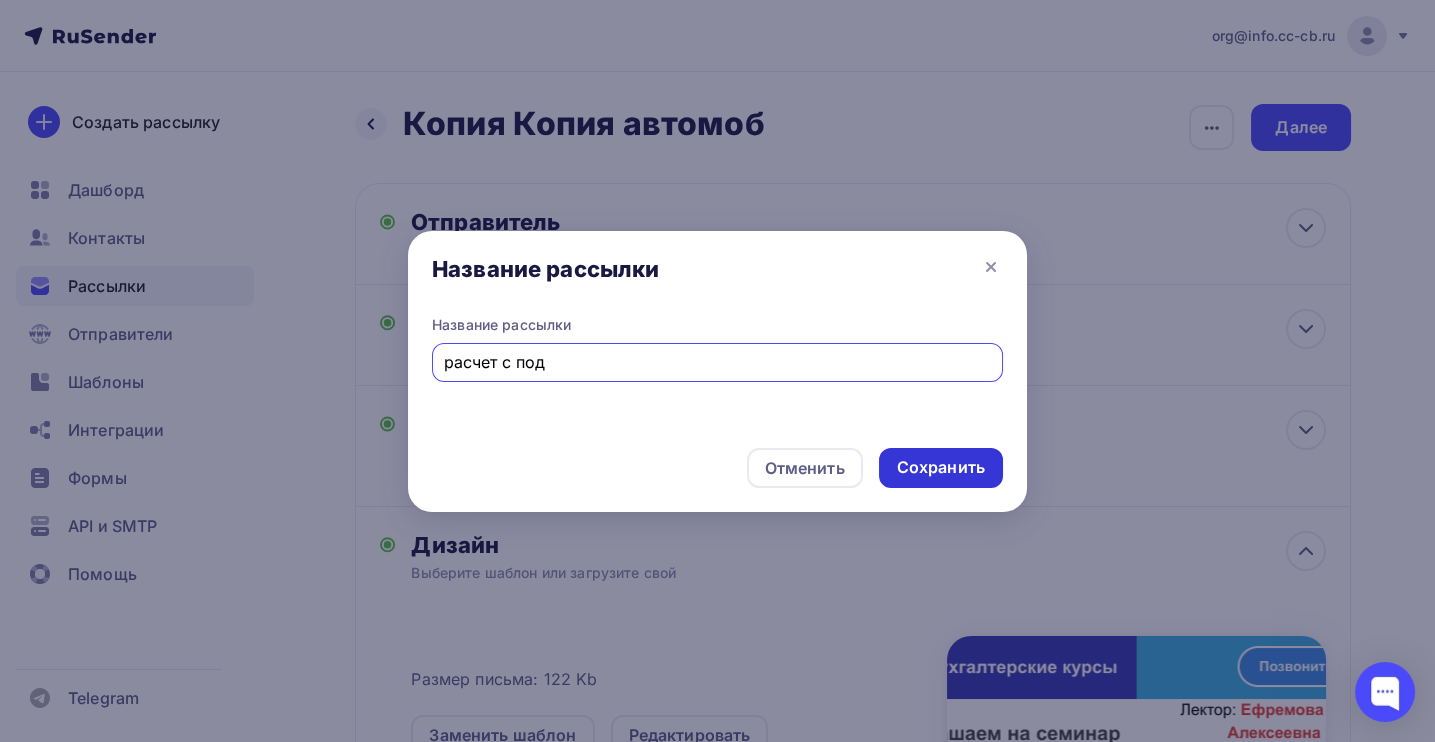 type on "расчет с под" 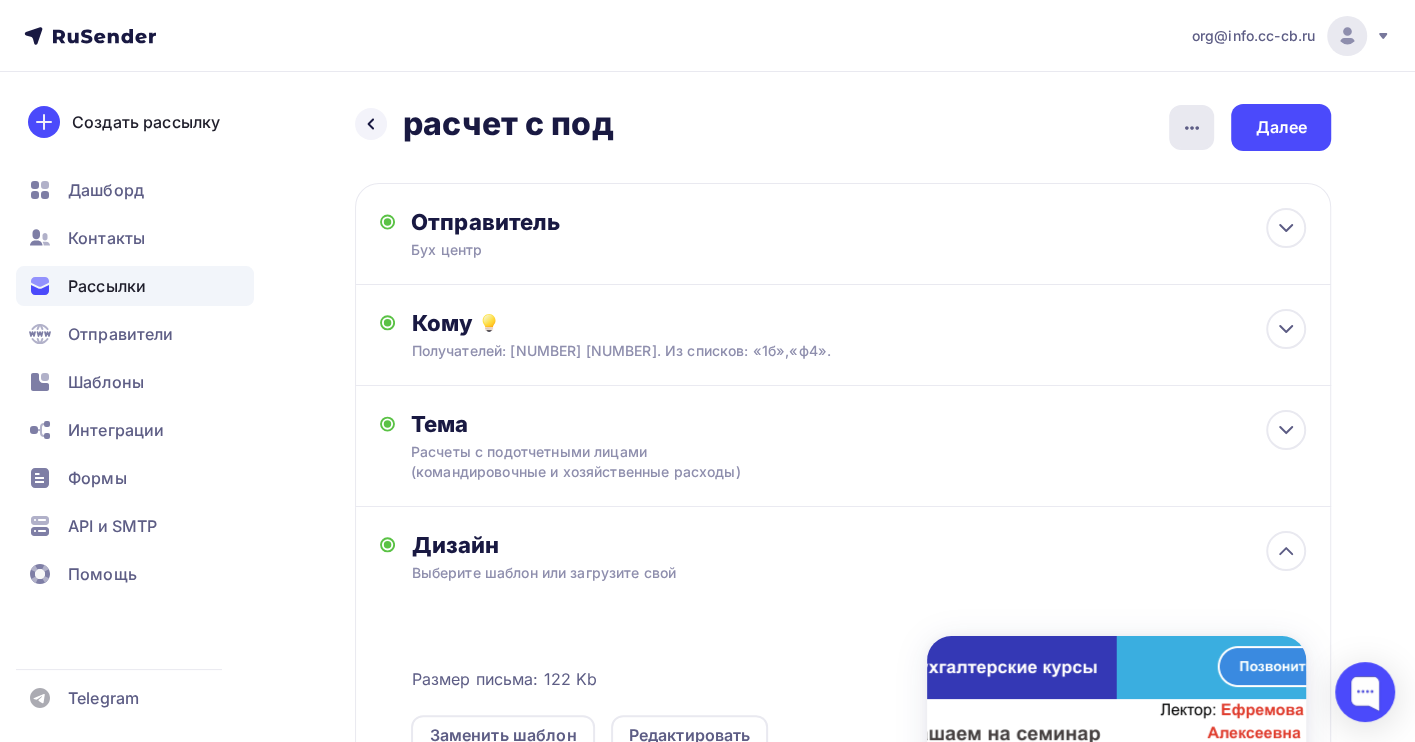 click 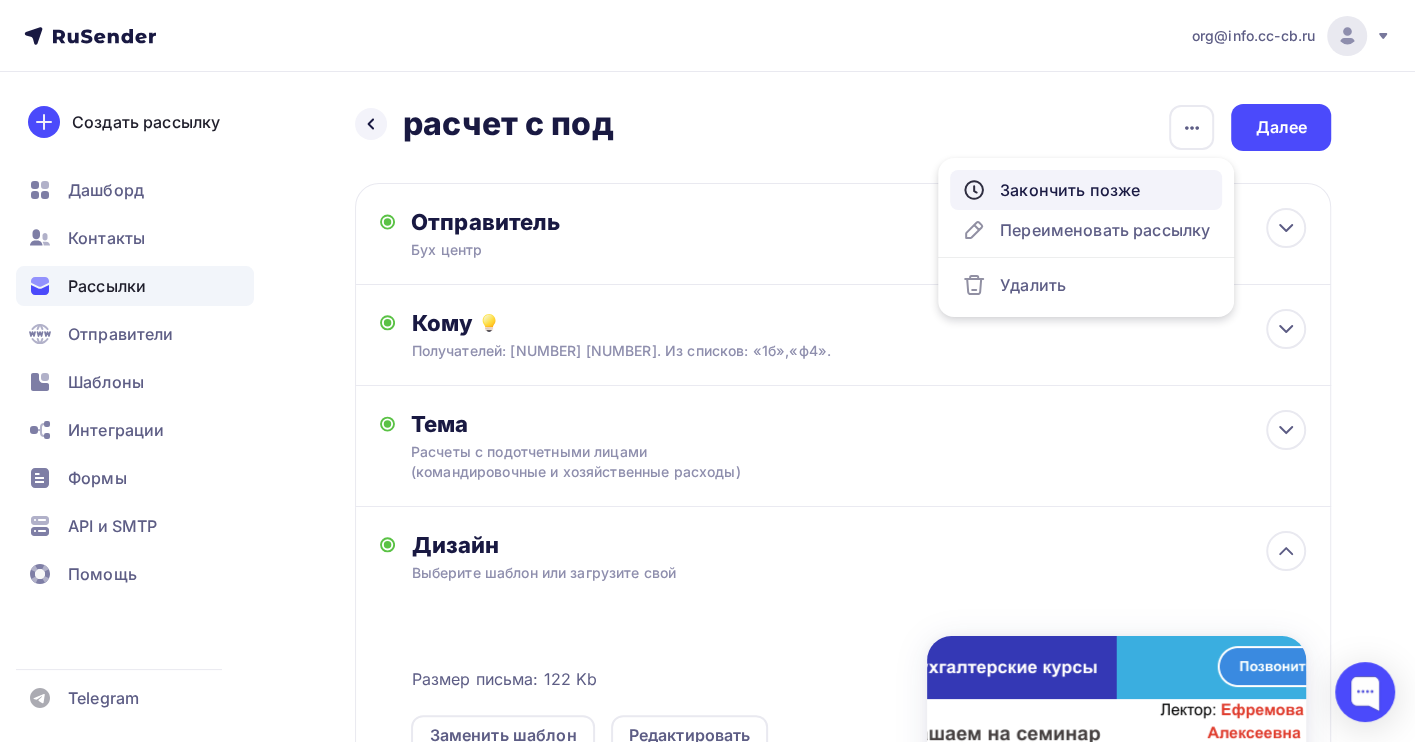click on "Закончить позже" at bounding box center [1086, 190] 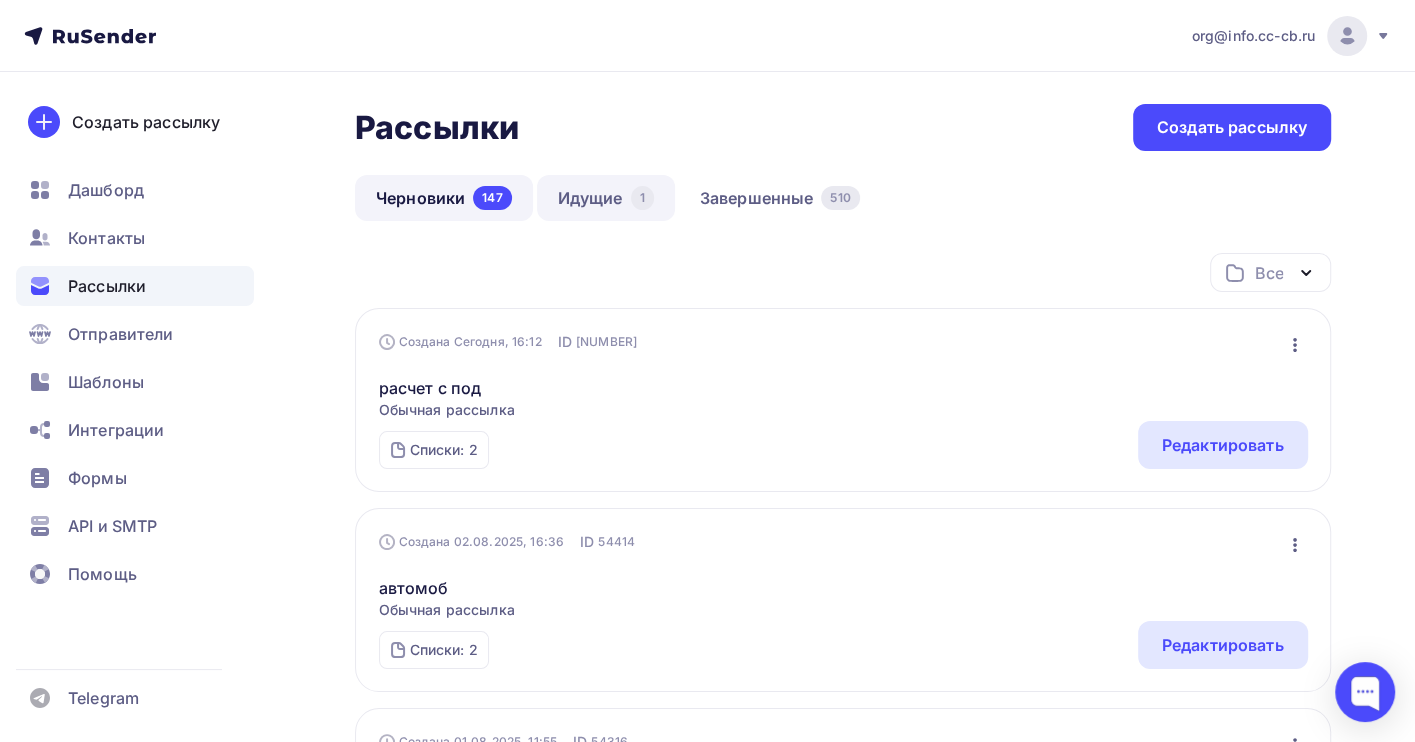 click on "Идущие
1" at bounding box center (606, 198) 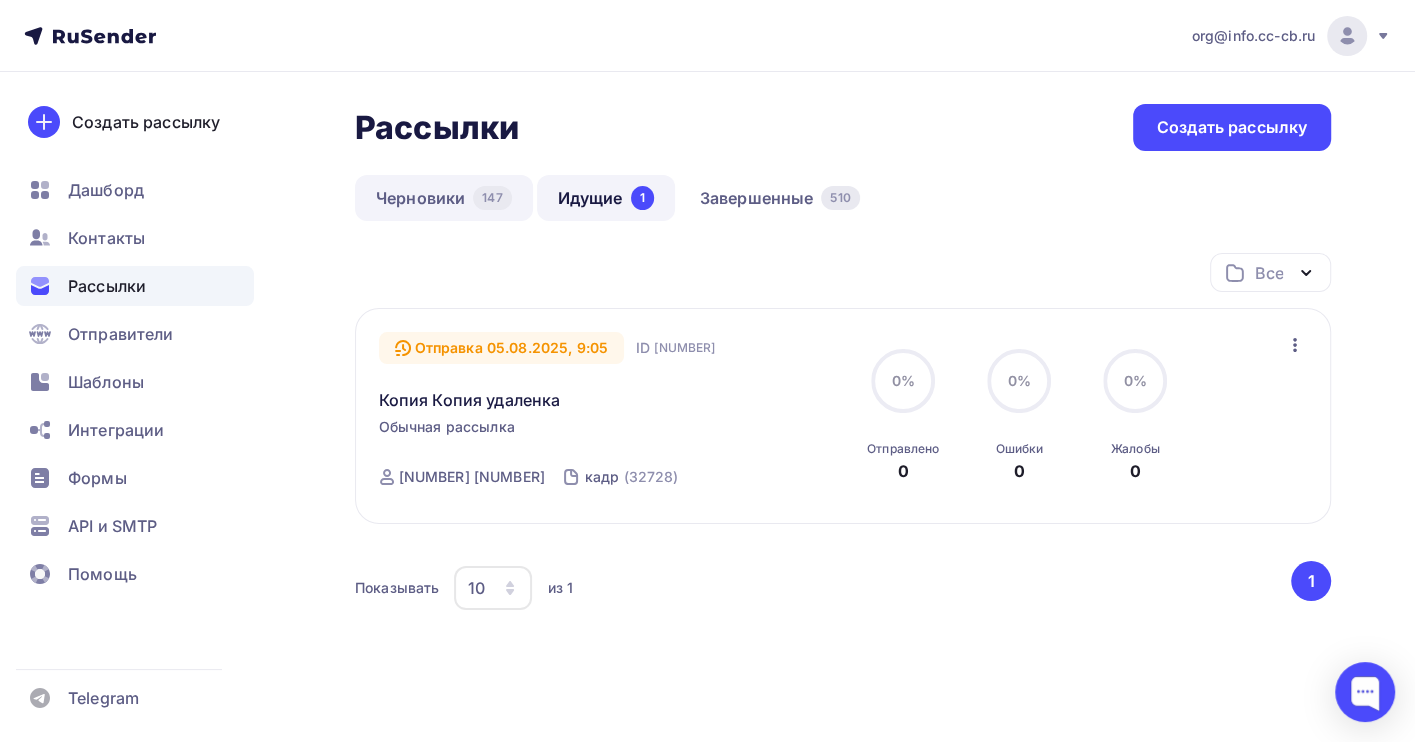click on "Черновики
147" at bounding box center (444, 198) 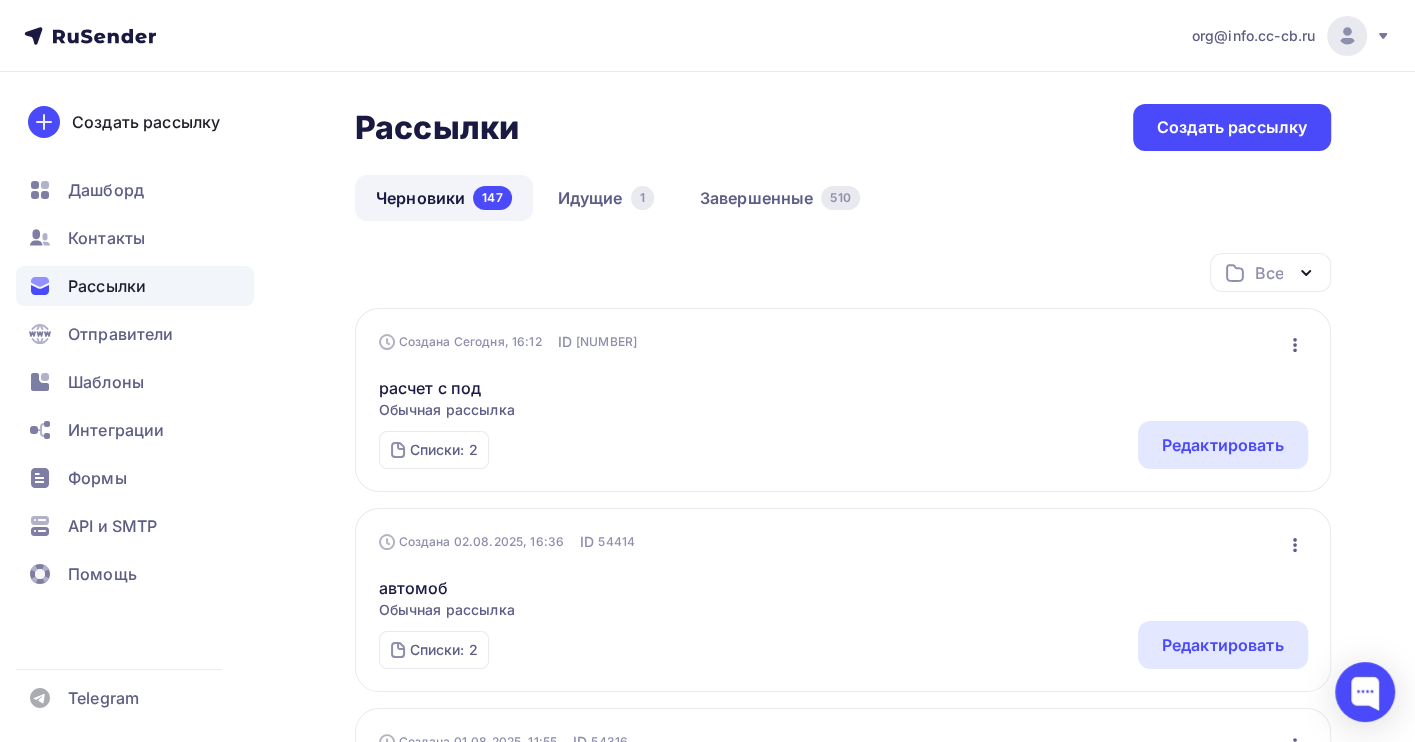 click 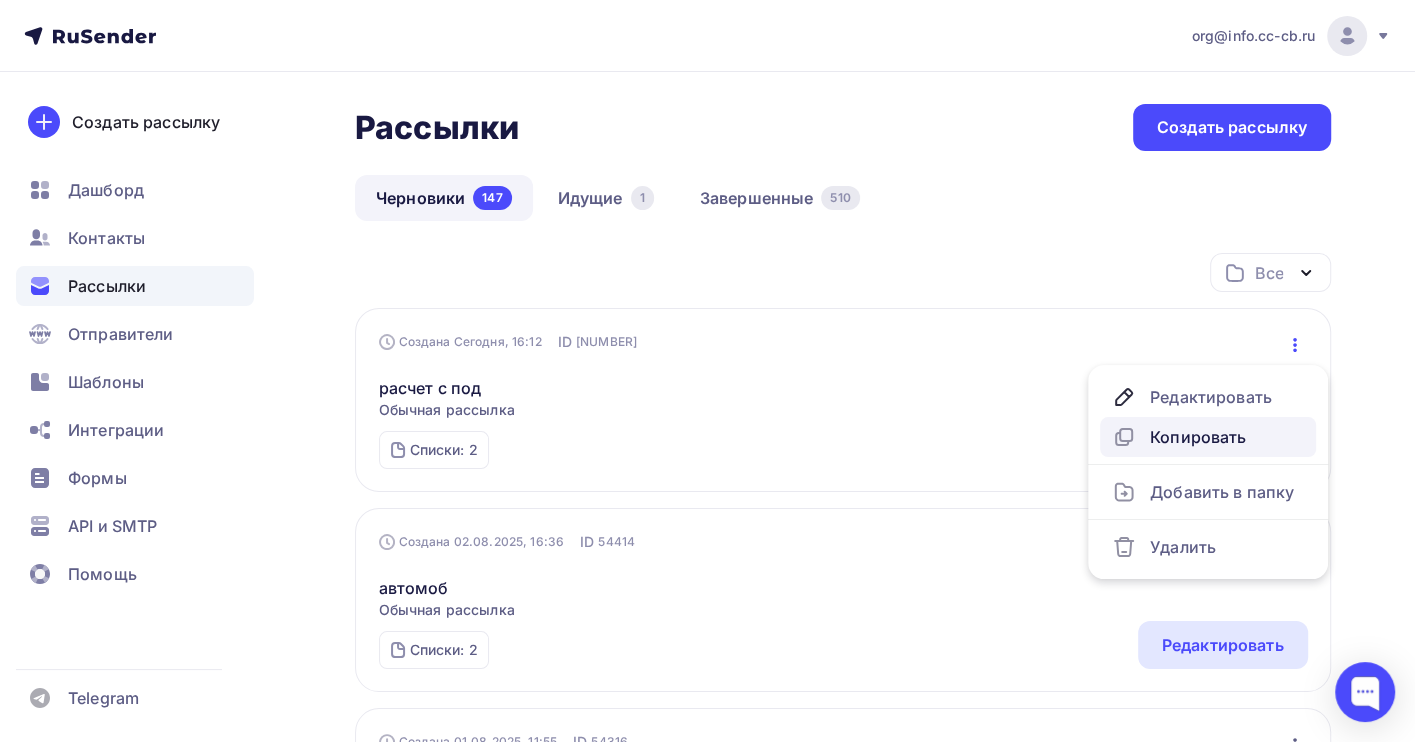 click on "Копировать" at bounding box center [1208, 437] 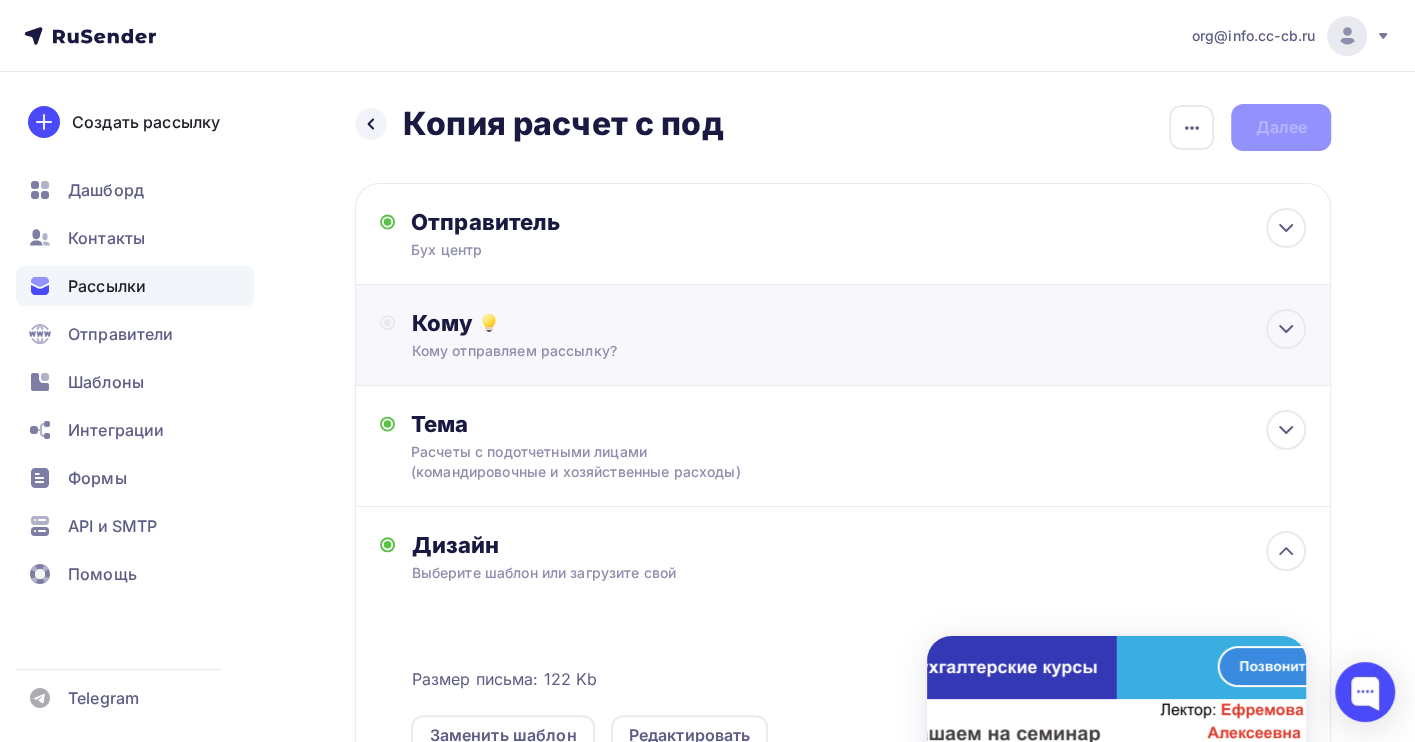 click on "Кому отправляем рассылку?" at bounding box center [813, 351] 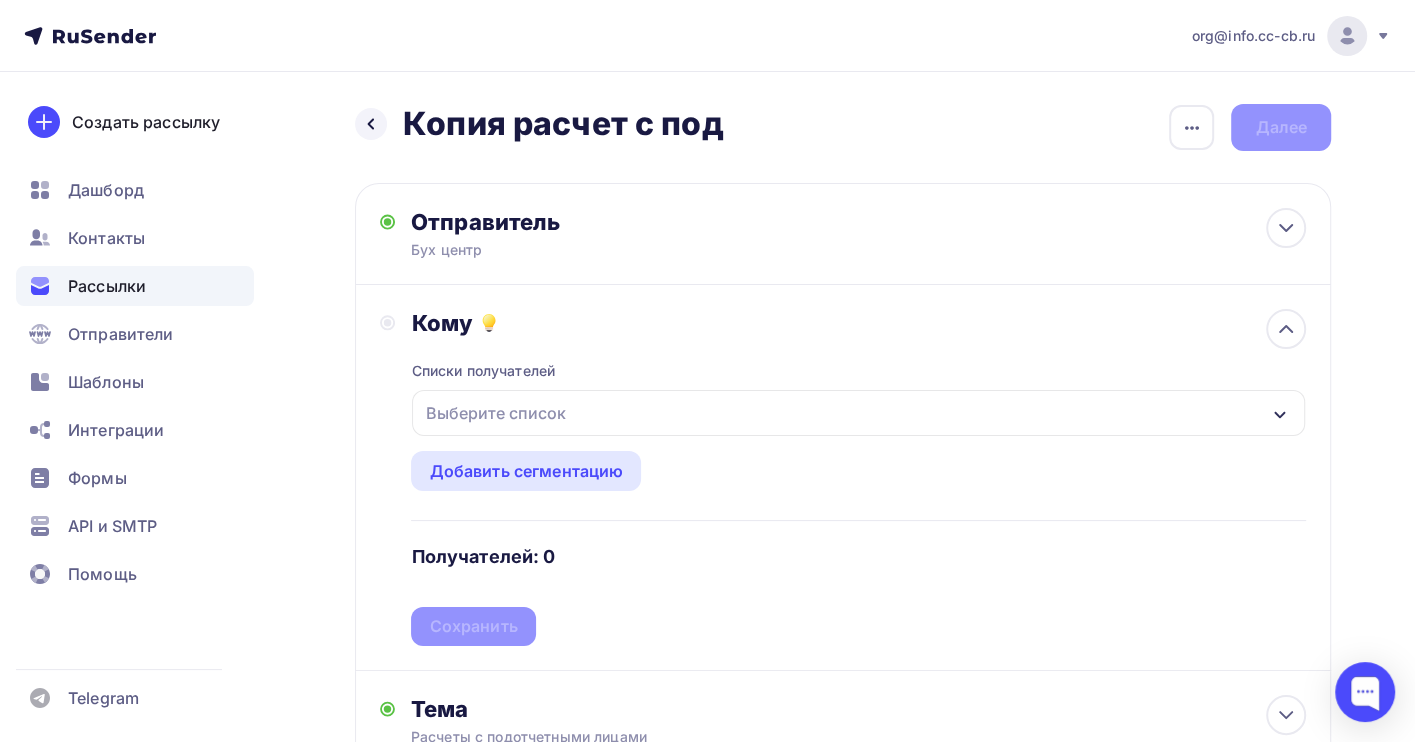 click on "Выберите список" at bounding box center (495, 413) 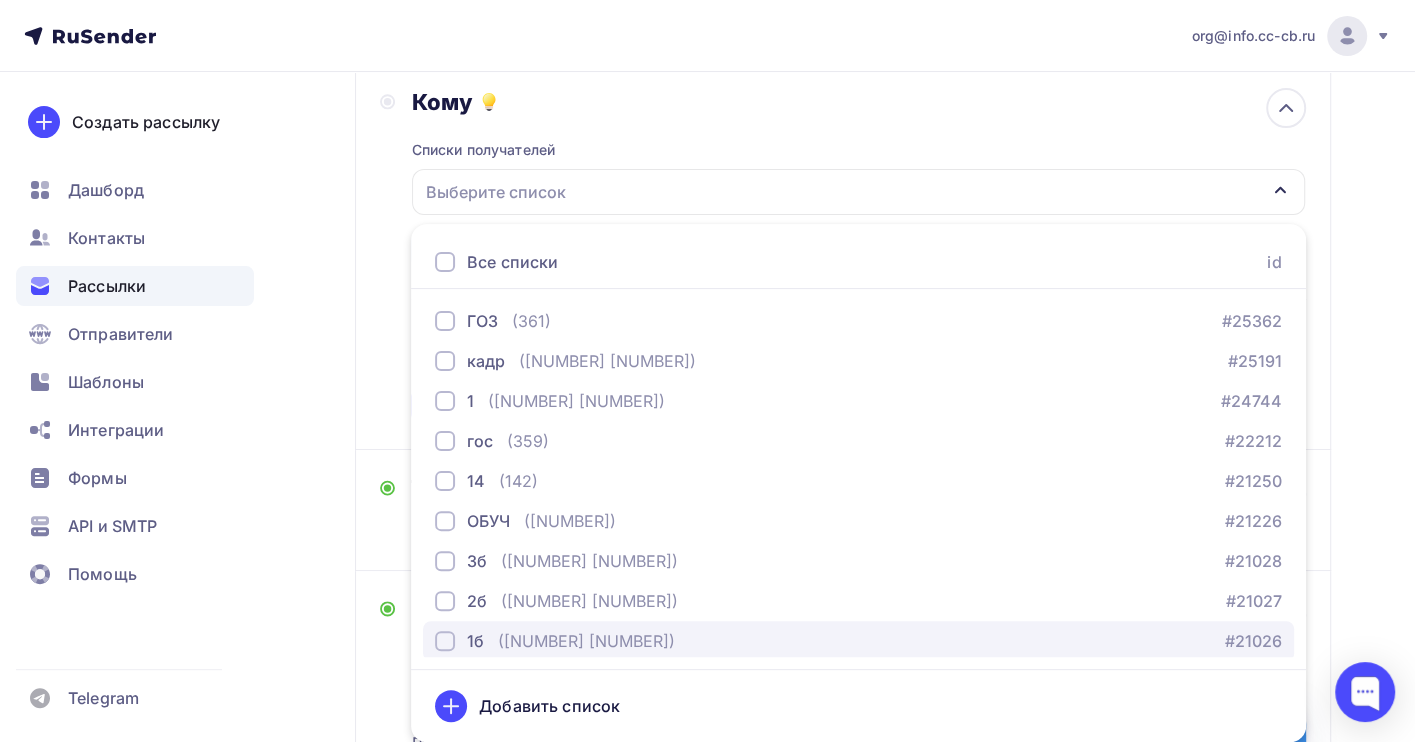 click on "([NUMBER] [NUMBER])" at bounding box center [586, 641] 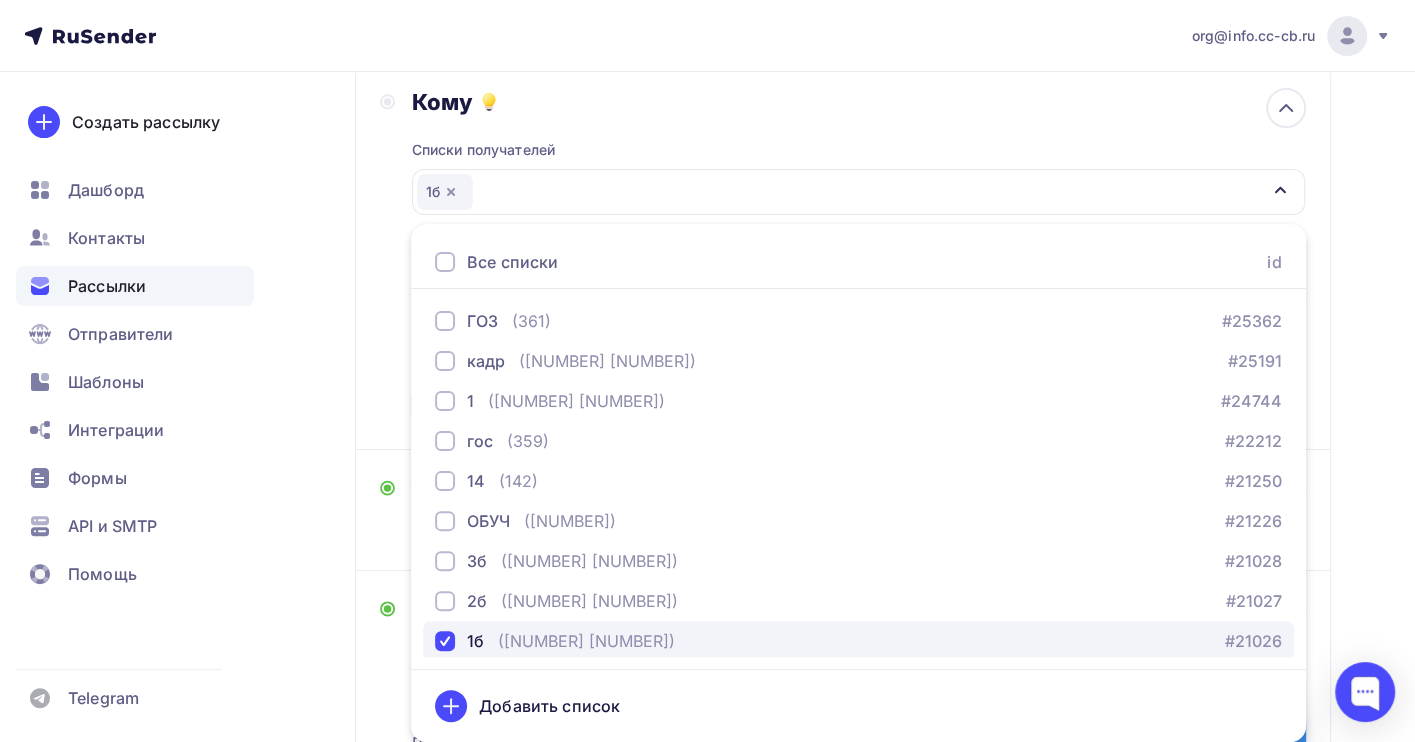 scroll, scrollTop: 133, scrollLeft: 0, axis: vertical 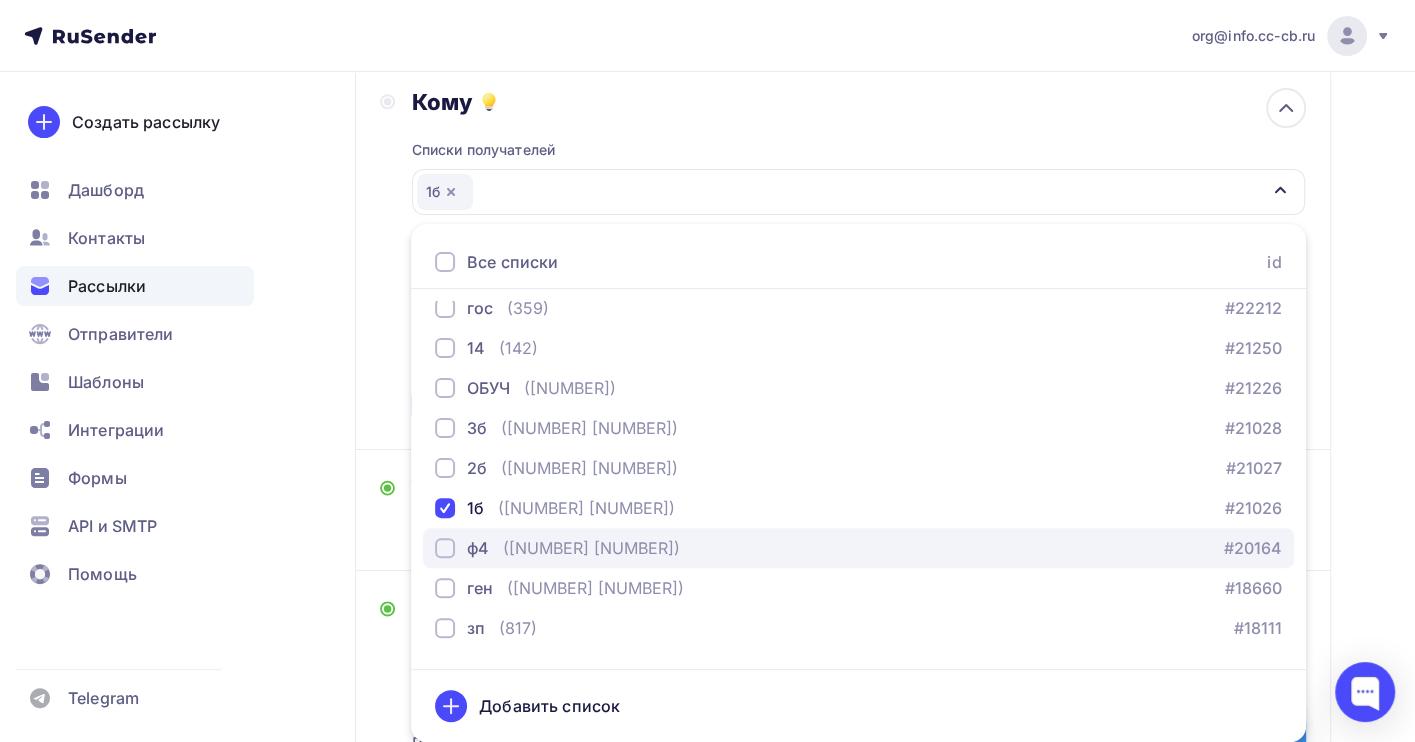 click on "([NUMBER] [NUMBER])" at bounding box center [591, 548] 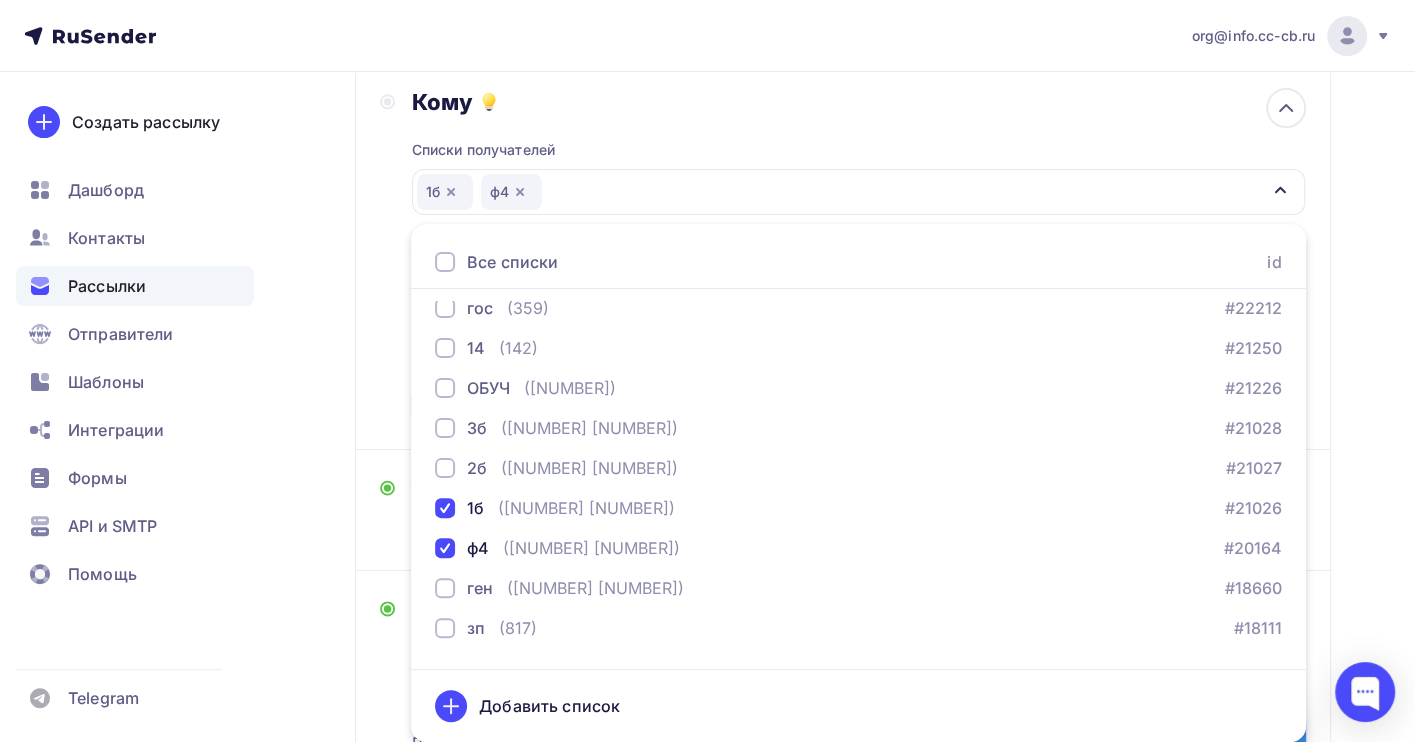 click on "Назад
Копия расчет с под
Копия расчет с под
Закончить позже
Переименовать рассылку
Удалить
Далее
Отправитель
Бух центр
Email  *
[EMAIL]
[EMAIL]           [EMAIL]               Добавить отправителя
Рекомендуем  добавить почту на домене , чтобы рассылка не попала в «Спам»
Имя                 Сохранить
Предпросмотр текста
[TIME]" at bounding box center [707, 547] 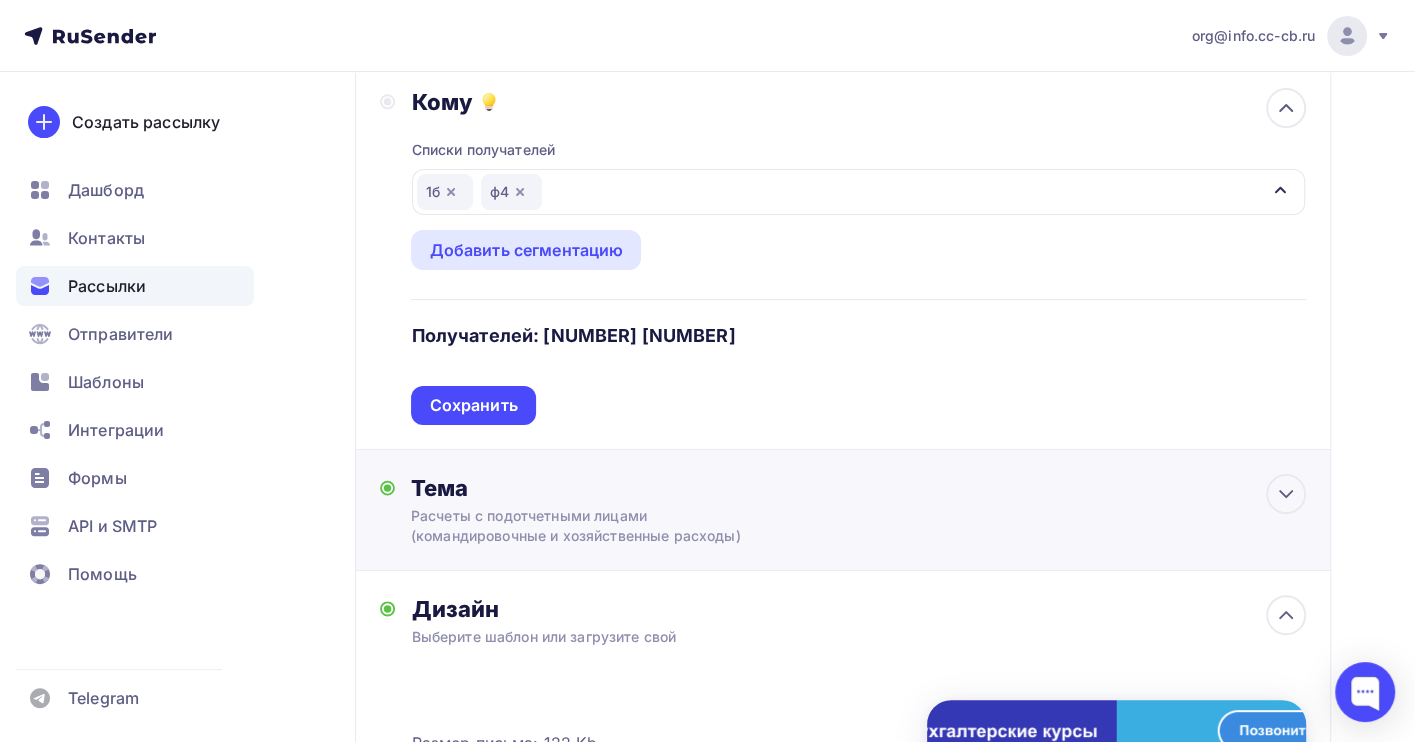 click on "Сохранить" at bounding box center [473, 405] 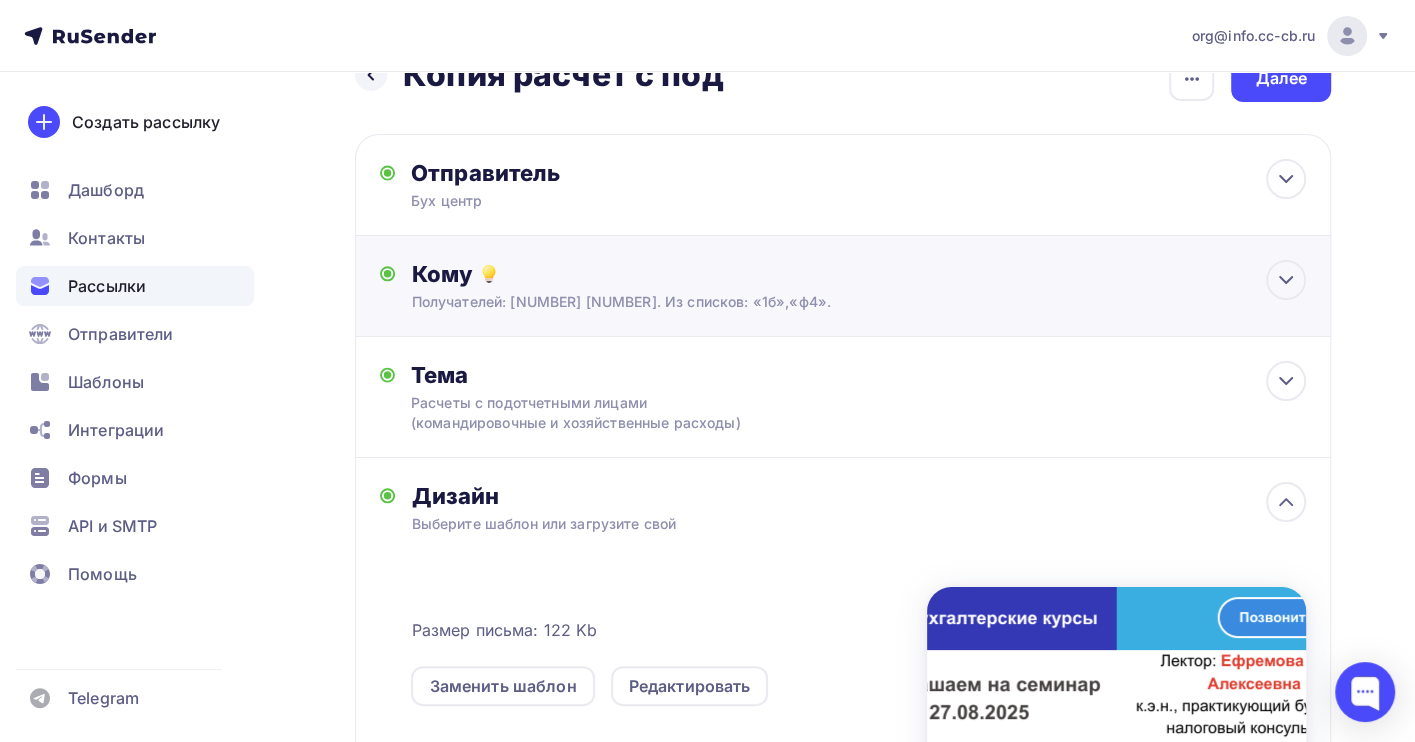 scroll, scrollTop: 0, scrollLeft: 0, axis: both 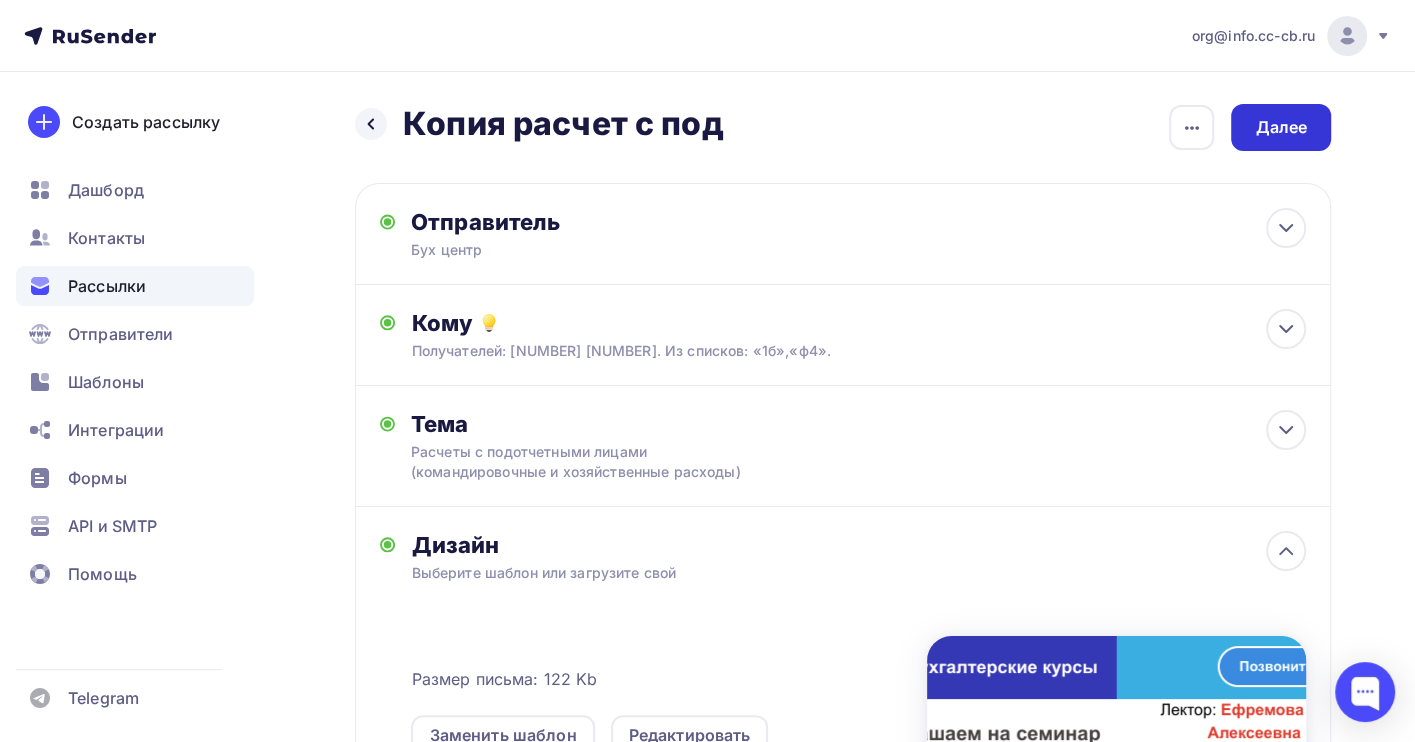 click on "Далее" at bounding box center (1281, 127) 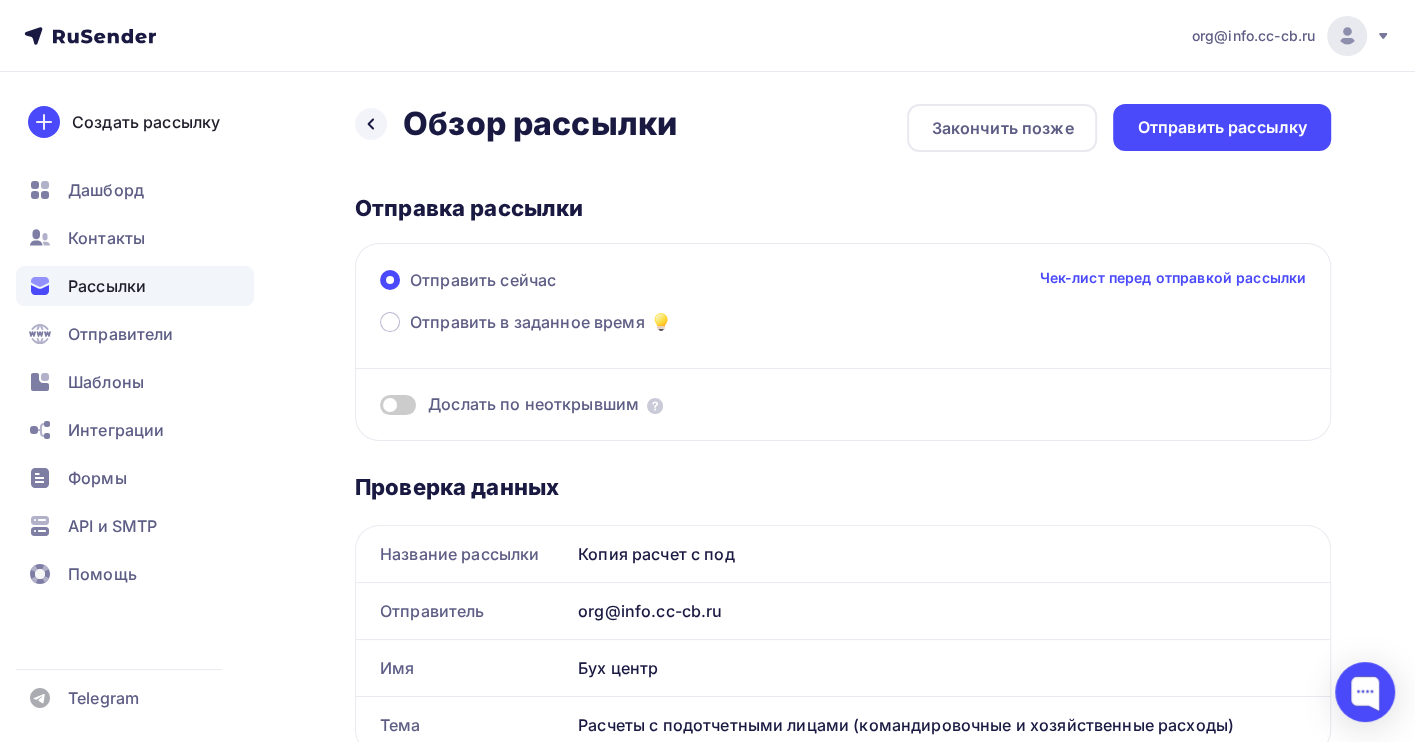 scroll, scrollTop: 0, scrollLeft: 0, axis: both 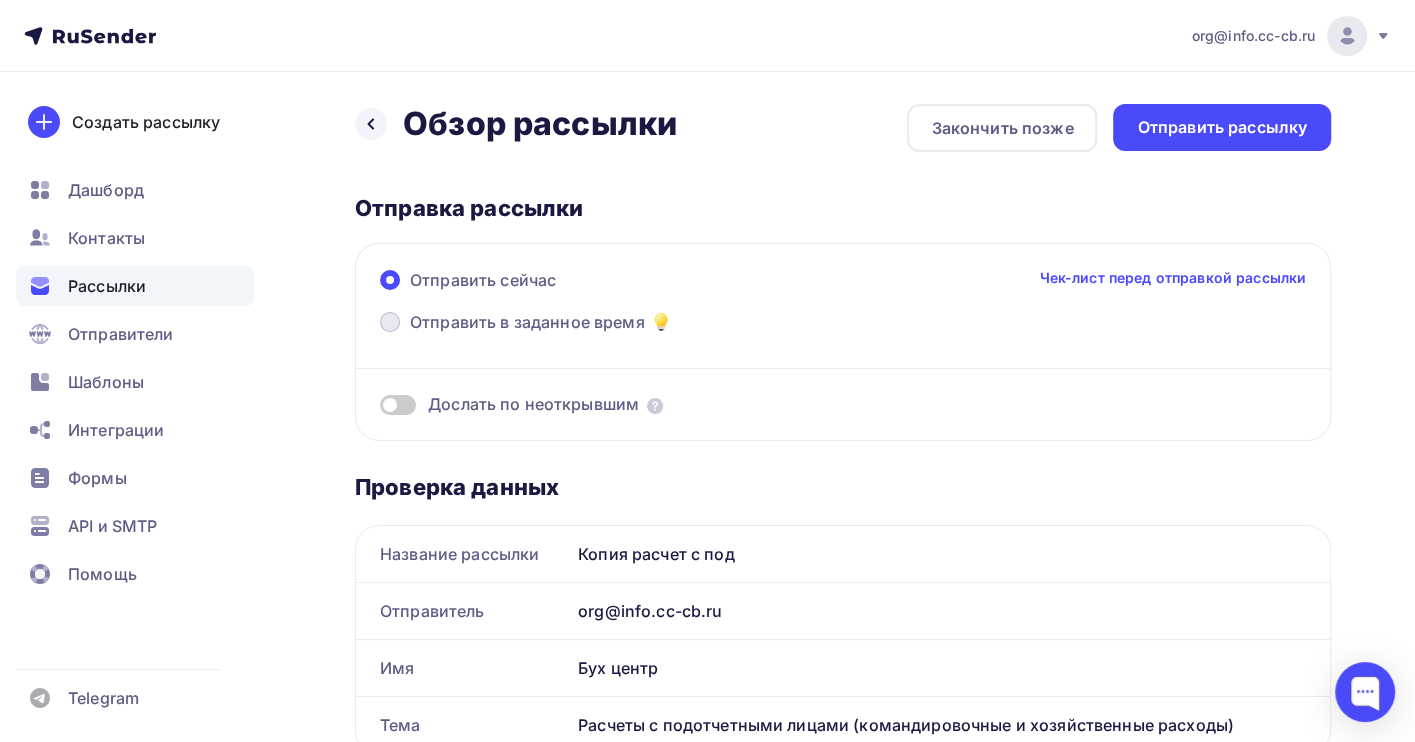 click on "Отправить в заданное время" at bounding box center (527, 322) 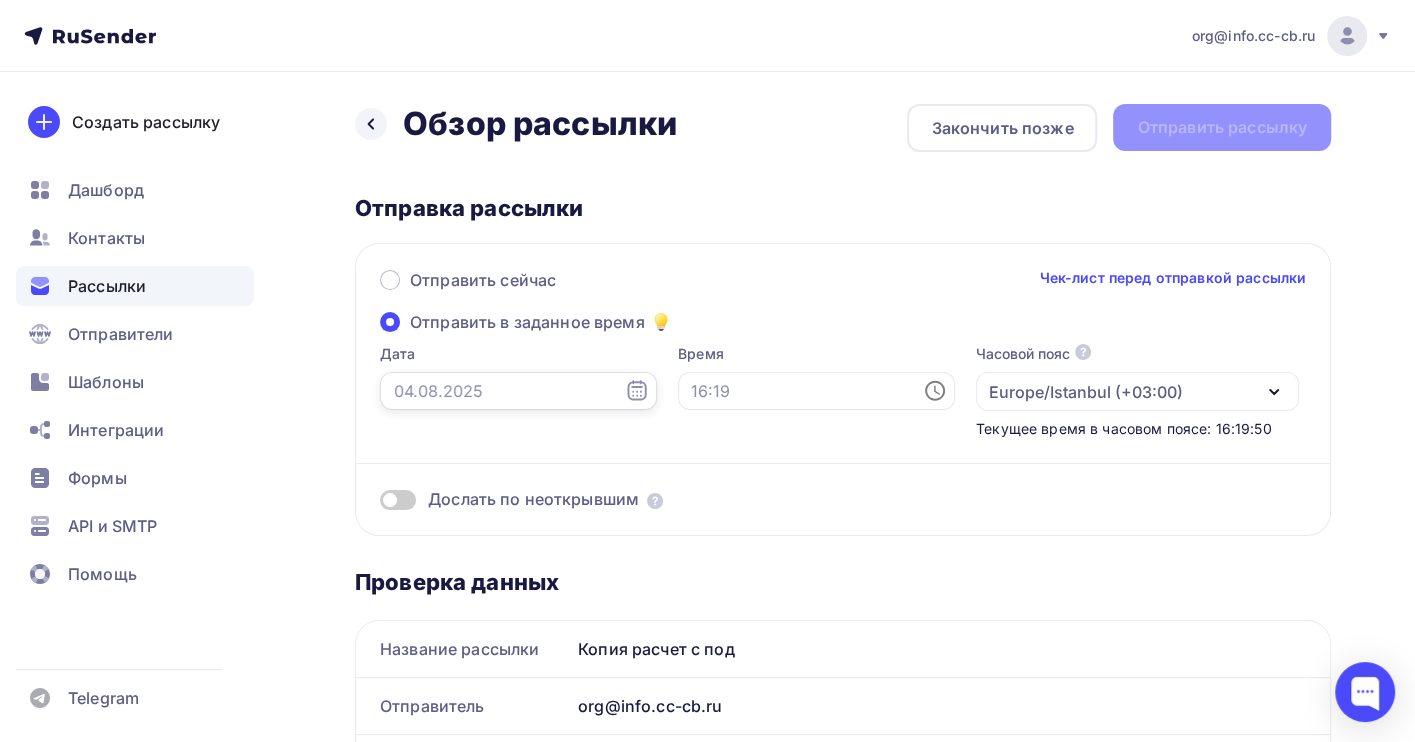 click at bounding box center [518, 391] 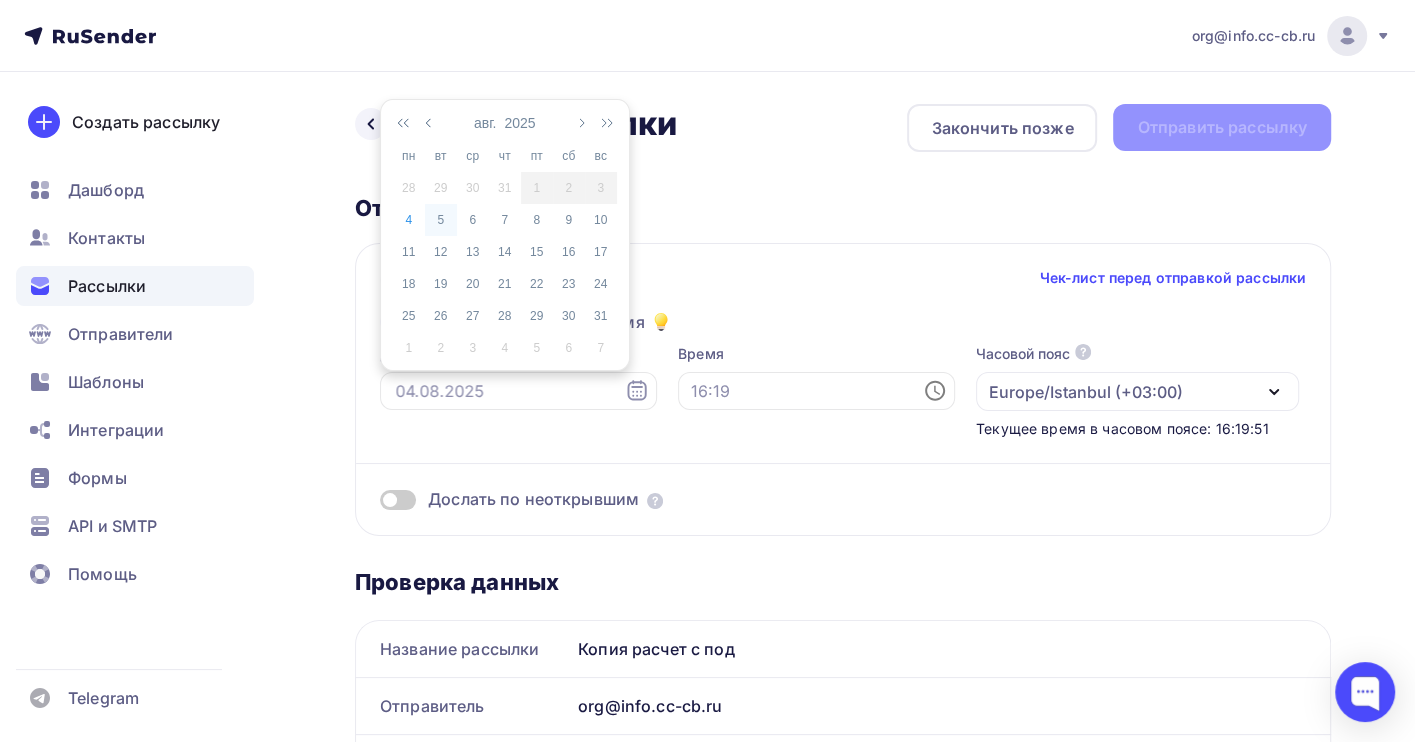 click on "5" at bounding box center (441, 220) 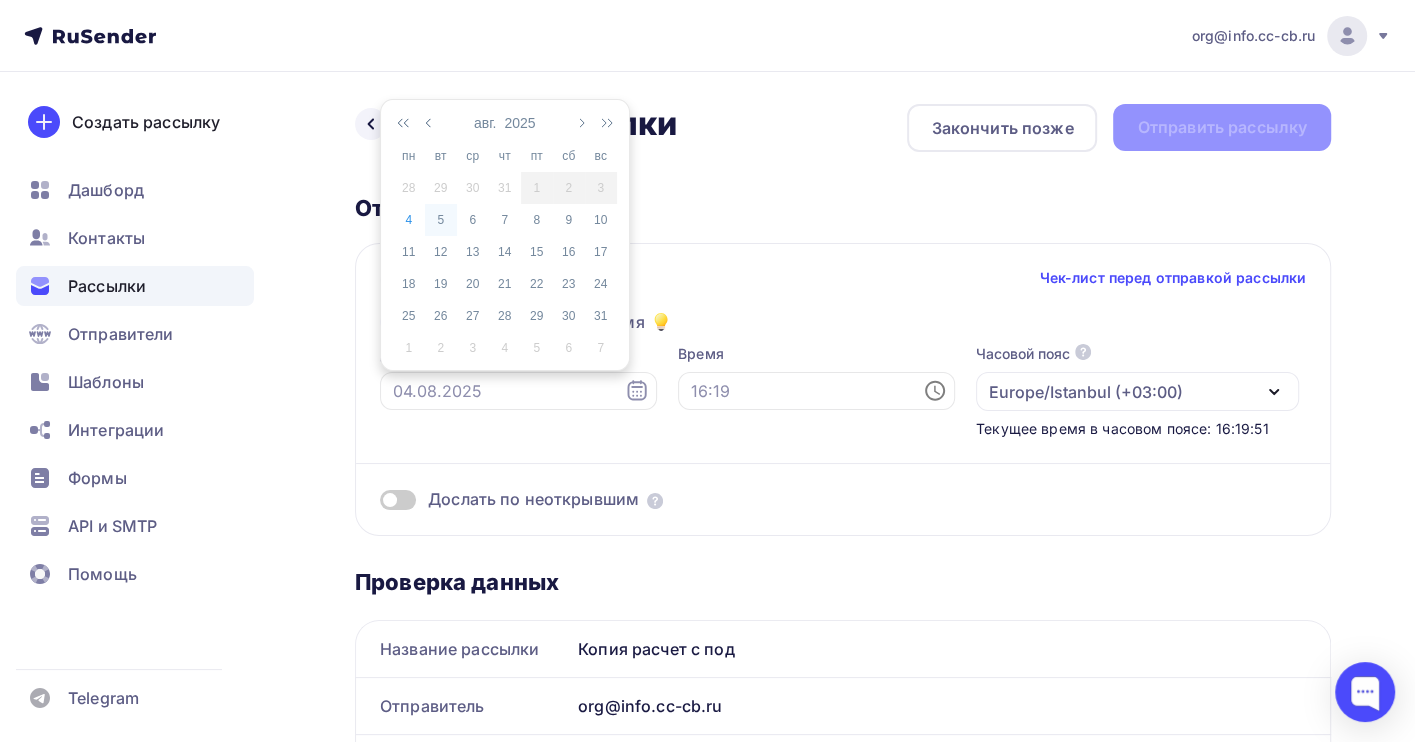 type on "05.08.2025" 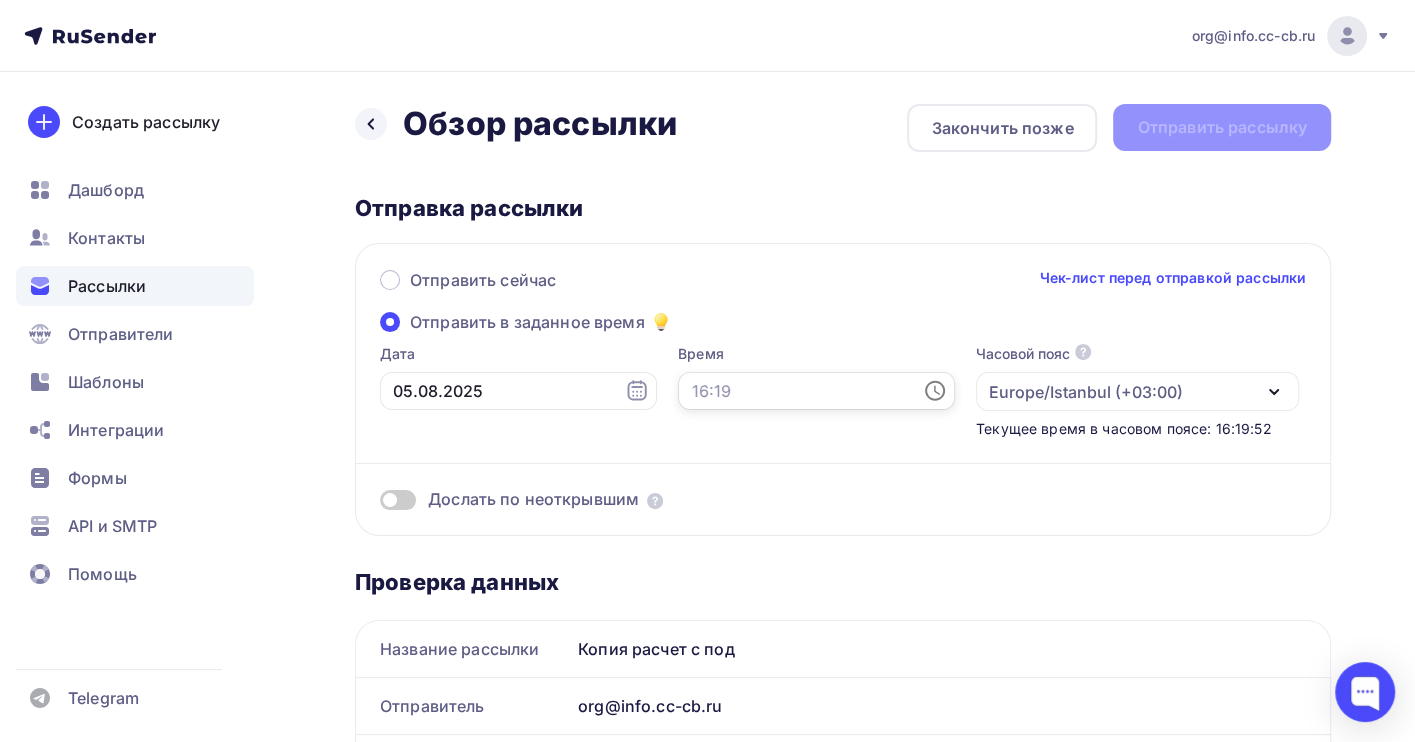 click at bounding box center [816, 391] 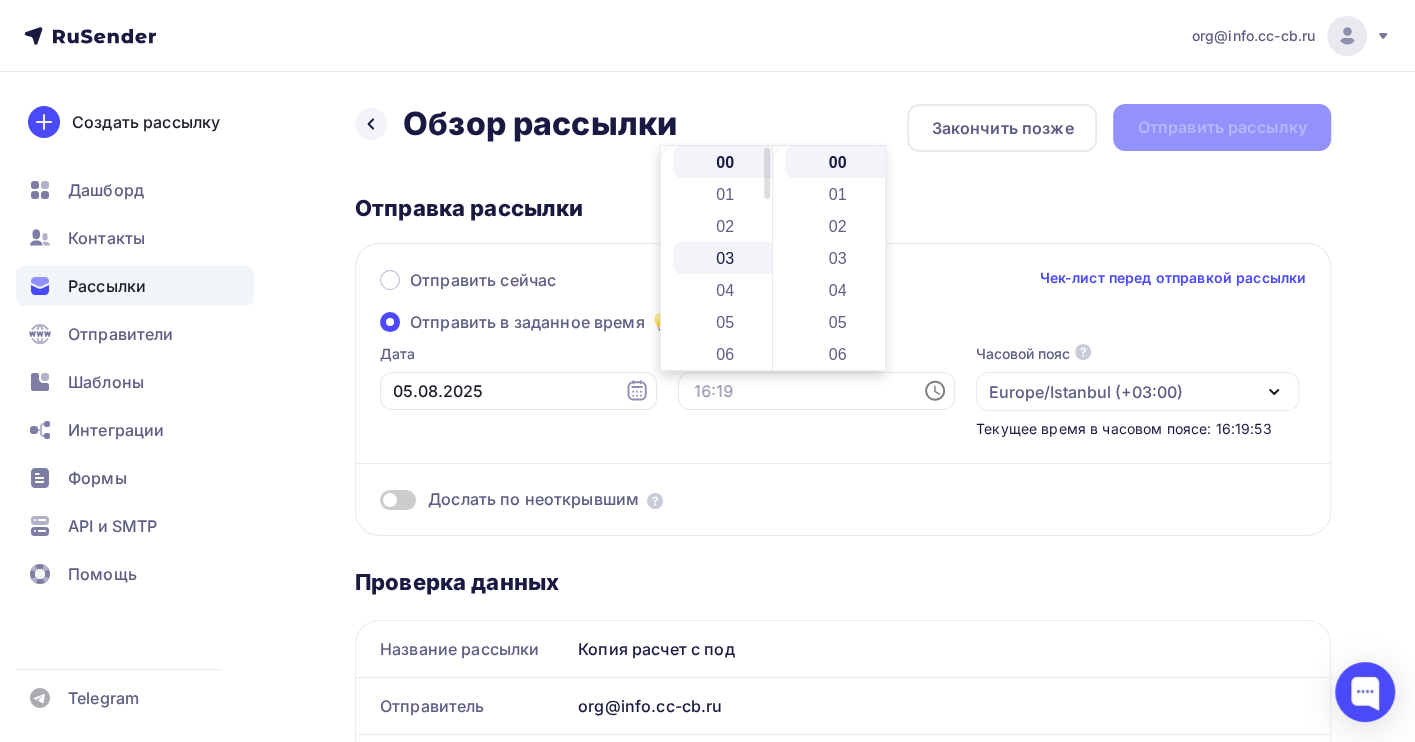 click on "03" at bounding box center (727, 258) 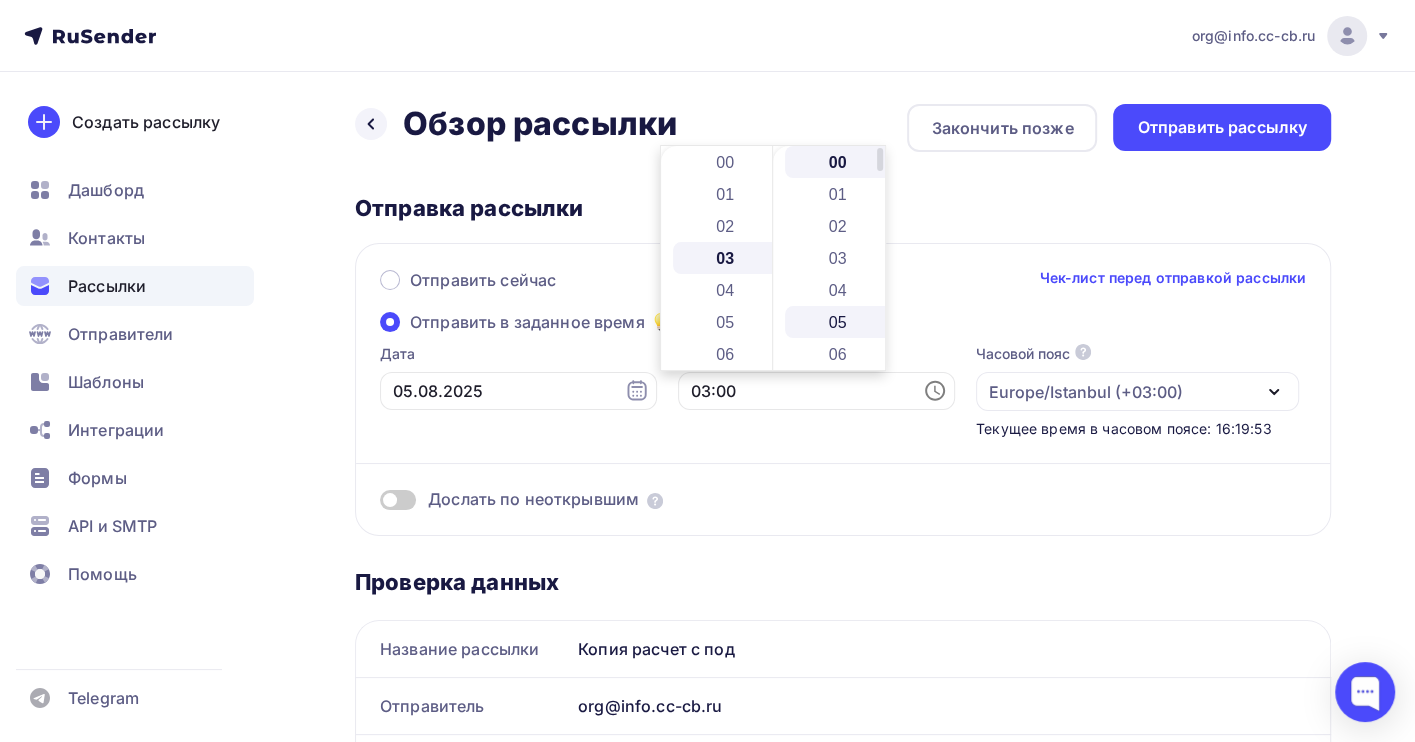 scroll, scrollTop: 96, scrollLeft: 0, axis: vertical 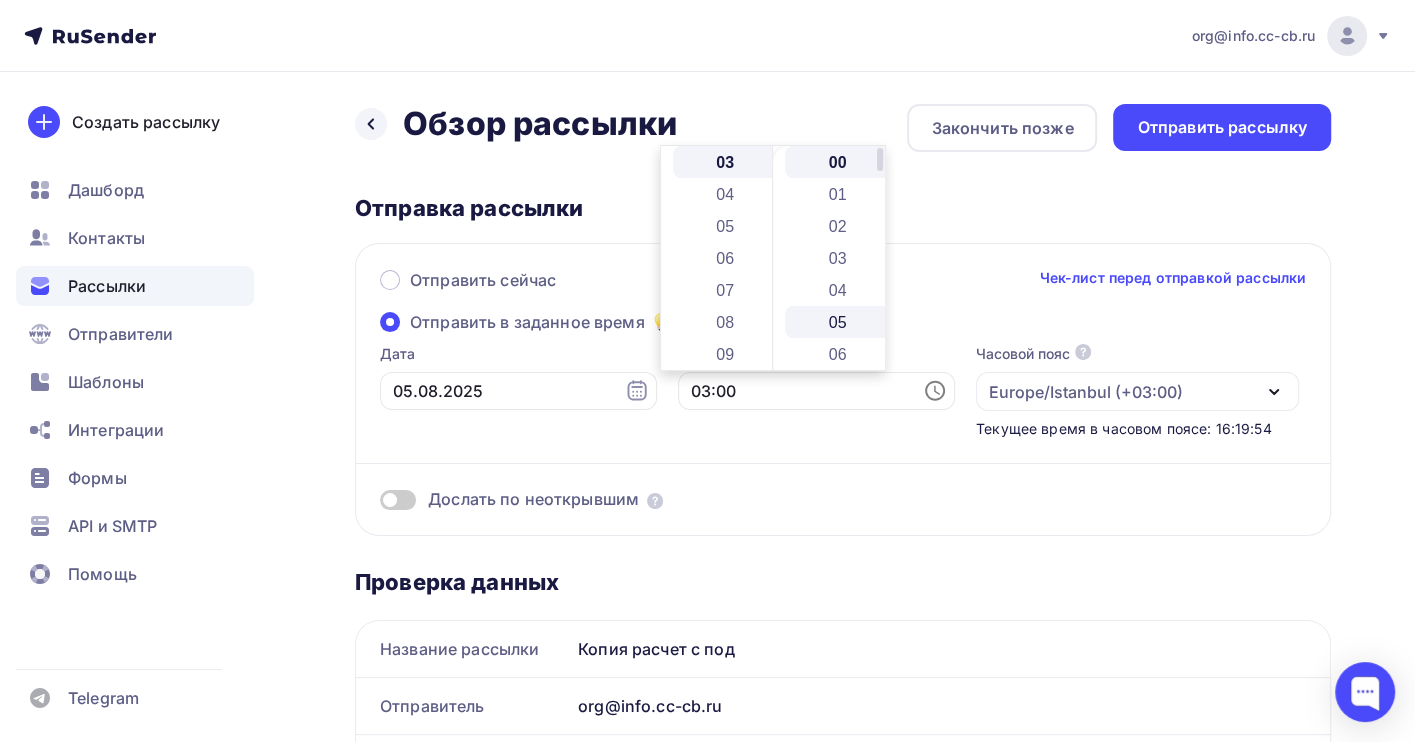 click on "05" at bounding box center [839, 322] 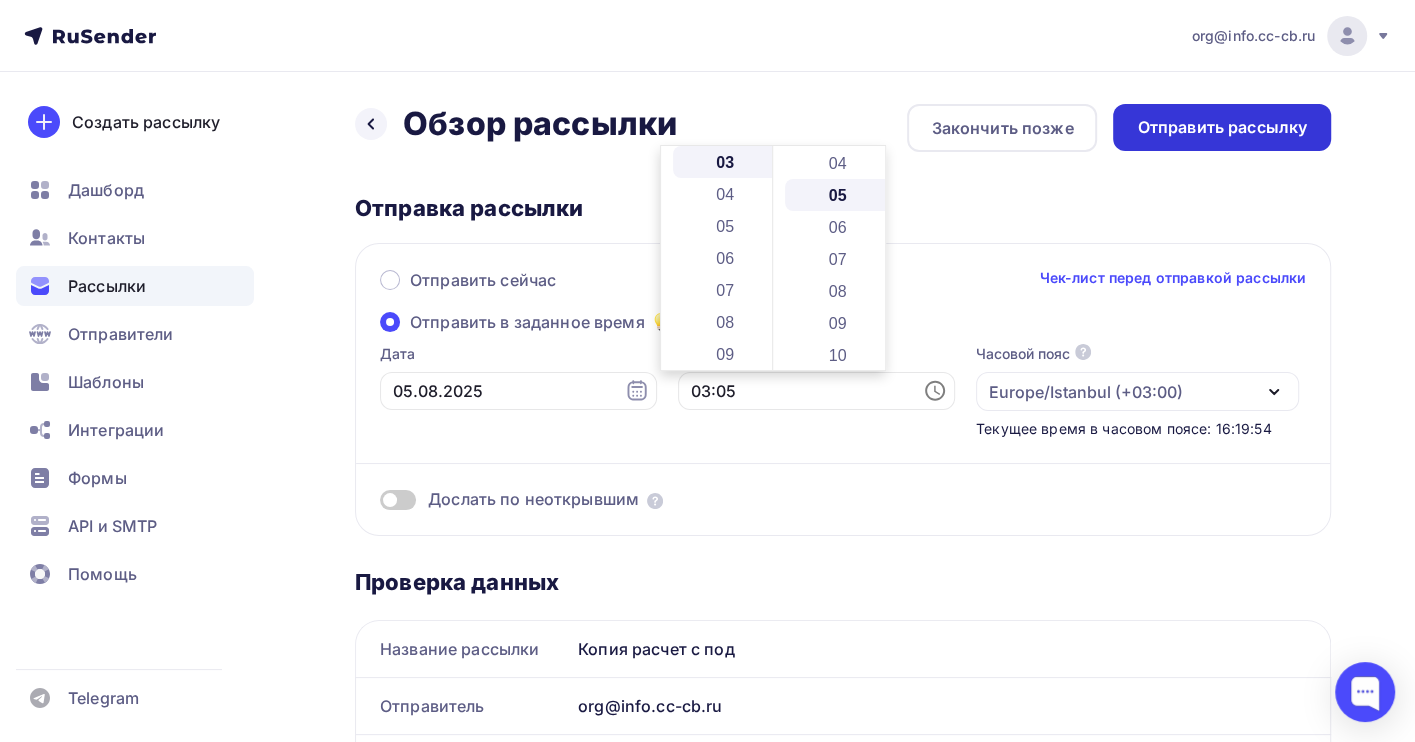 scroll, scrollTop: 159, scrollLeft: 0, axis: vertical 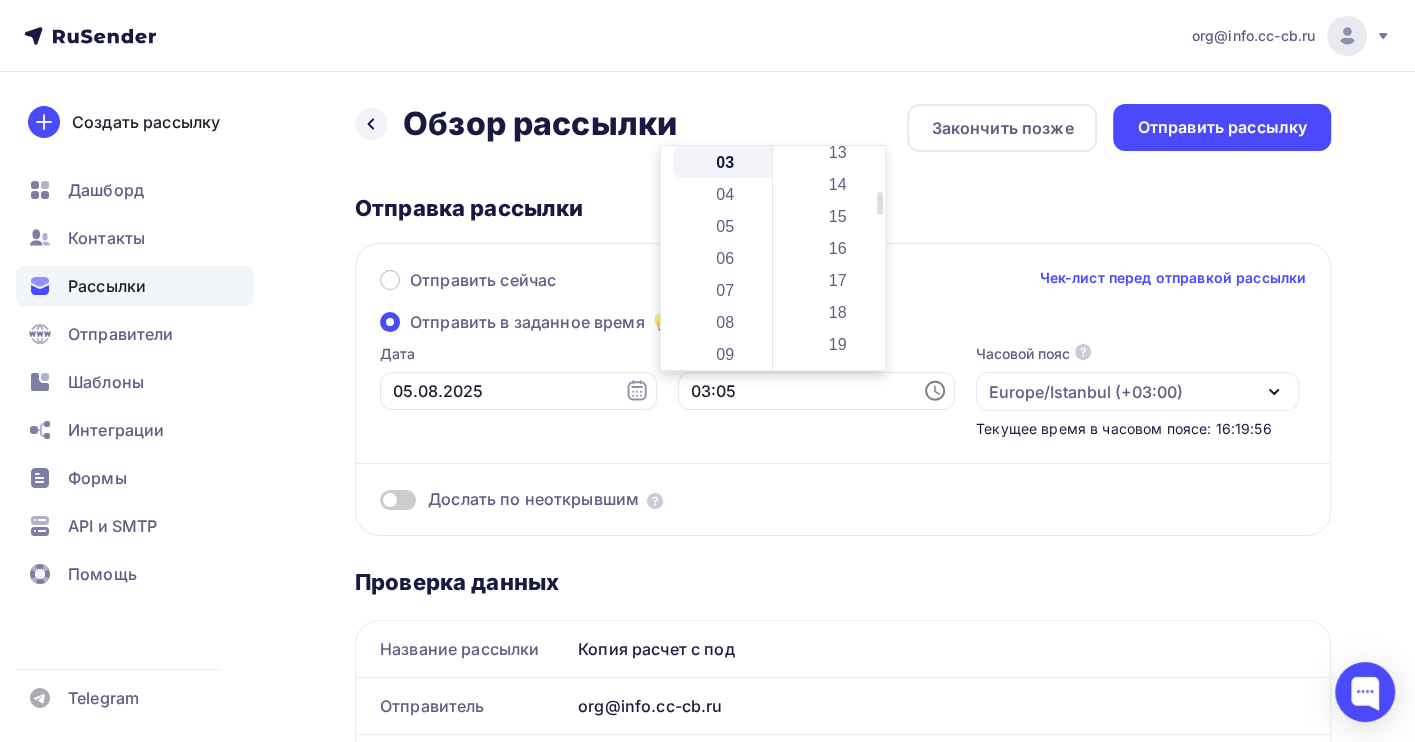 click on "18" at bounding box center (839, 312) 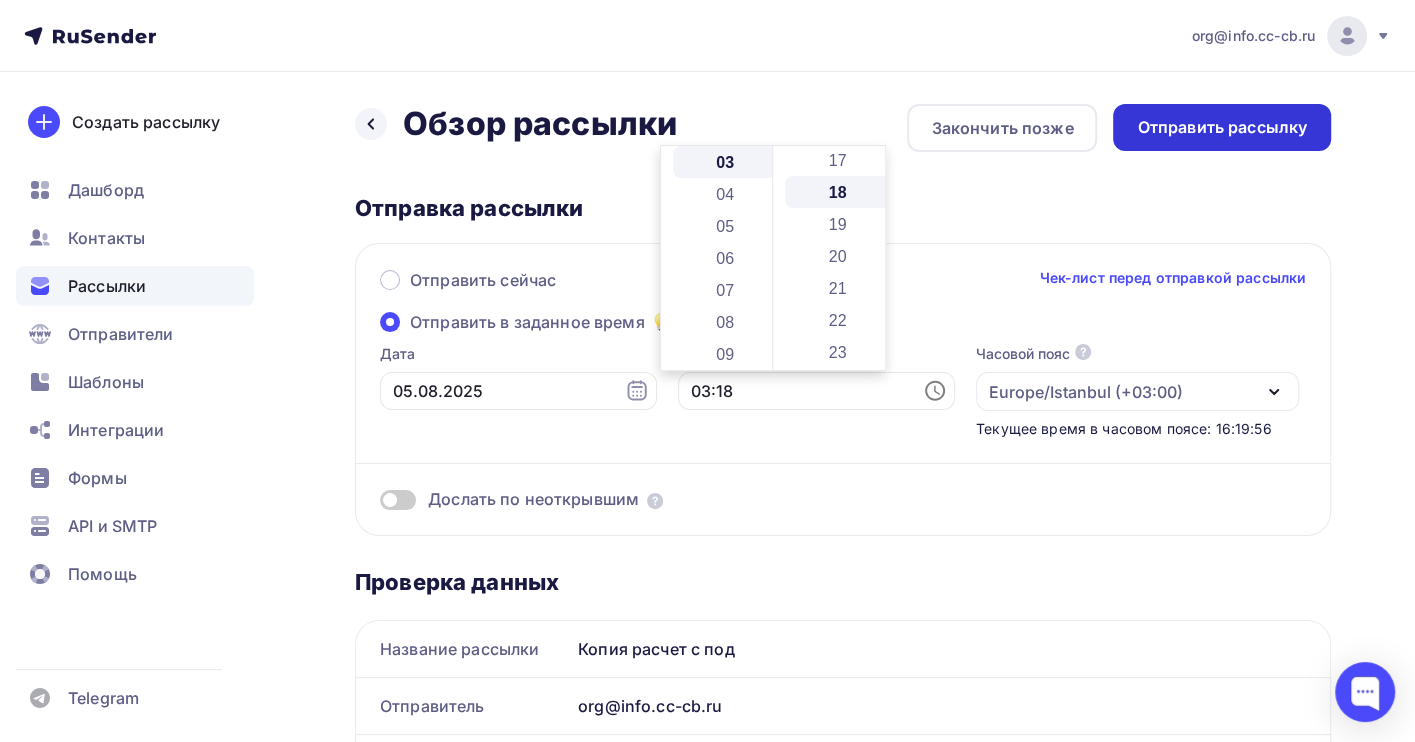 scroll, scrollTop: 575, scrollLeft: 0, axis: vertical 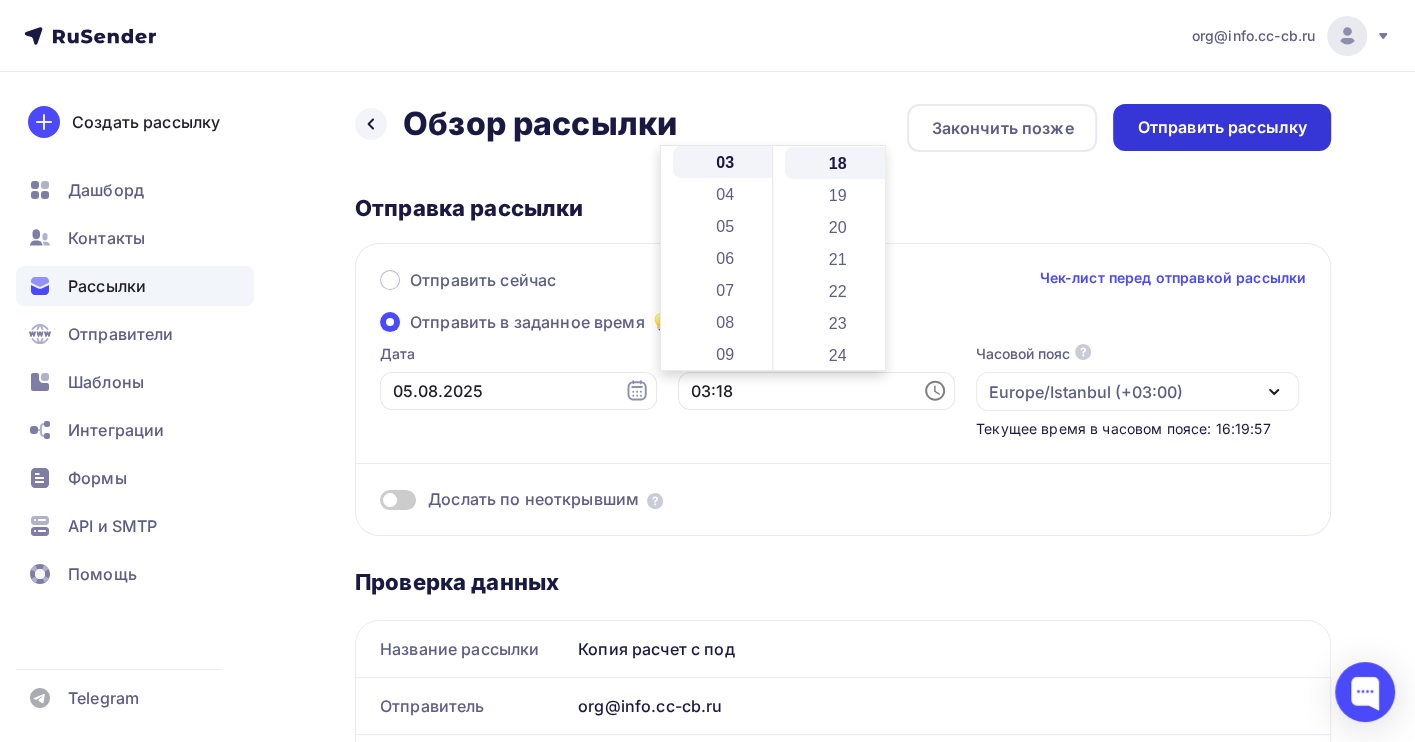 click on "Отправить рассылку" at bounding box center [1222, 127] 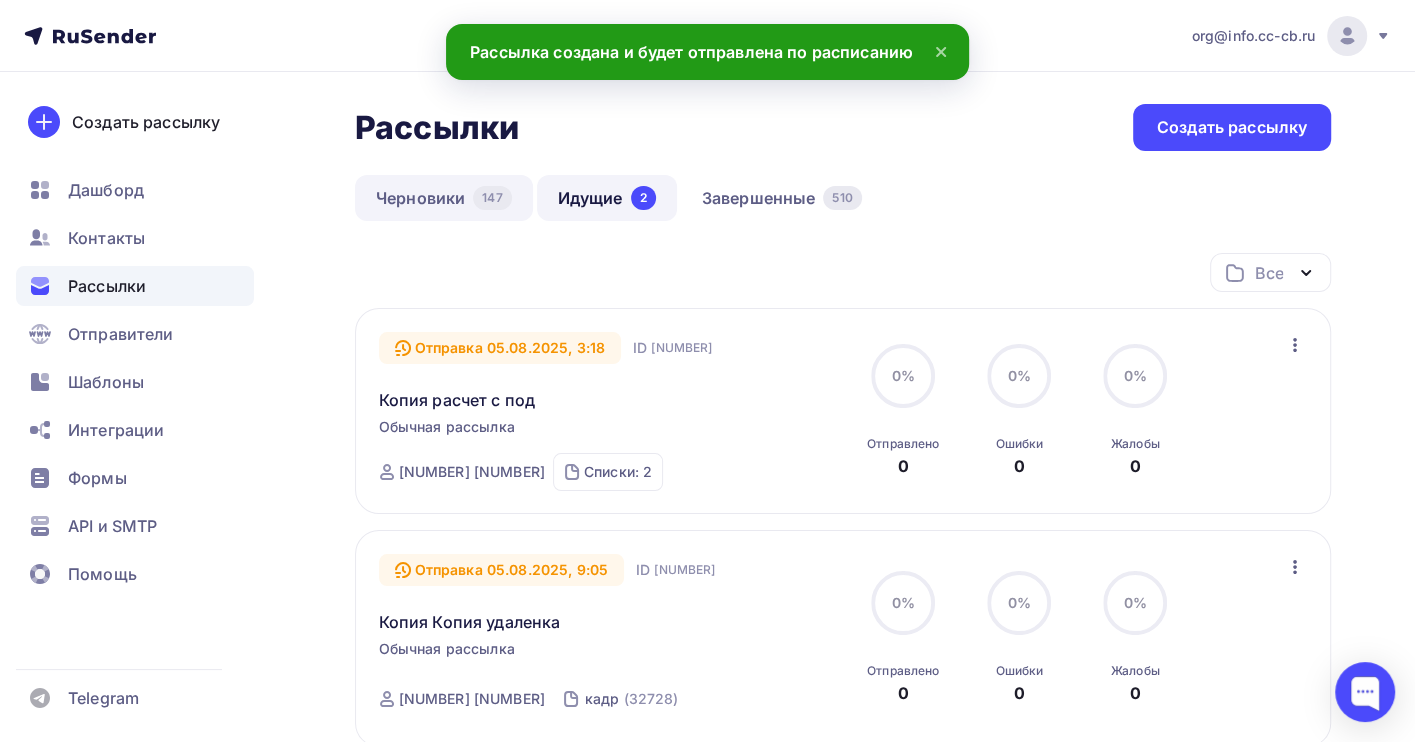click on "Черновики
147" at bounding box center [444, 198] 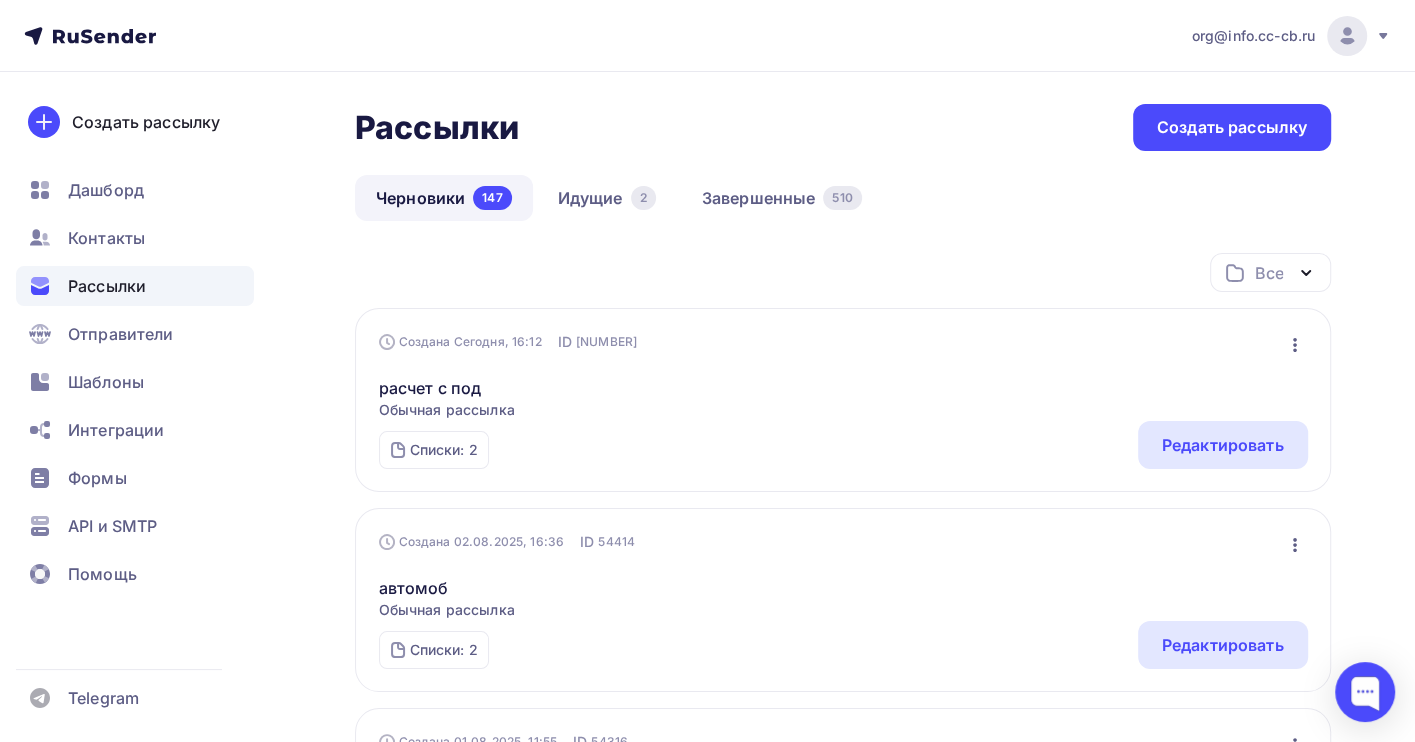 click 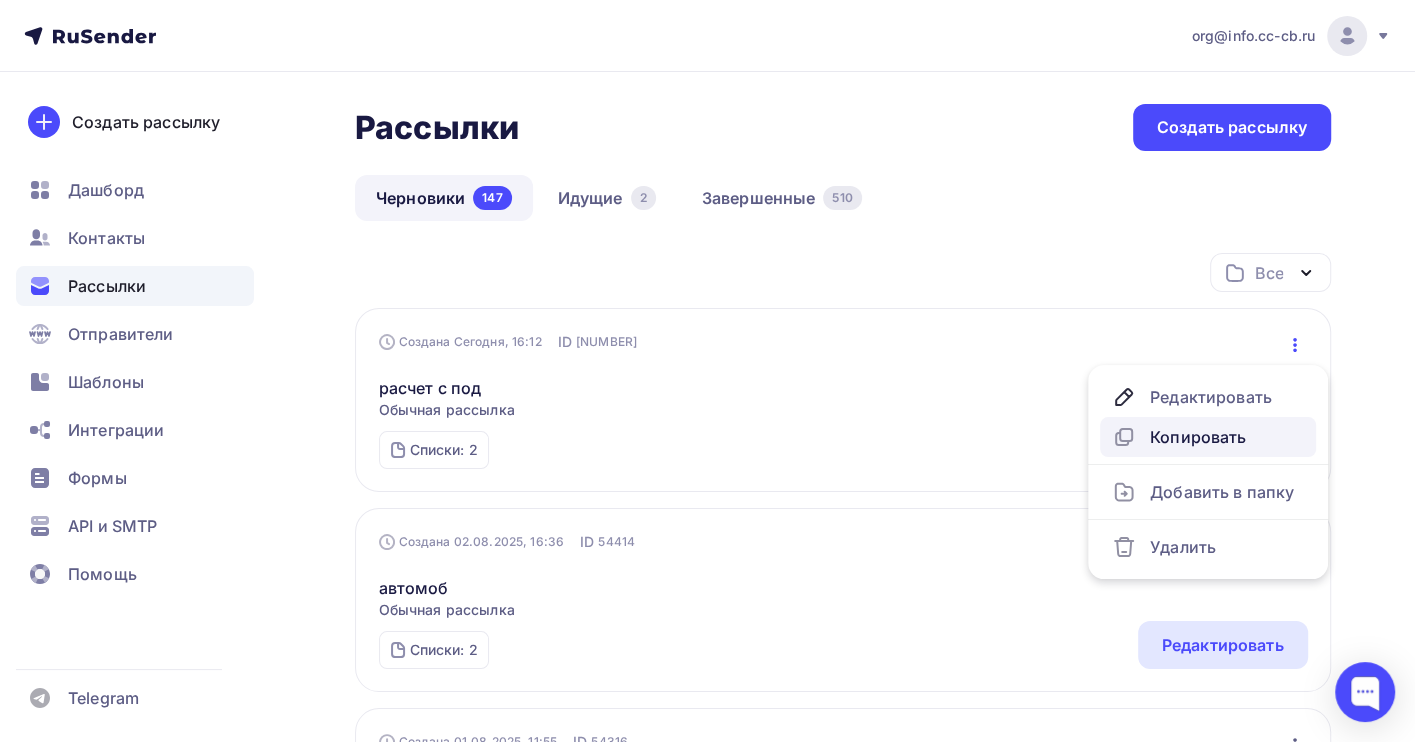 click on "Копировать" at bounding box center [1208, 437] 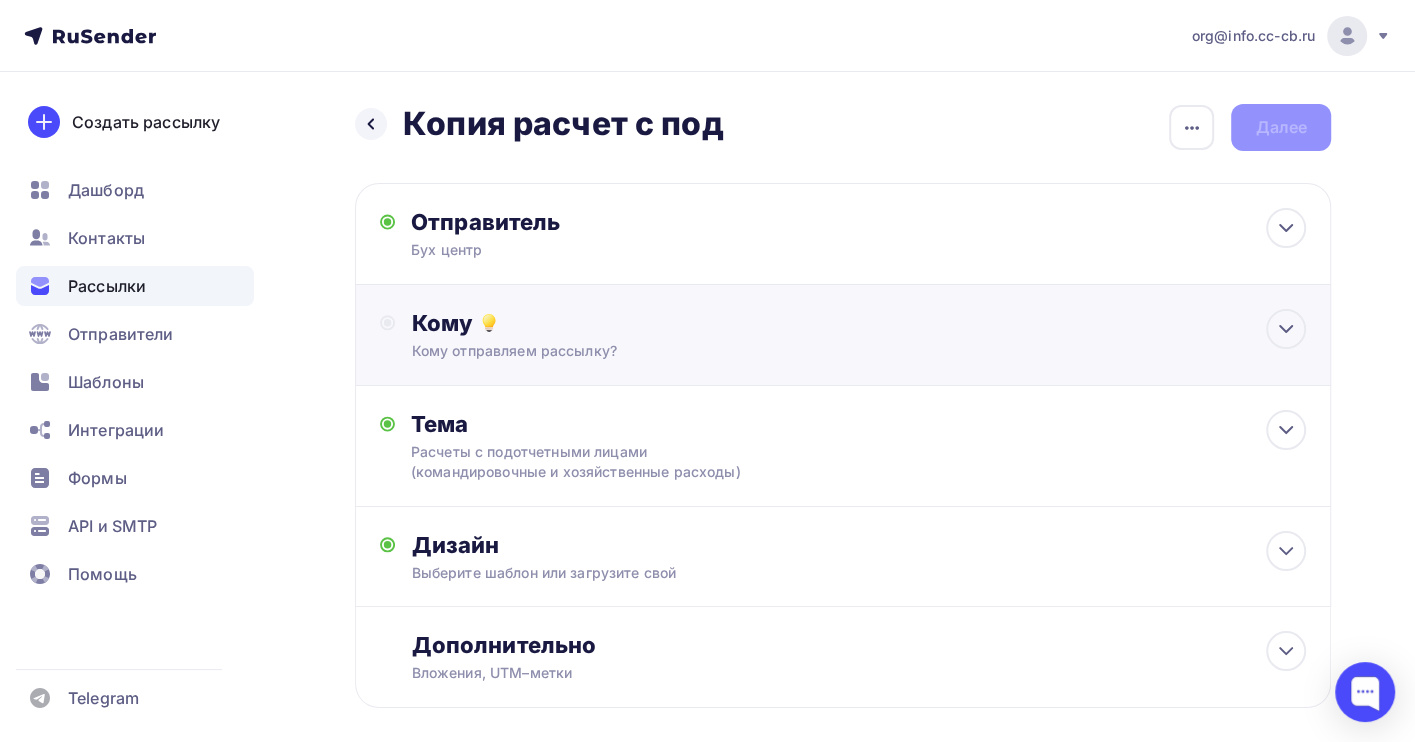 click on "Кому отправляем рассылку?" at bounding box center (813, 351) 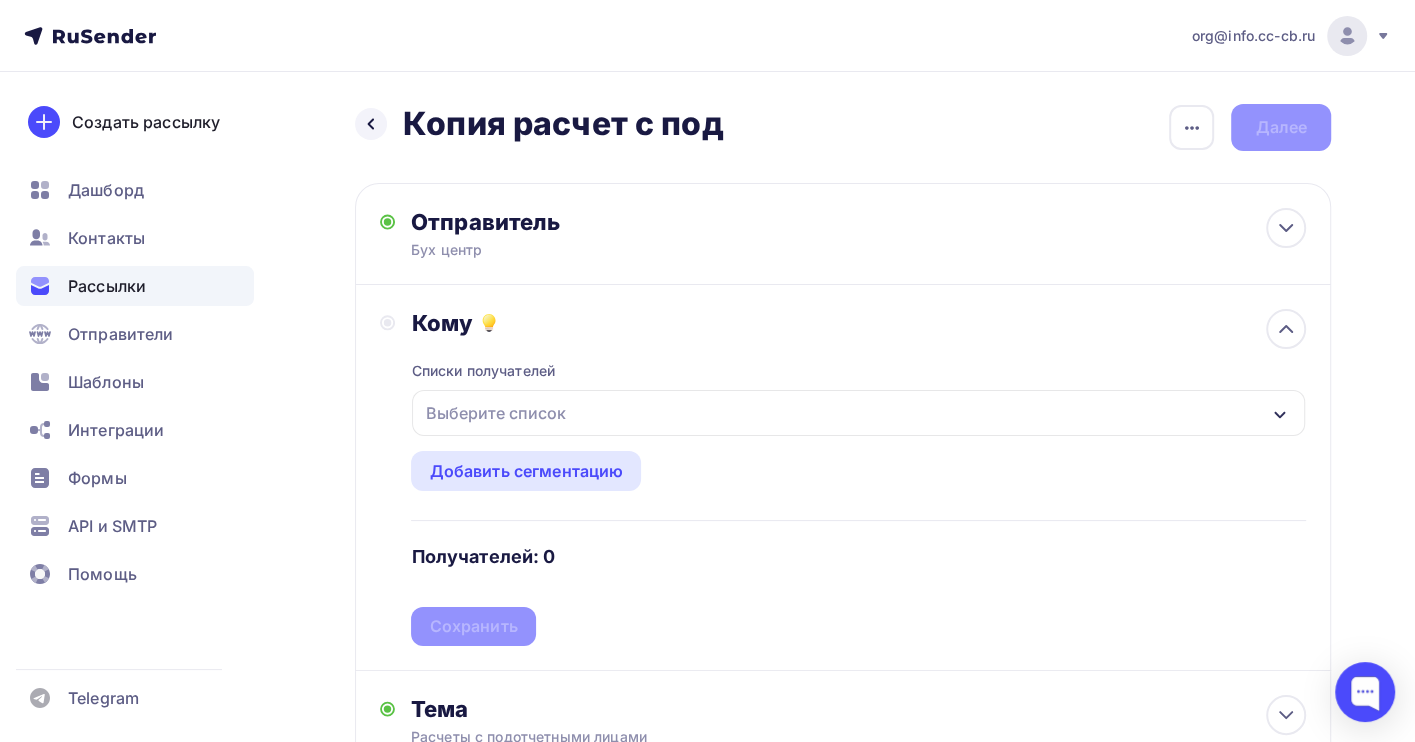 click on "Выберите список" at bounding box center [495, 413] 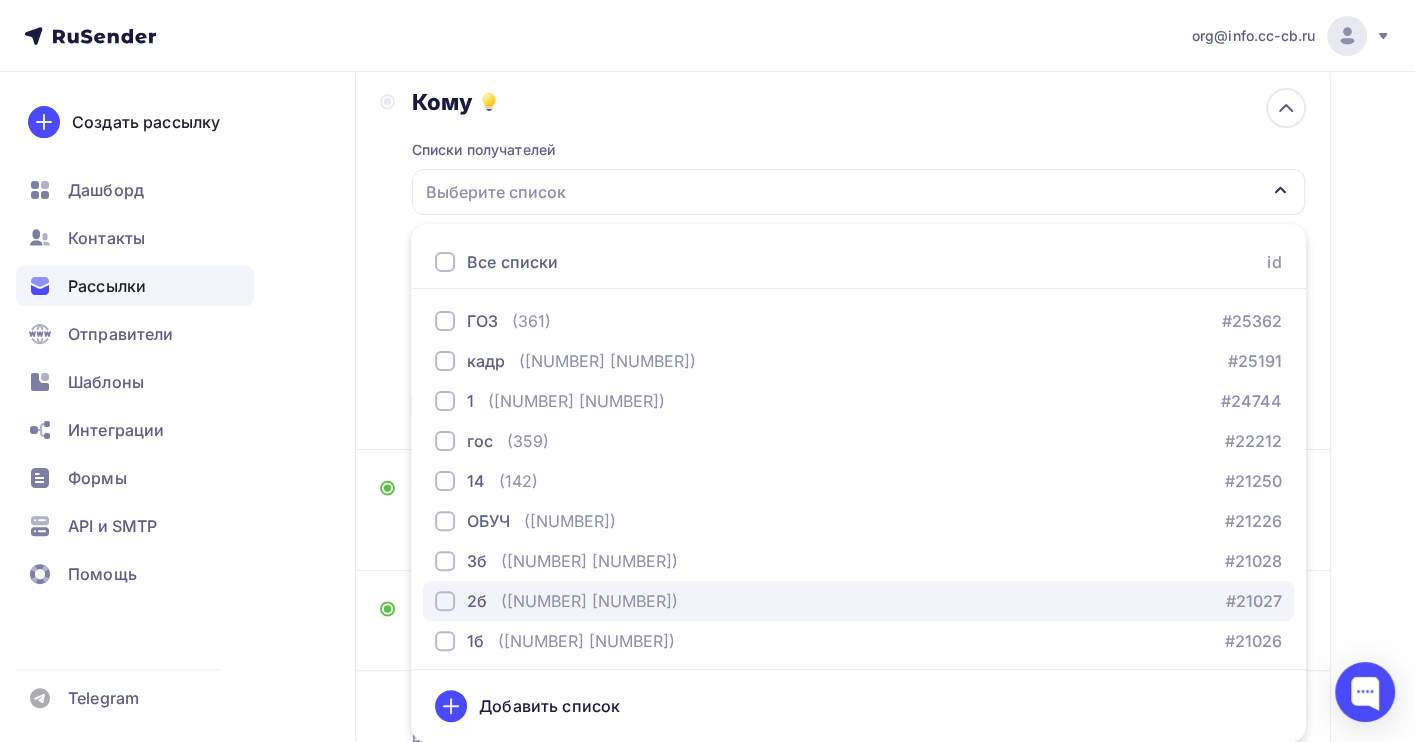 click on "([NUMBER] [NUMBER])" at bounding box center [589, 601] 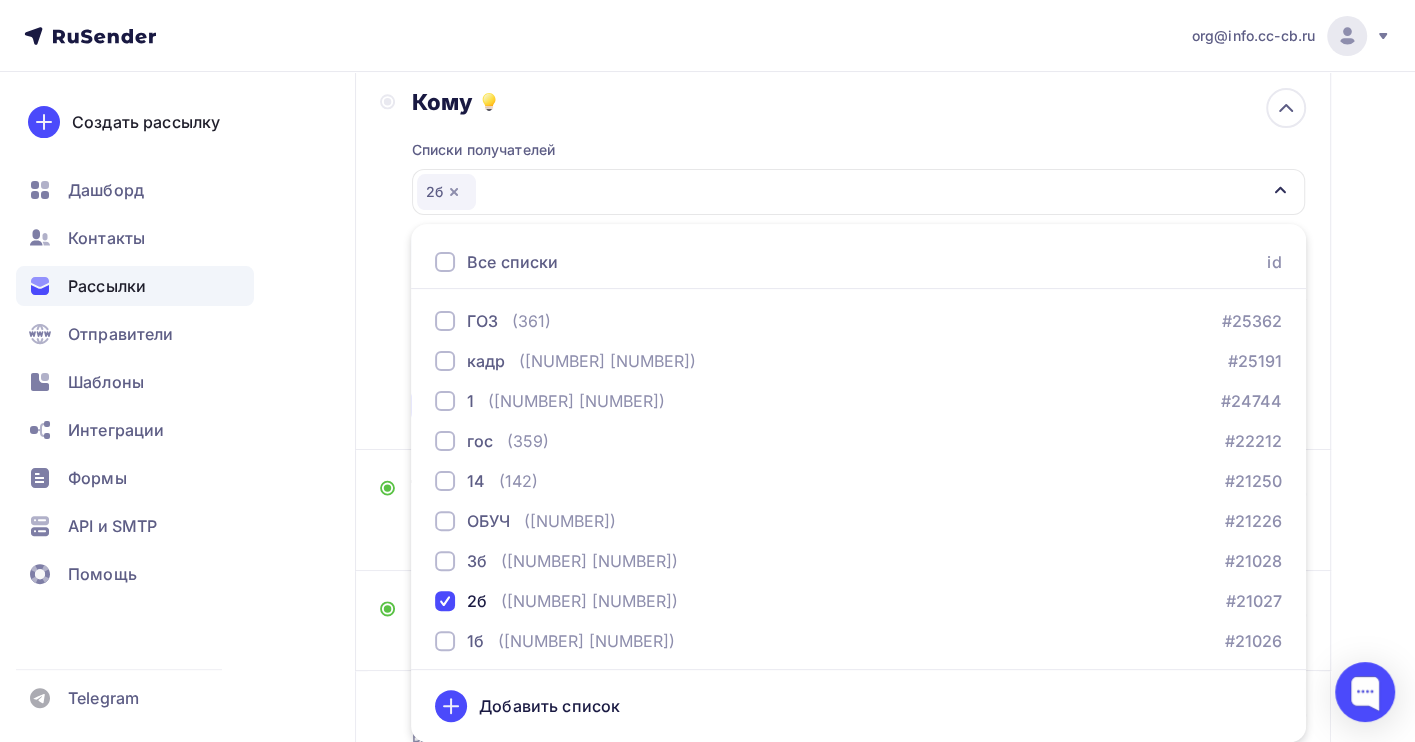 click on "Назад
Копия расчет с под
Копия расчет с под
Закончить позже
Переименовать рассылку
Удалить
Далее
Отправитель
Бух центр
Email  *
[EMAIL]
[EMAIL]           [EMAIL]               Добавить отправителя
Рекомендуем  добавить почту на домене , чтобы рассылка не попала в «Спам»
Имя                 Сохранить
Предпросмотр текста
[TIME]" at bounding box center [707, 376] 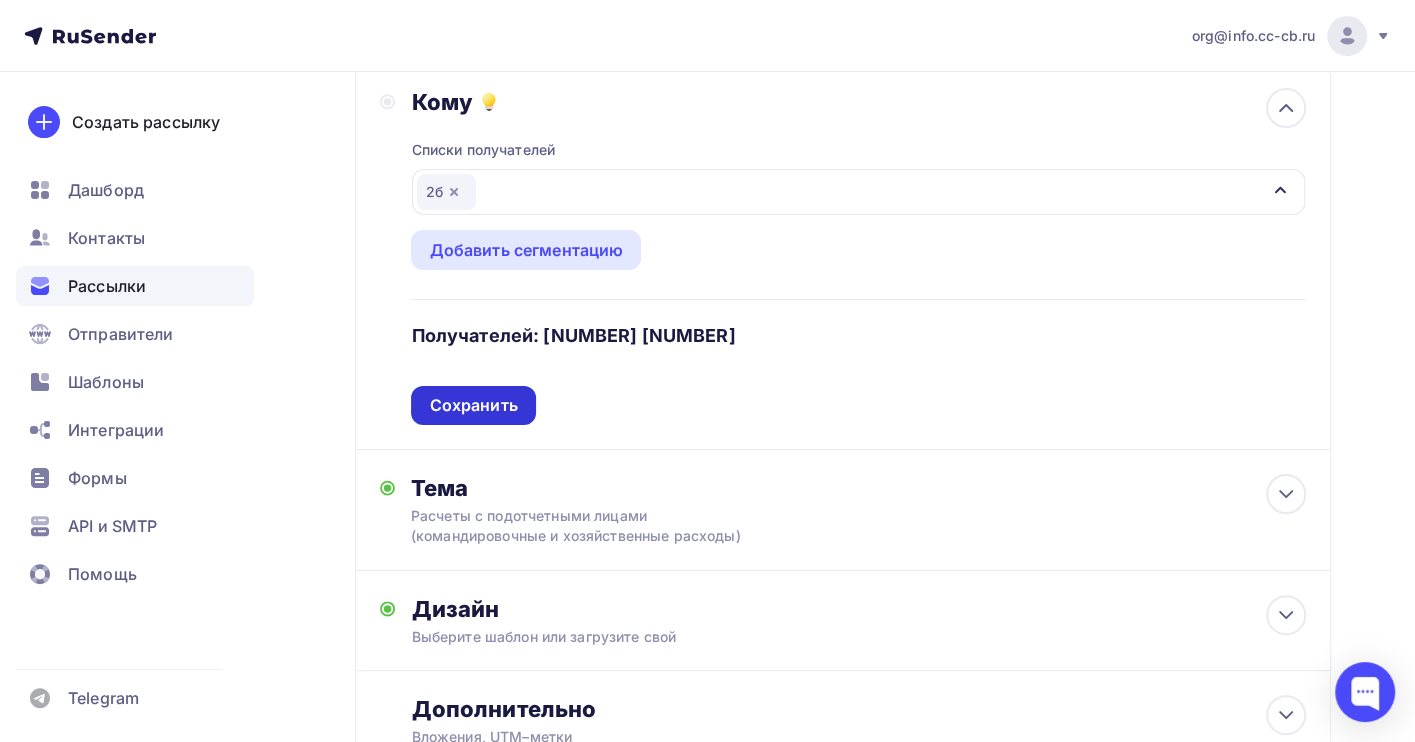 click on "Сохранить" at bounding box center [473, 405] 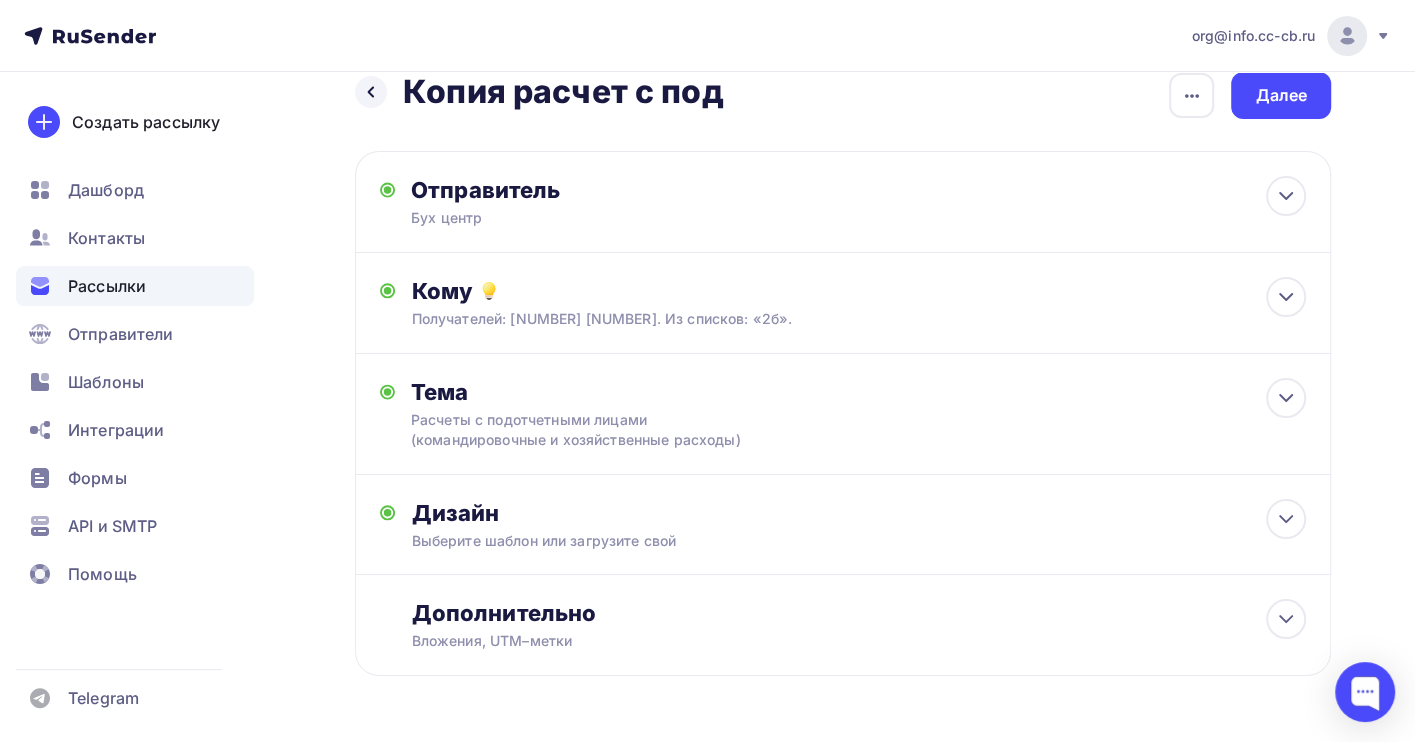 scroll, scrollTop: 0, scrollLeft: 0, axis: both 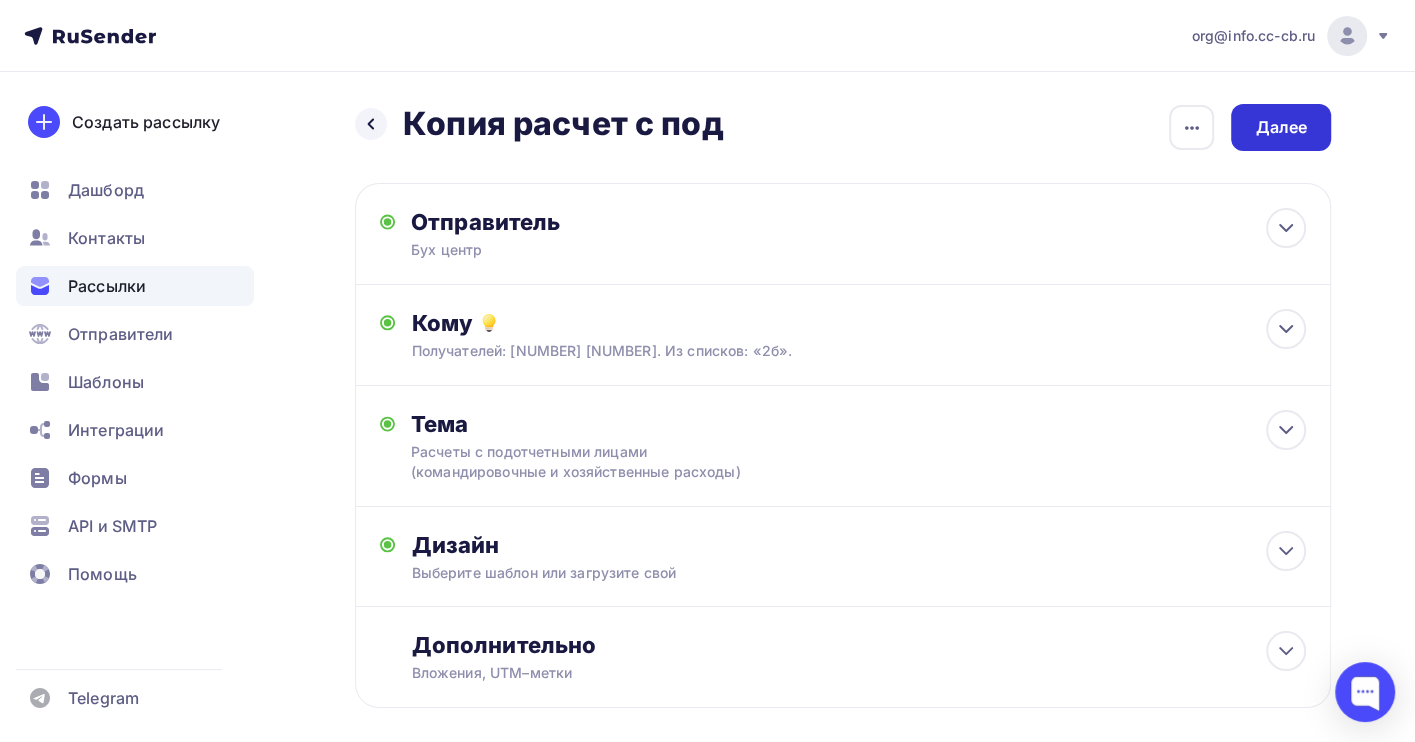 click on "Далее" at bounding box center [1281, 127] 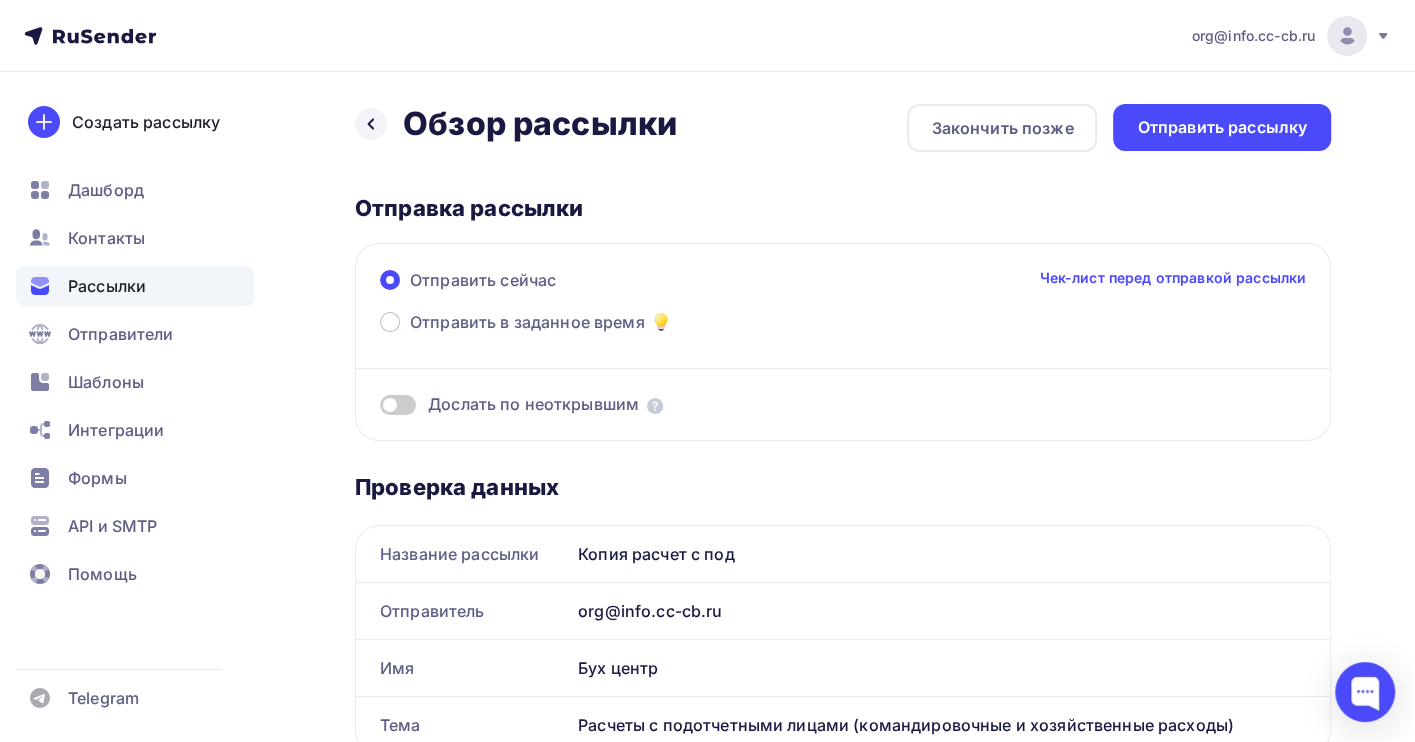 scroll, scrollTop: 0, scrollLeft: 0, axis: both 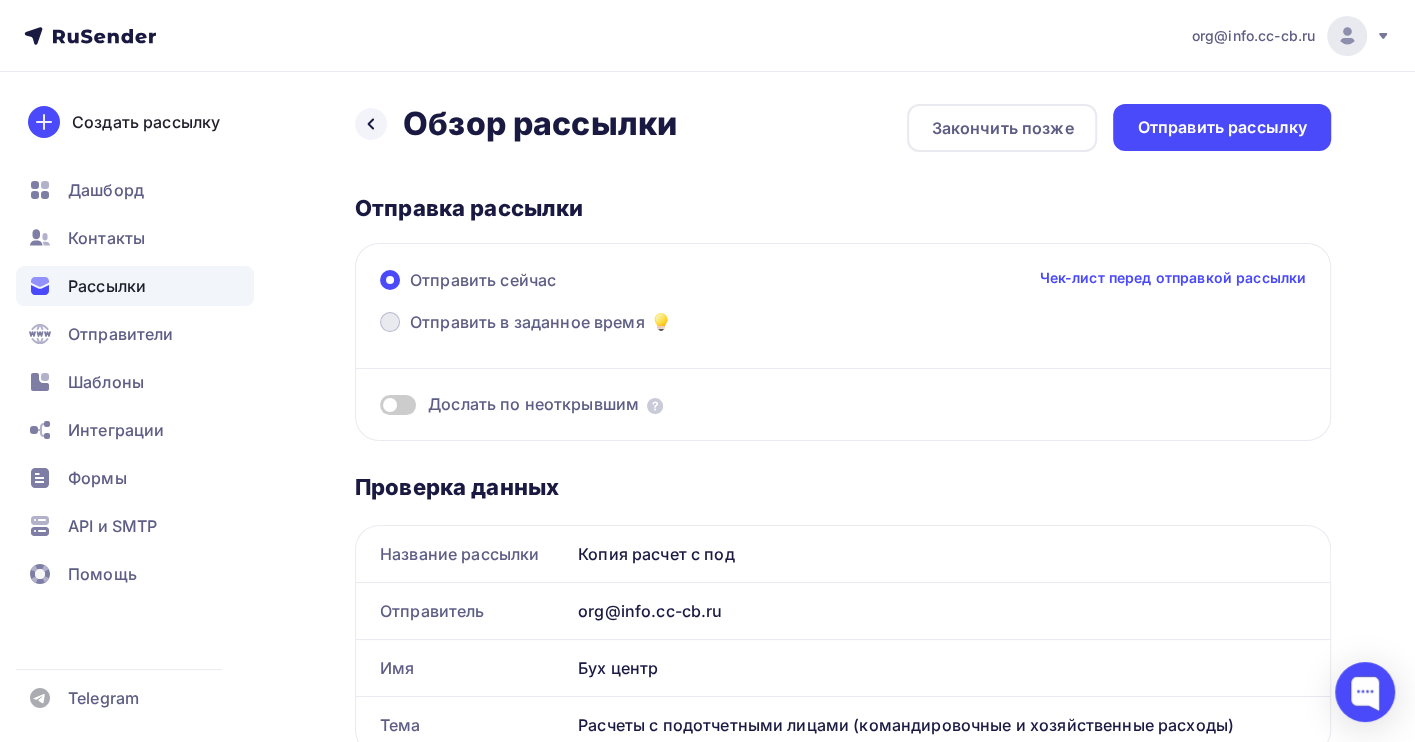 click on "Отправить в заданное время" at bounding box center [527, 322] 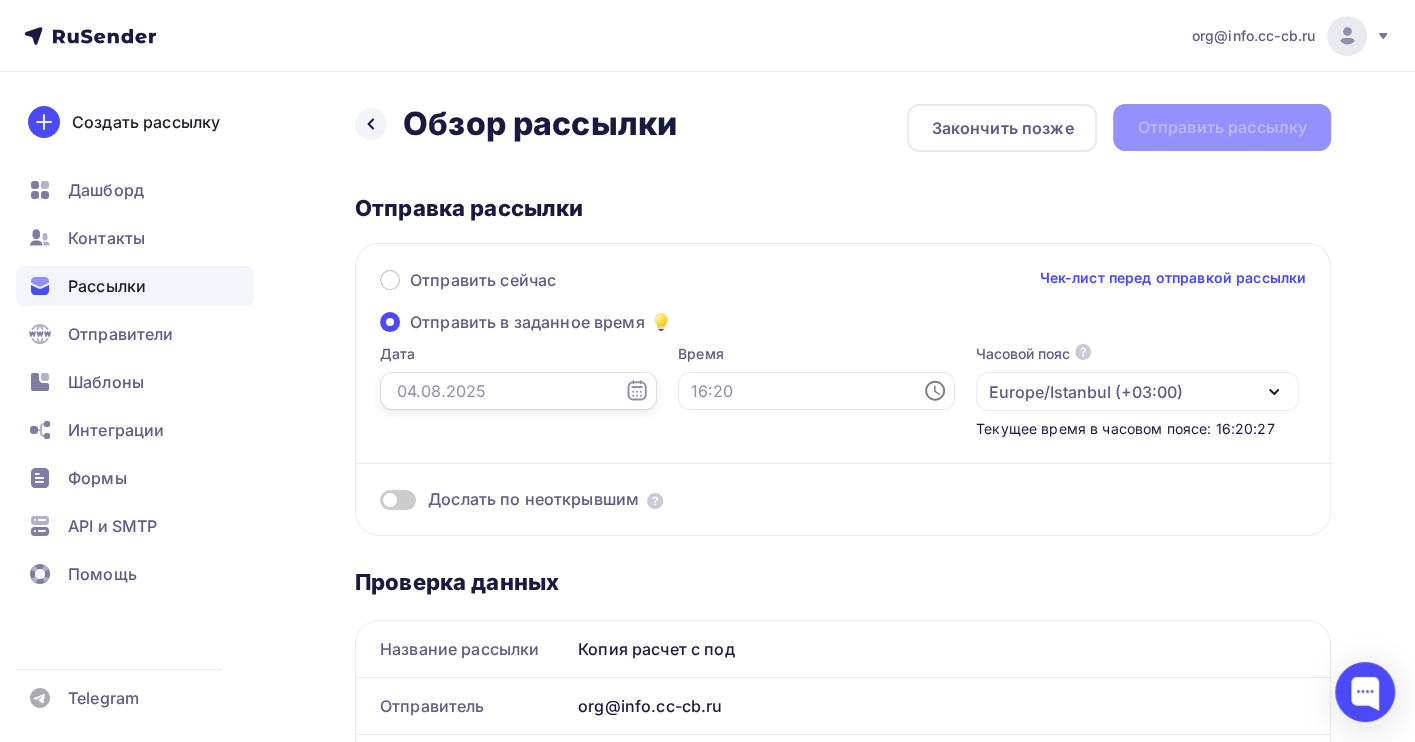 click at bounding box center [518, 391] 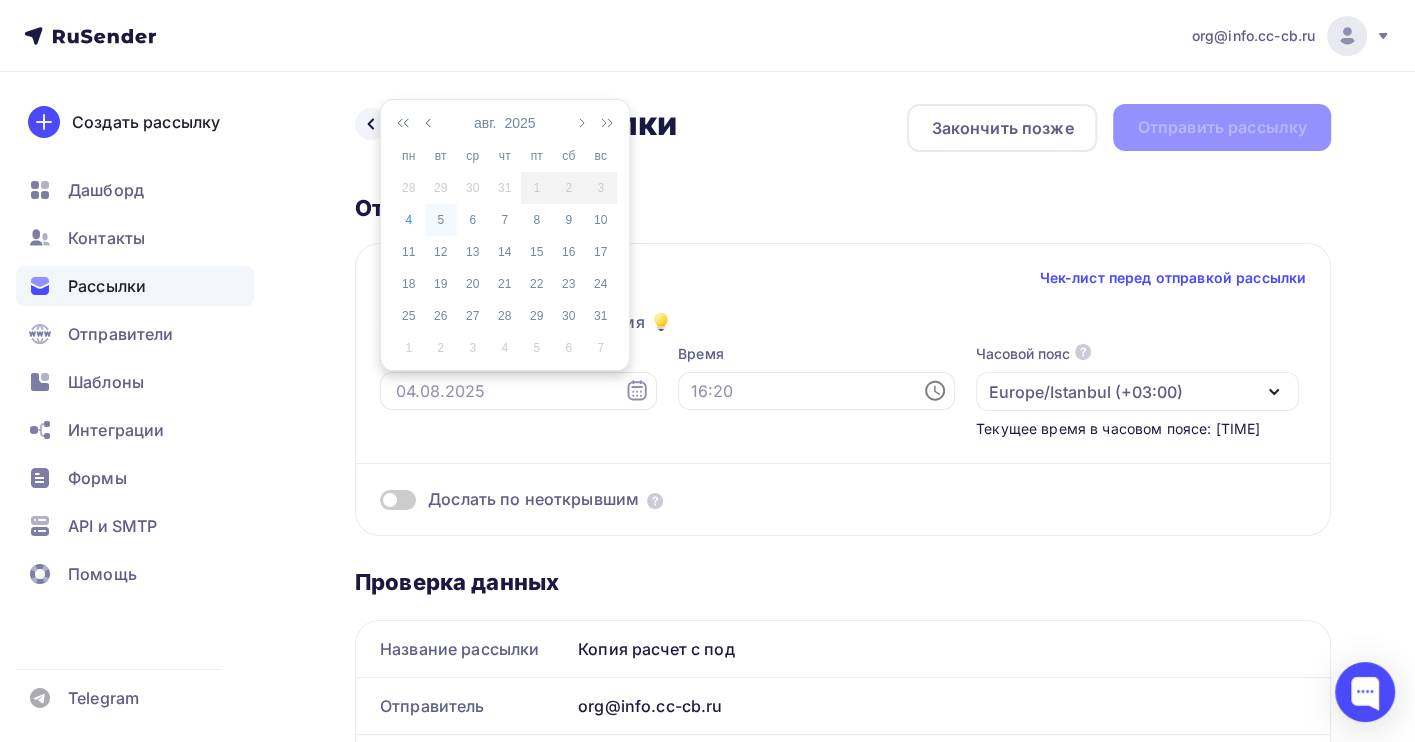 click on "5" at bounding box center [441, 220] 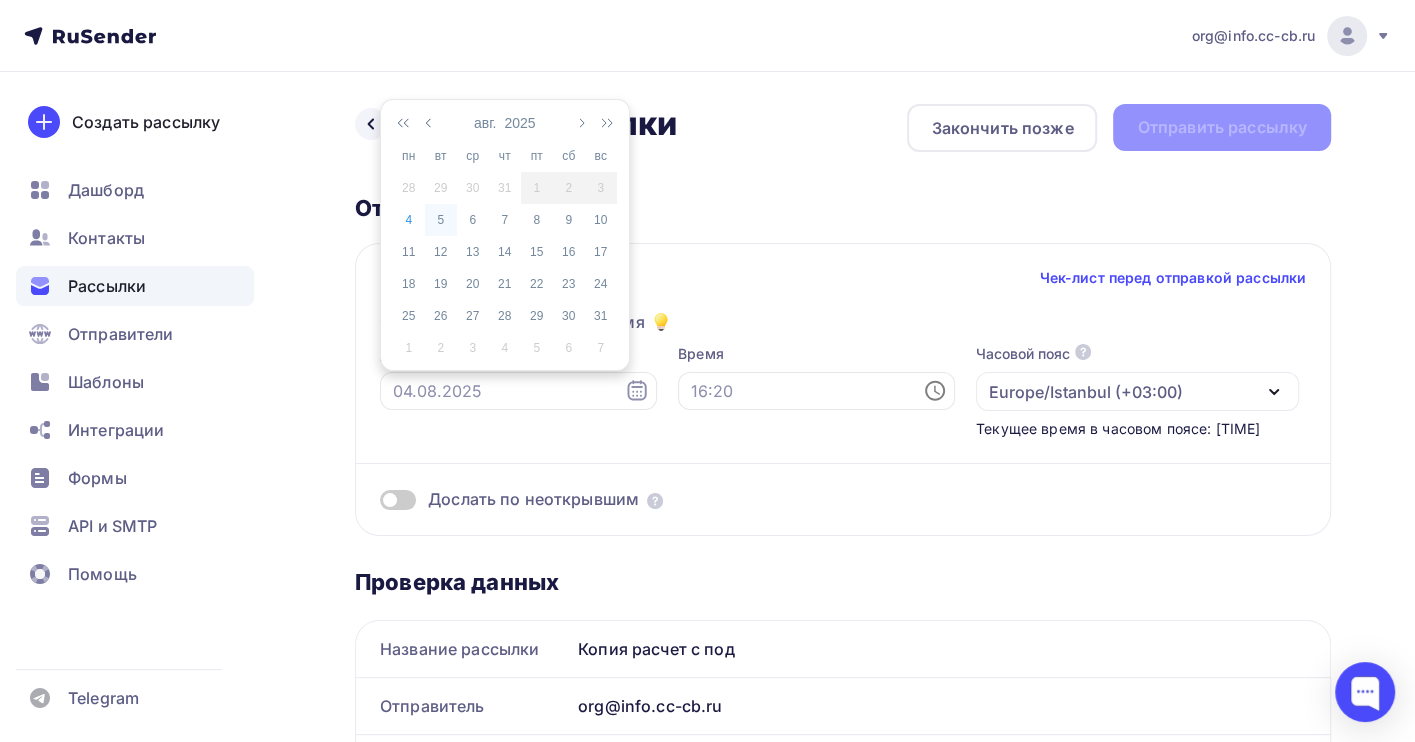 type on "05.08.2025" 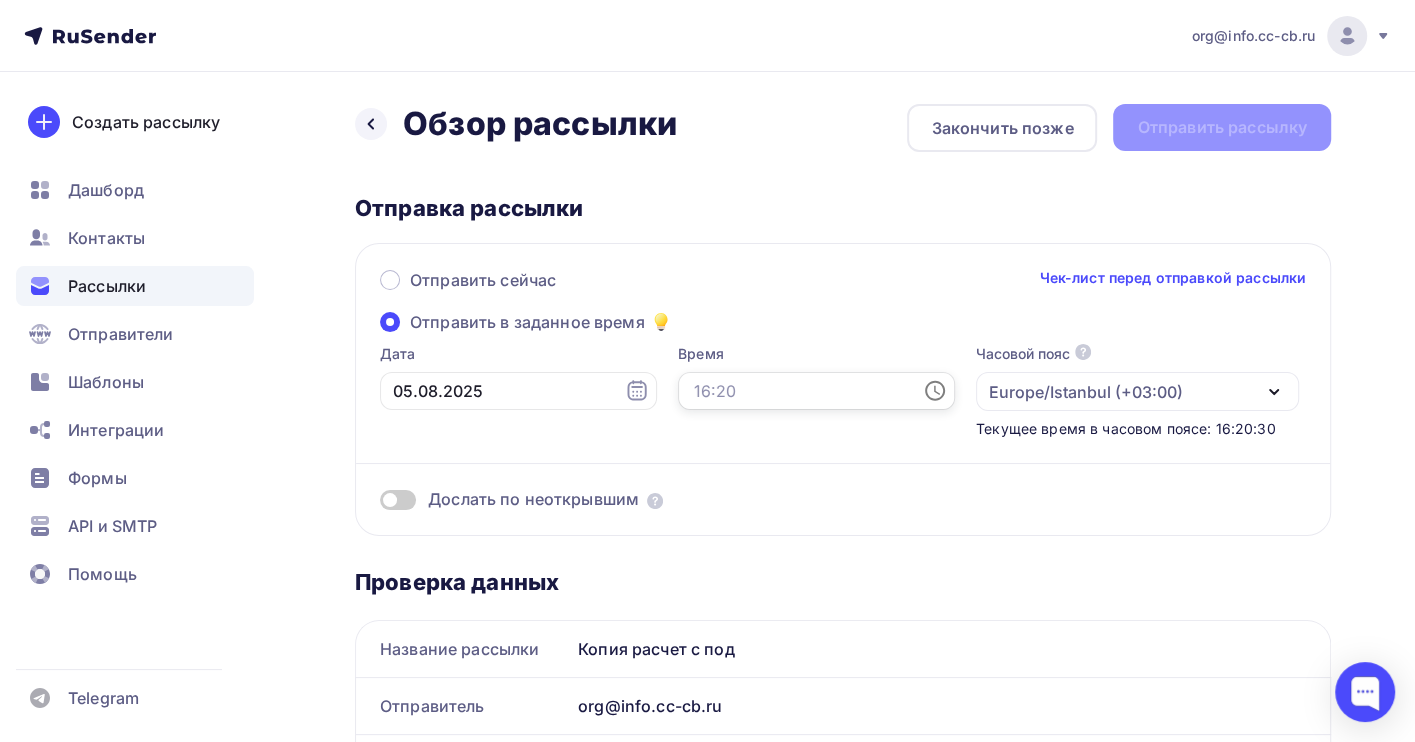 click at bounding box center (816, 391) 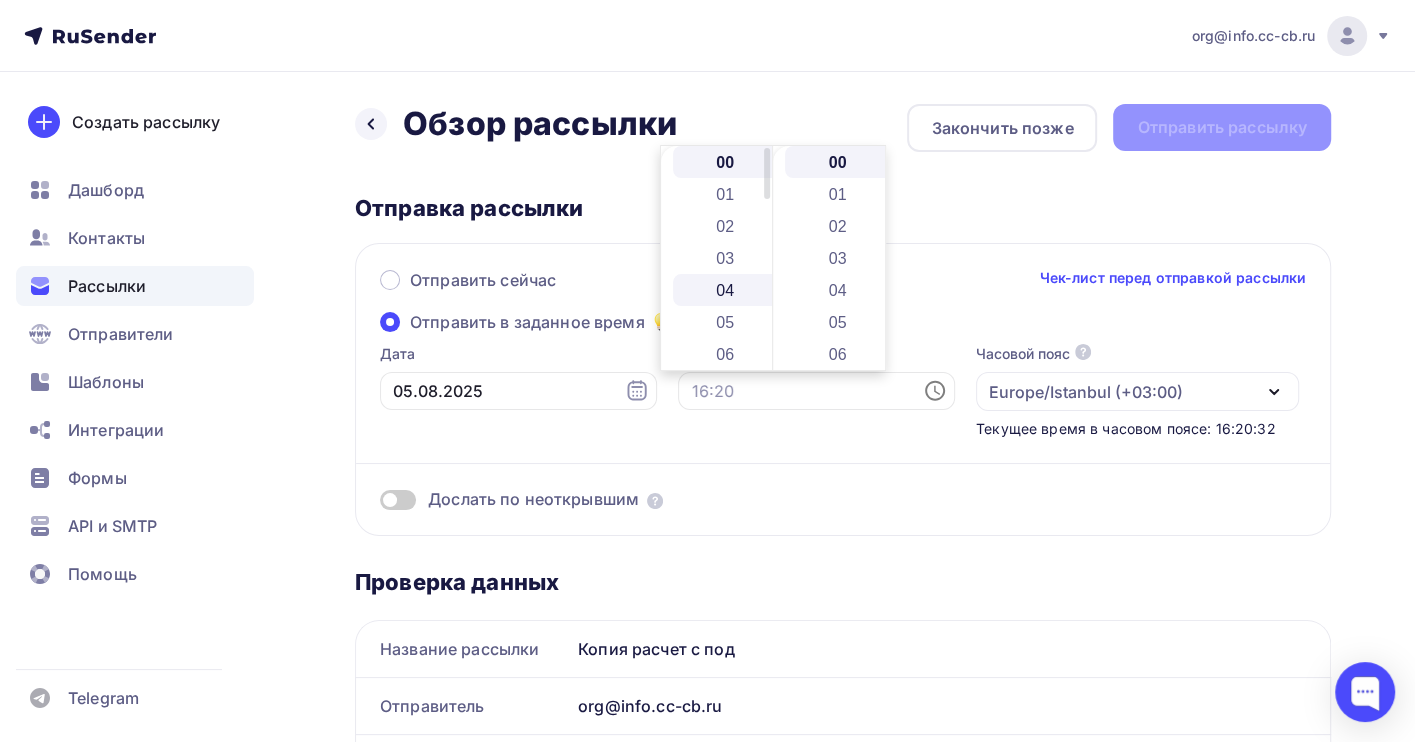 click on "04" at bounding box center (727, 290) 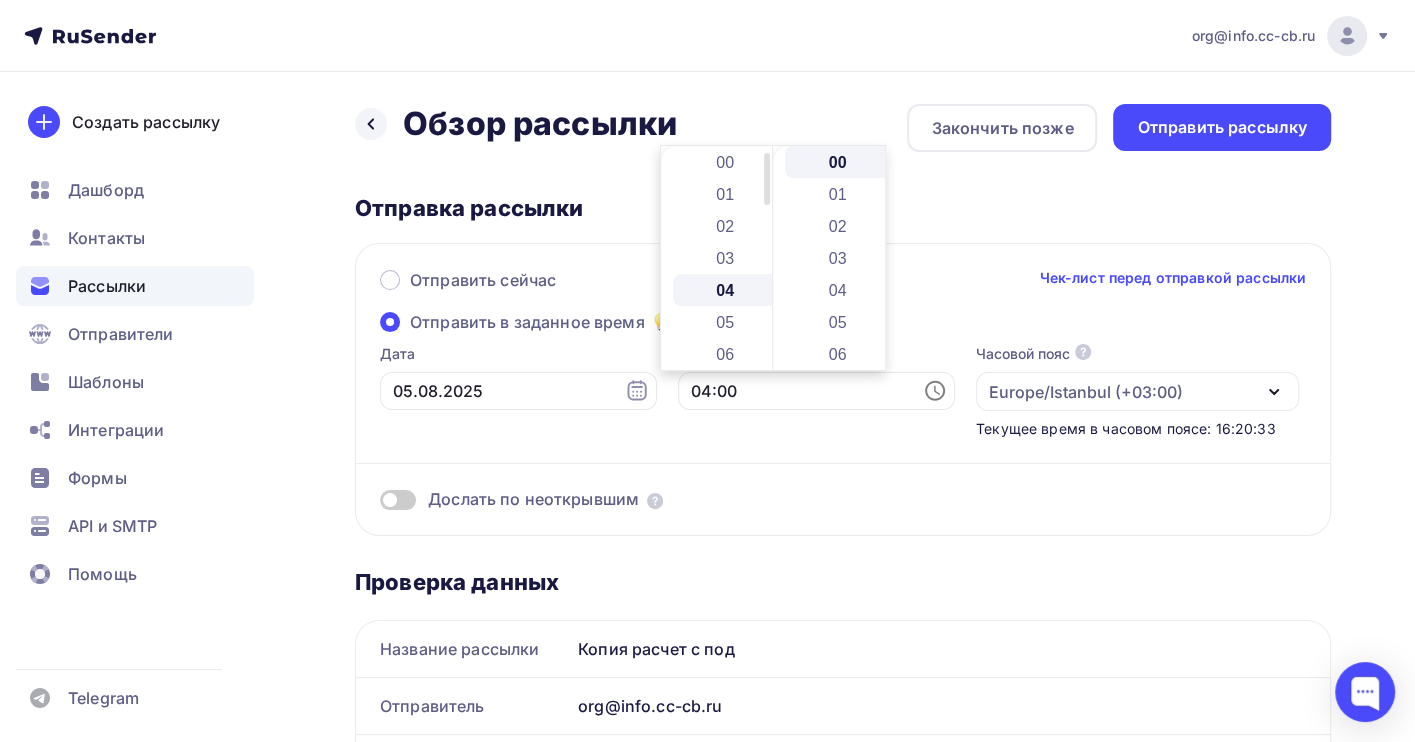 scroll, scrollTop: 127, scrollLeft: 0, axis: vertical 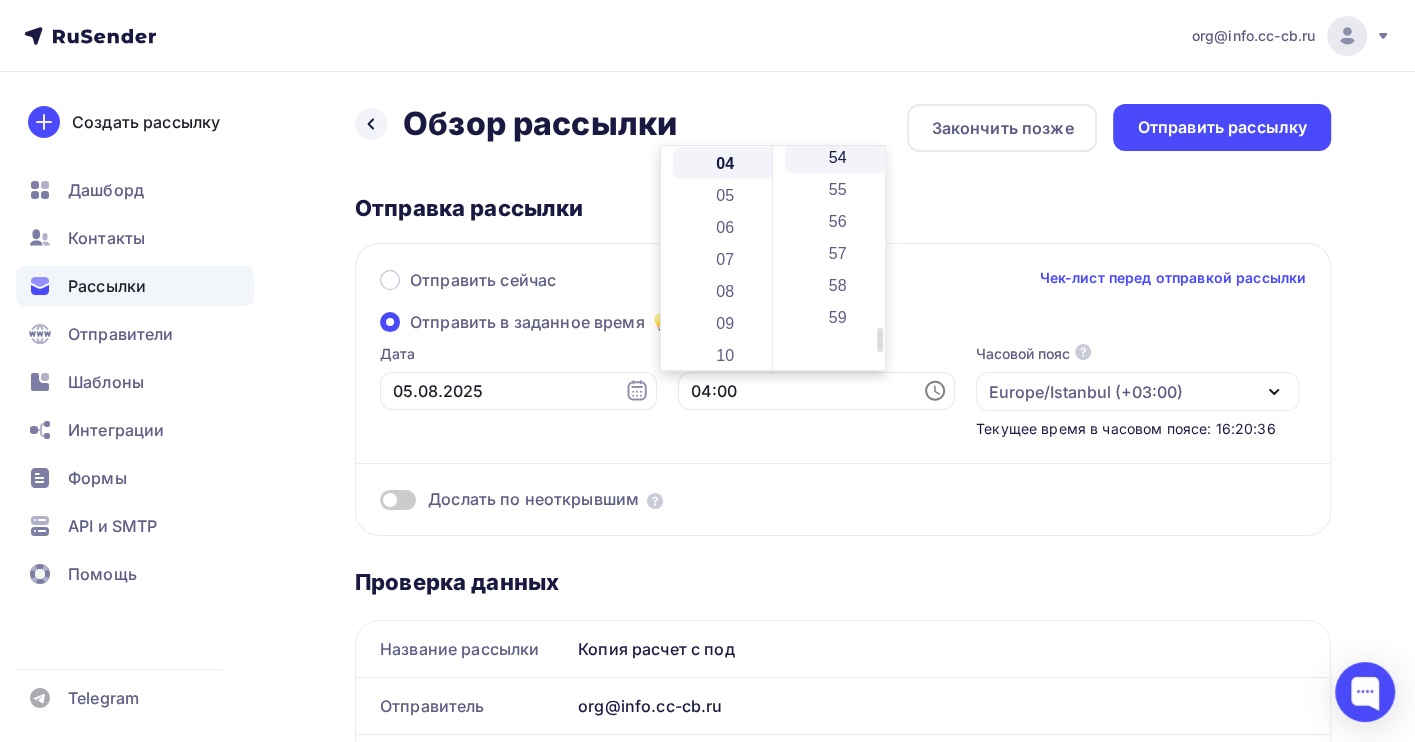 click on "54" at bounding box center (839, 157) 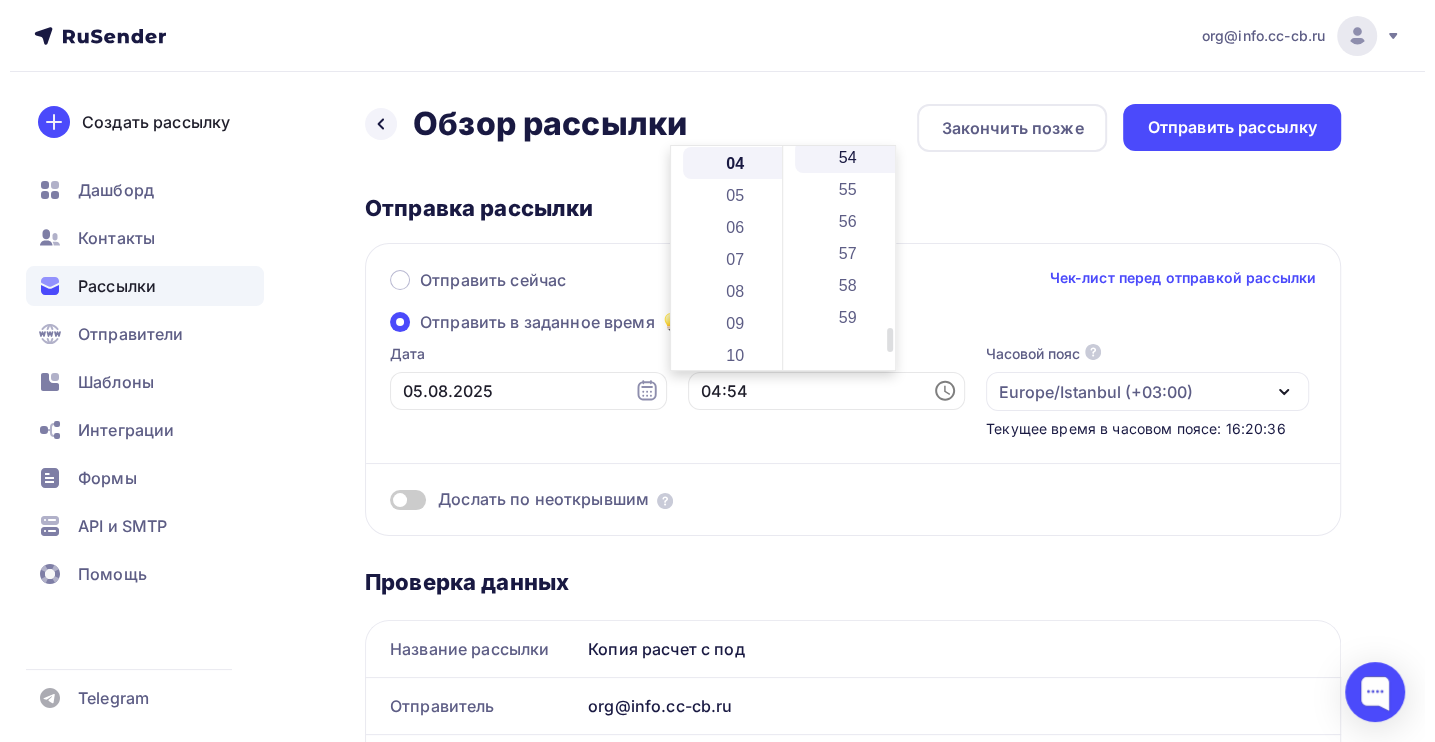 scroll, scrollTop: 1727, scrollLeft: 0, axis: vertical 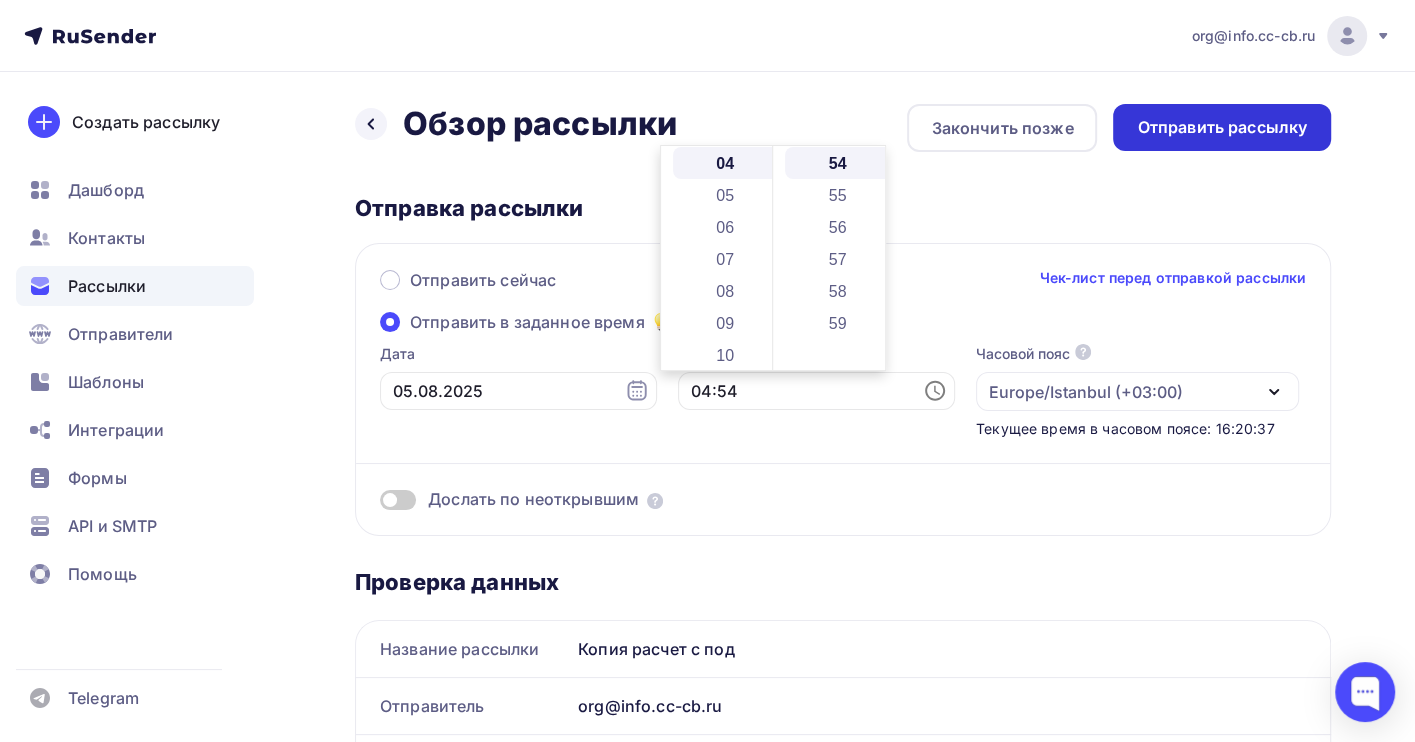 click on "Отправить рассылку" at bounding box center [1222, 127] 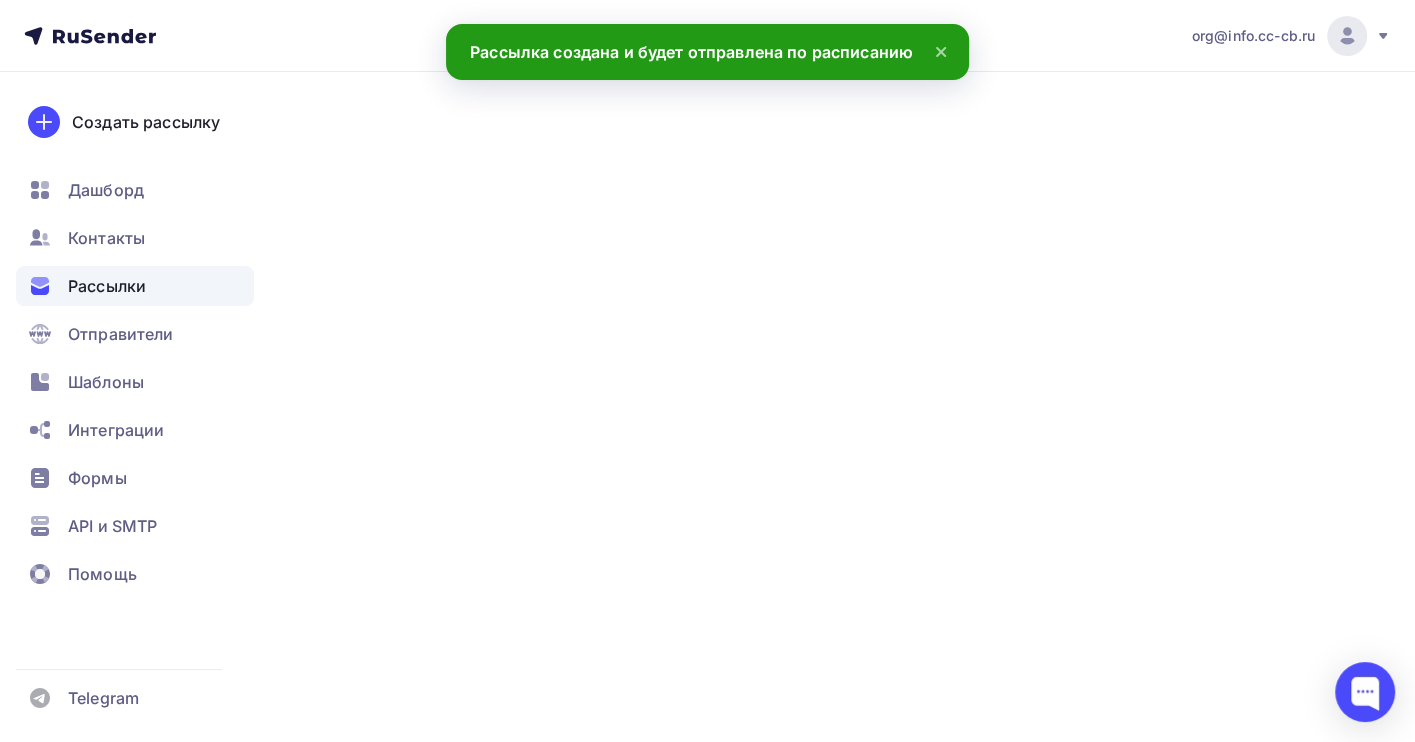 scroll, scrollTop: 0, scrollLeft: 0, axis: both 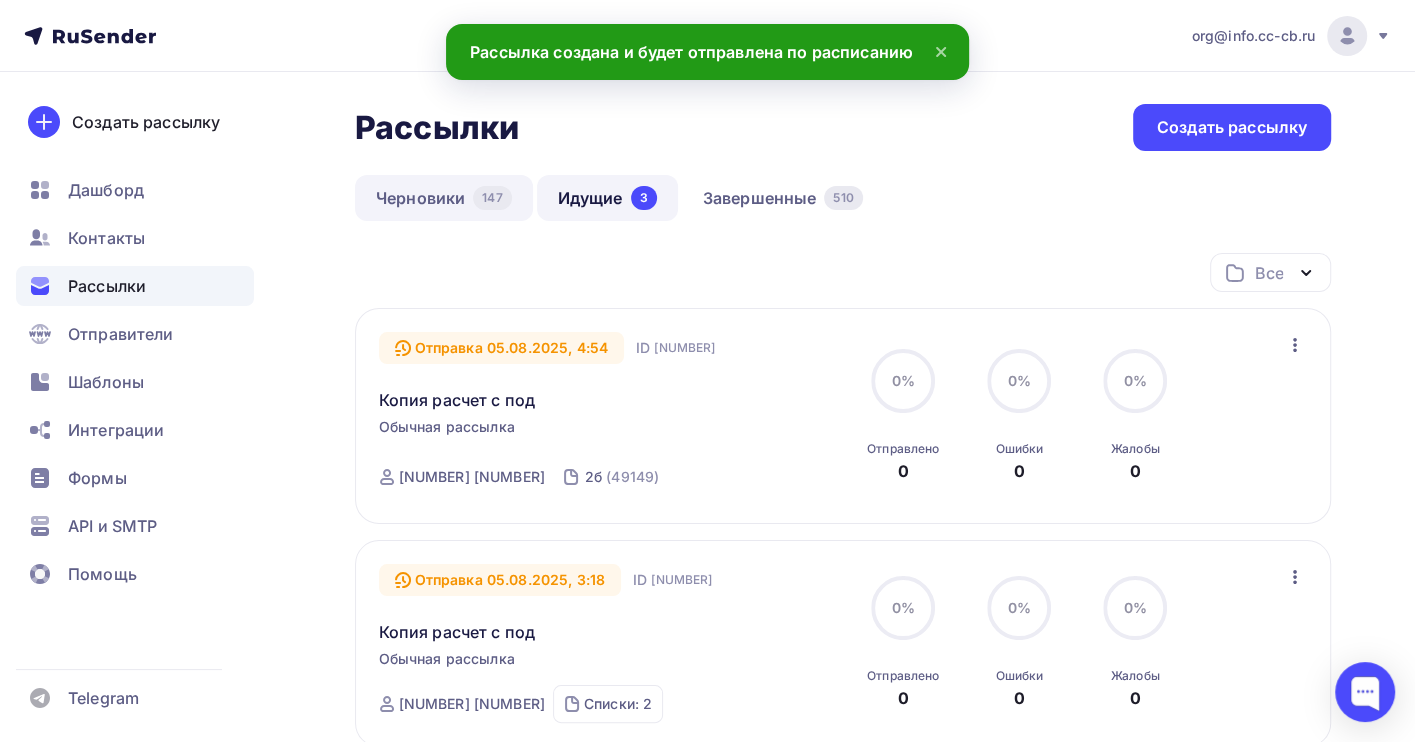 click on "Черновики
147" at bounding box center [444, 198] 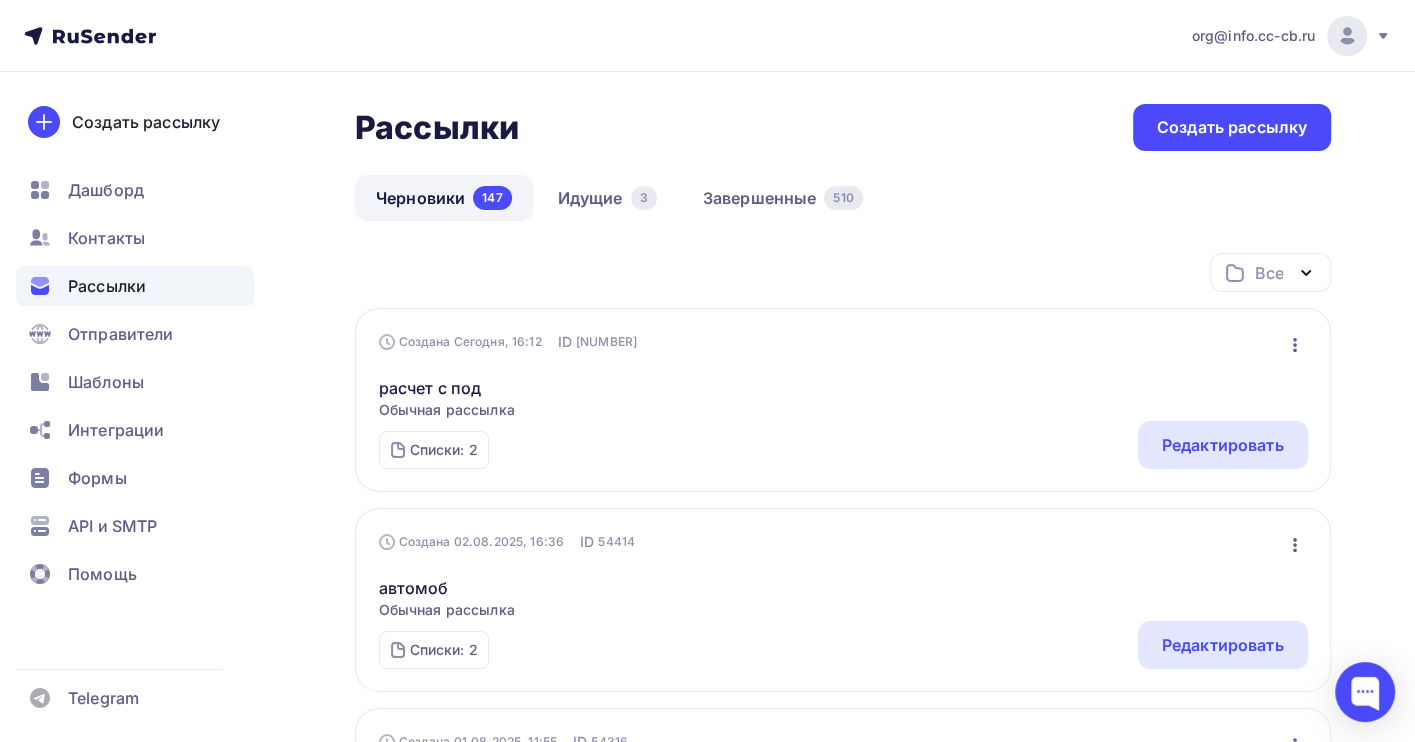 click 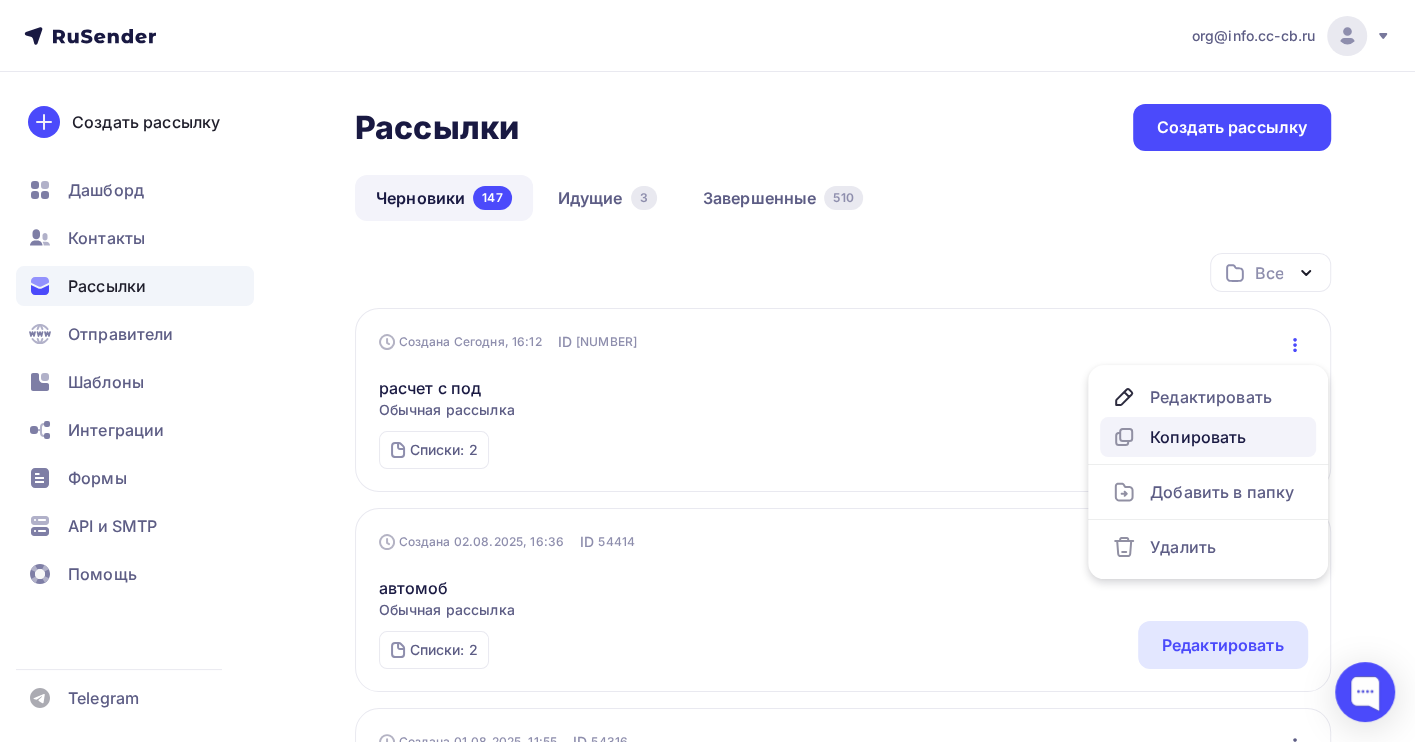 click on "Копировать" at bounding box center [1208, 437] 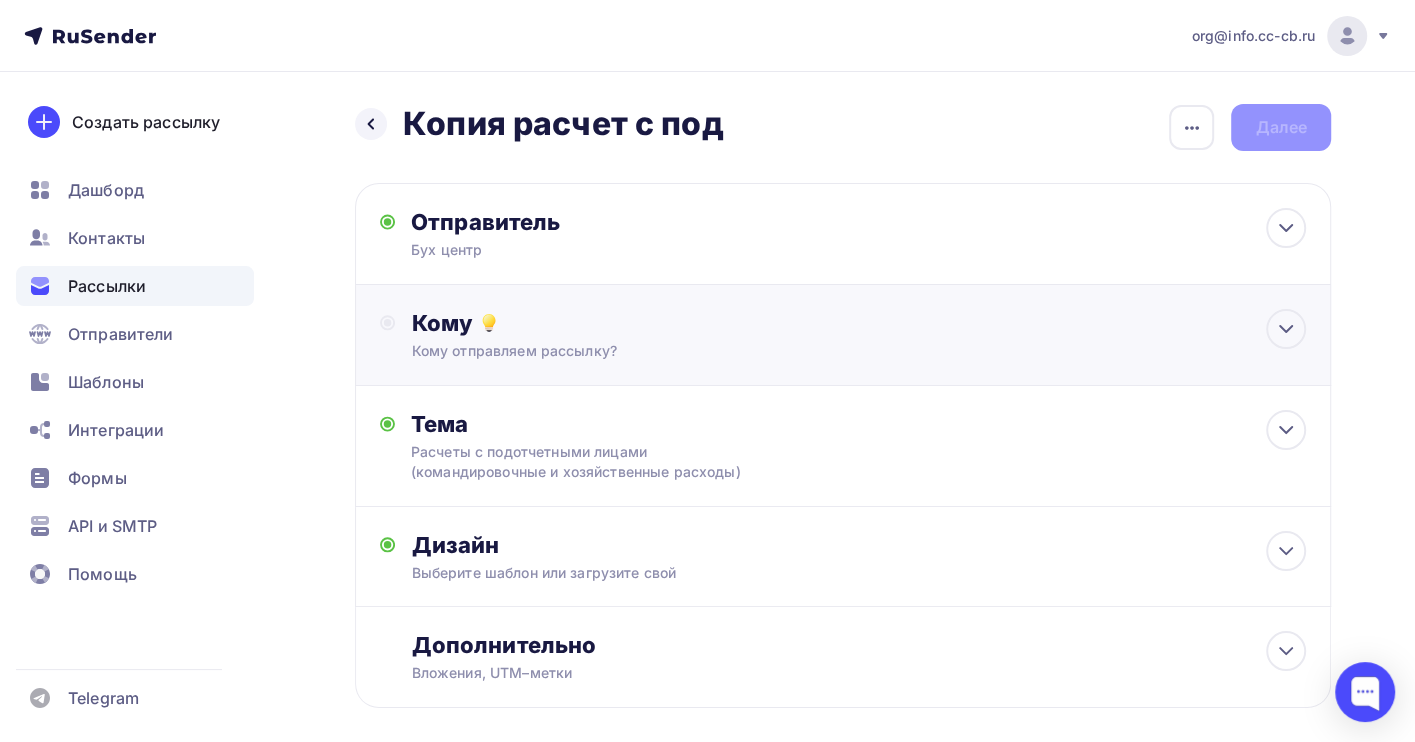click on "Кому" at bounding box center [858, 323] 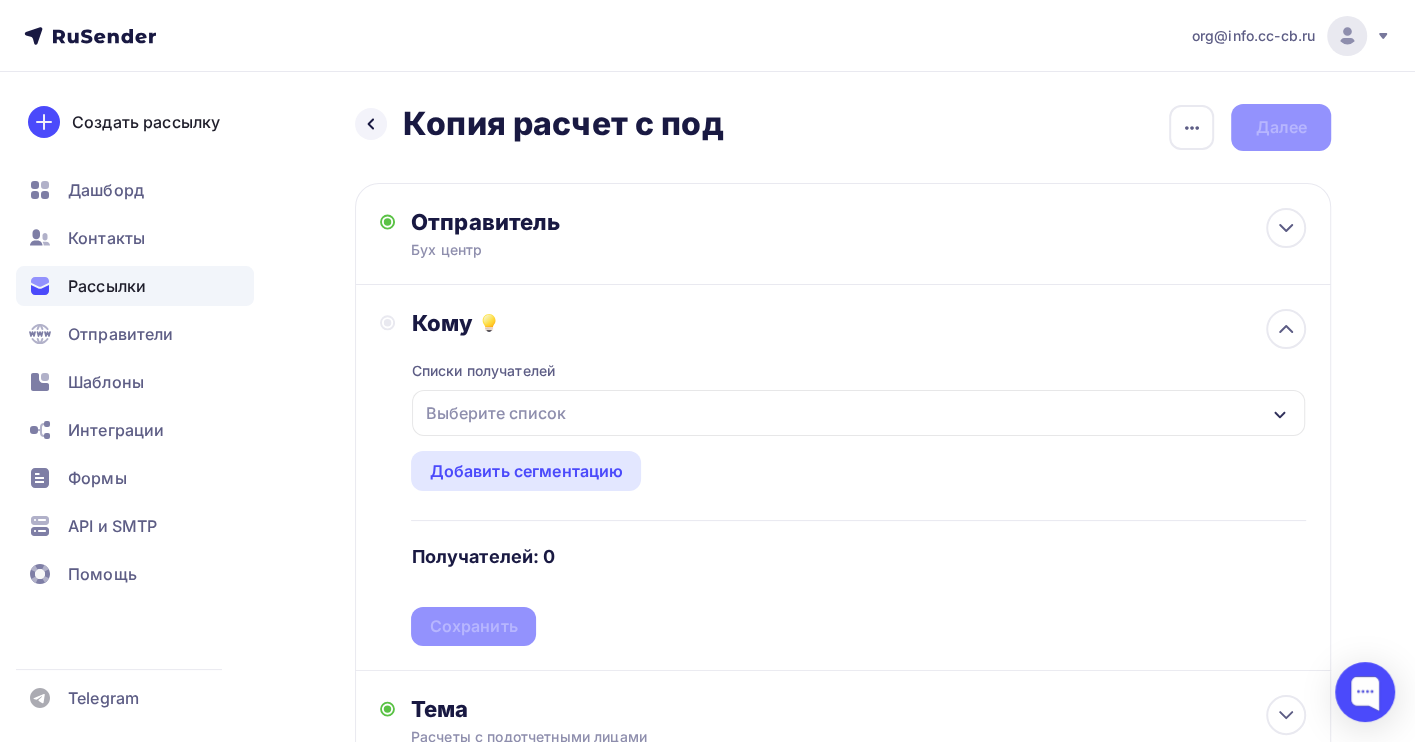 click on "Выберите список" at bounding box center (858, 413) 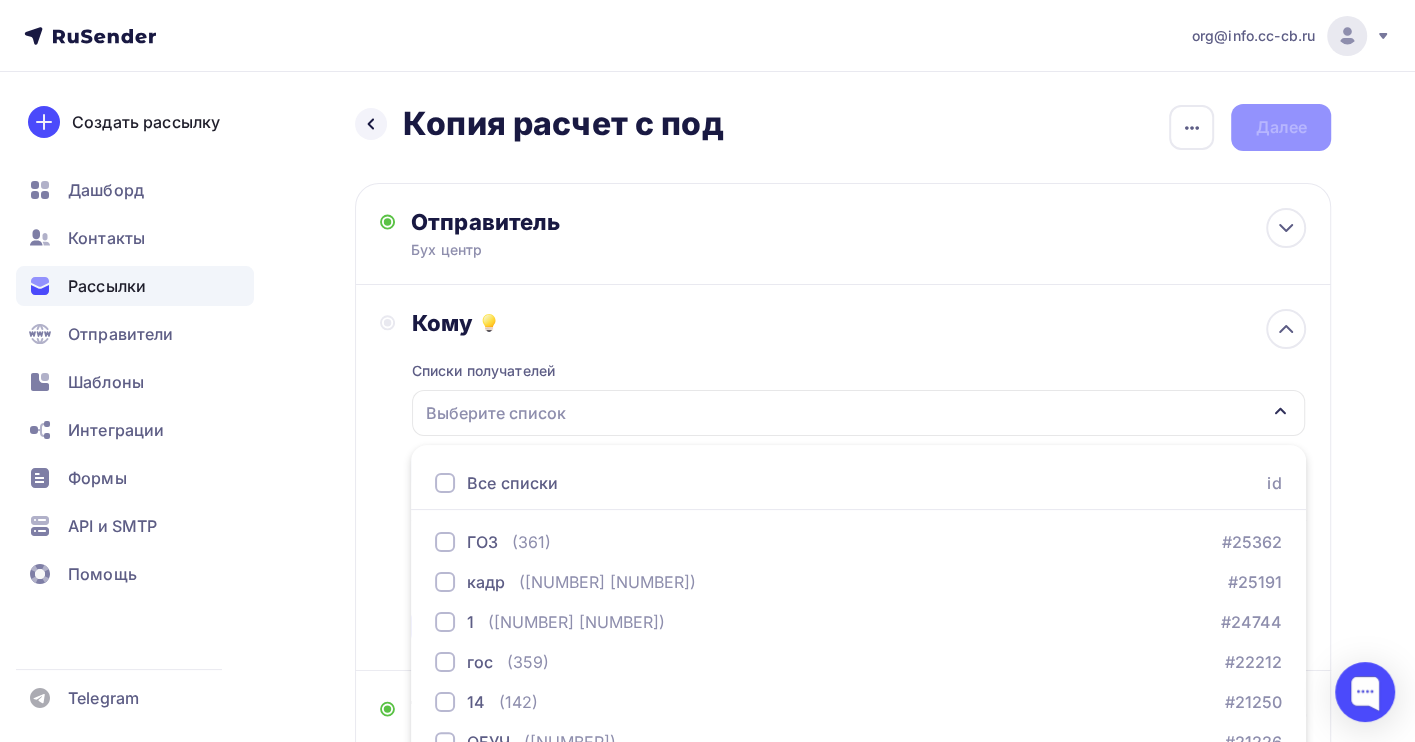 scroll, scrollTop: 221, scrollLeft: 0, axis: vertical 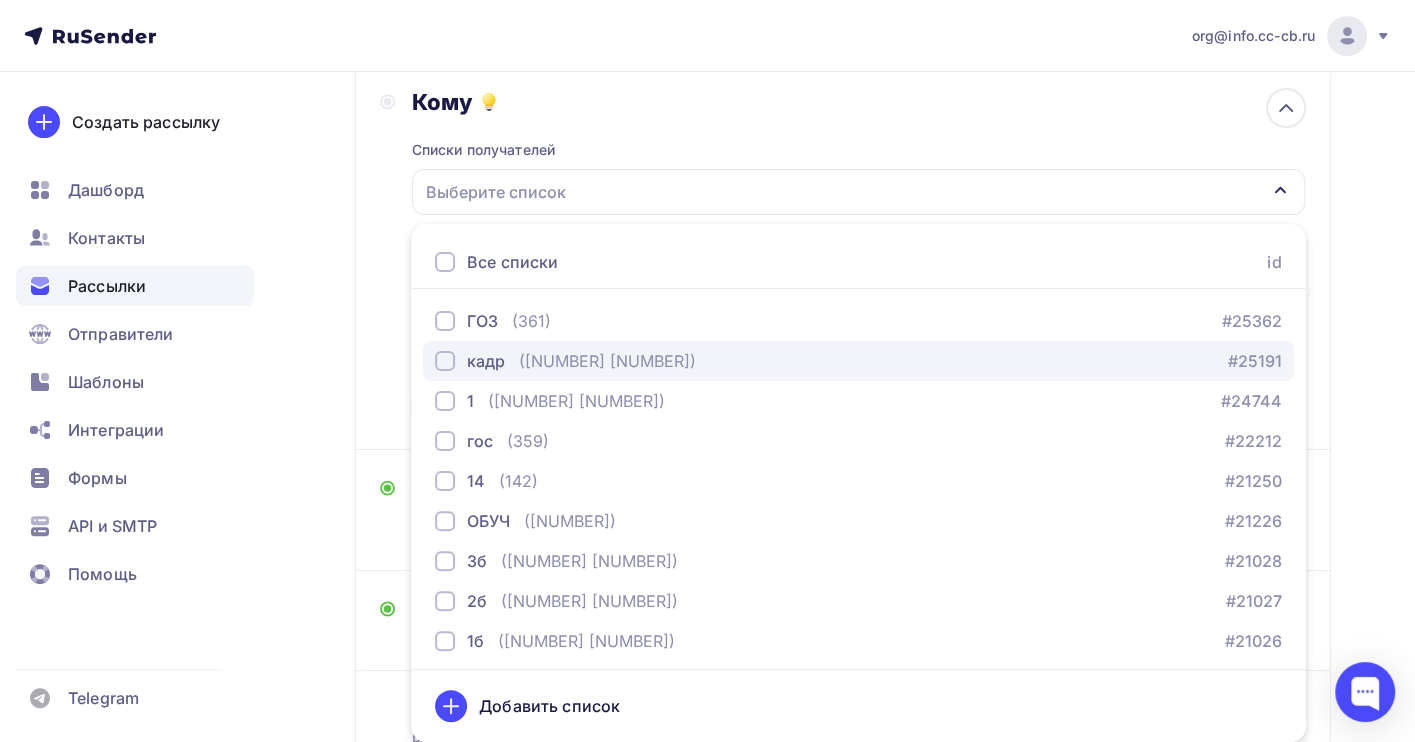 click on "([NUMBER] [NUMBER])" at bounding box center [607, 361] 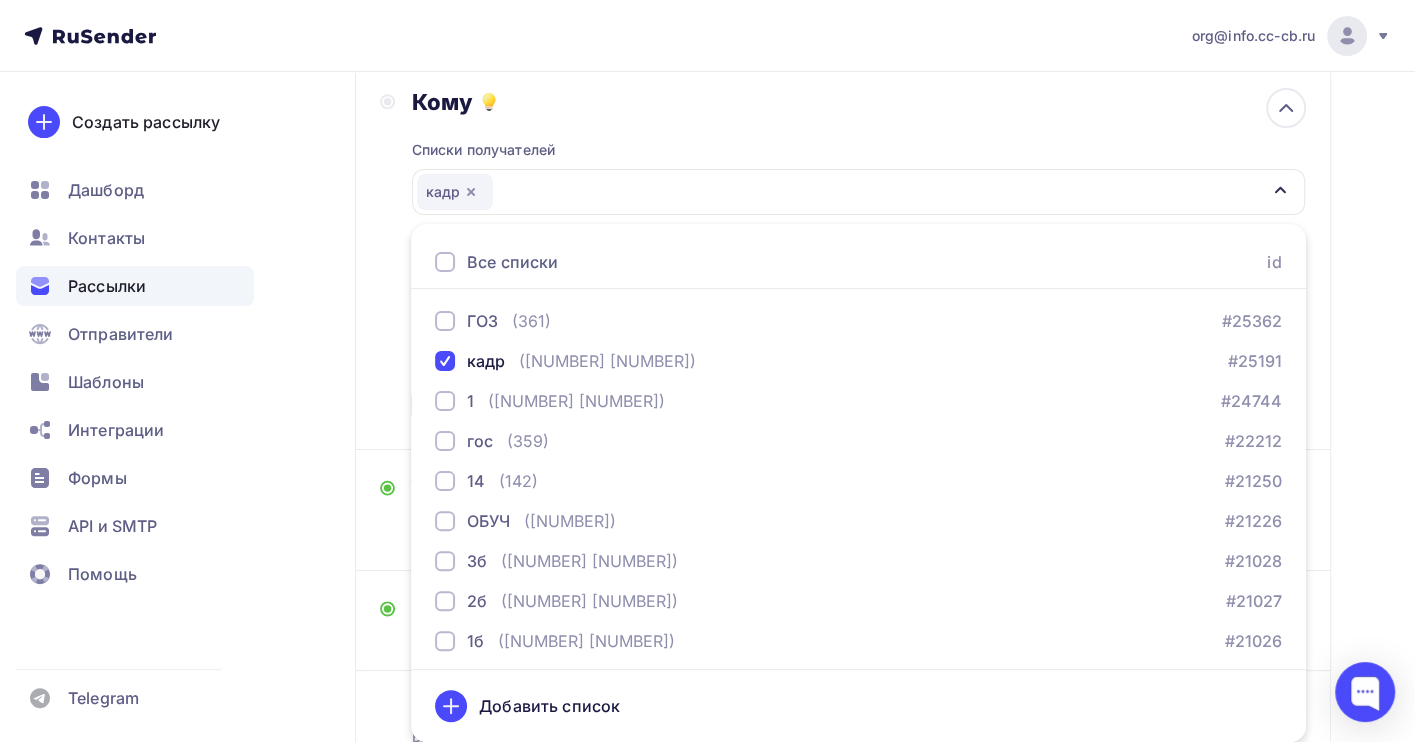 click on "Назад
Копия расчет с под
Копия расчет с под
Закончить позже
Переименовать рассылку
Удалить
Далее
Отправитель
Бух центр
Email  *
[EMAIL]
[EMAIL]           [EMAIL]               Добавить отправителя
Рекомендуем  добавить почту на домене , чтобы рассылка не попала в «Спам»
Имя                 Сохранить
Предпросмотр текста
[TIME]" at bounding box center [707, 376] 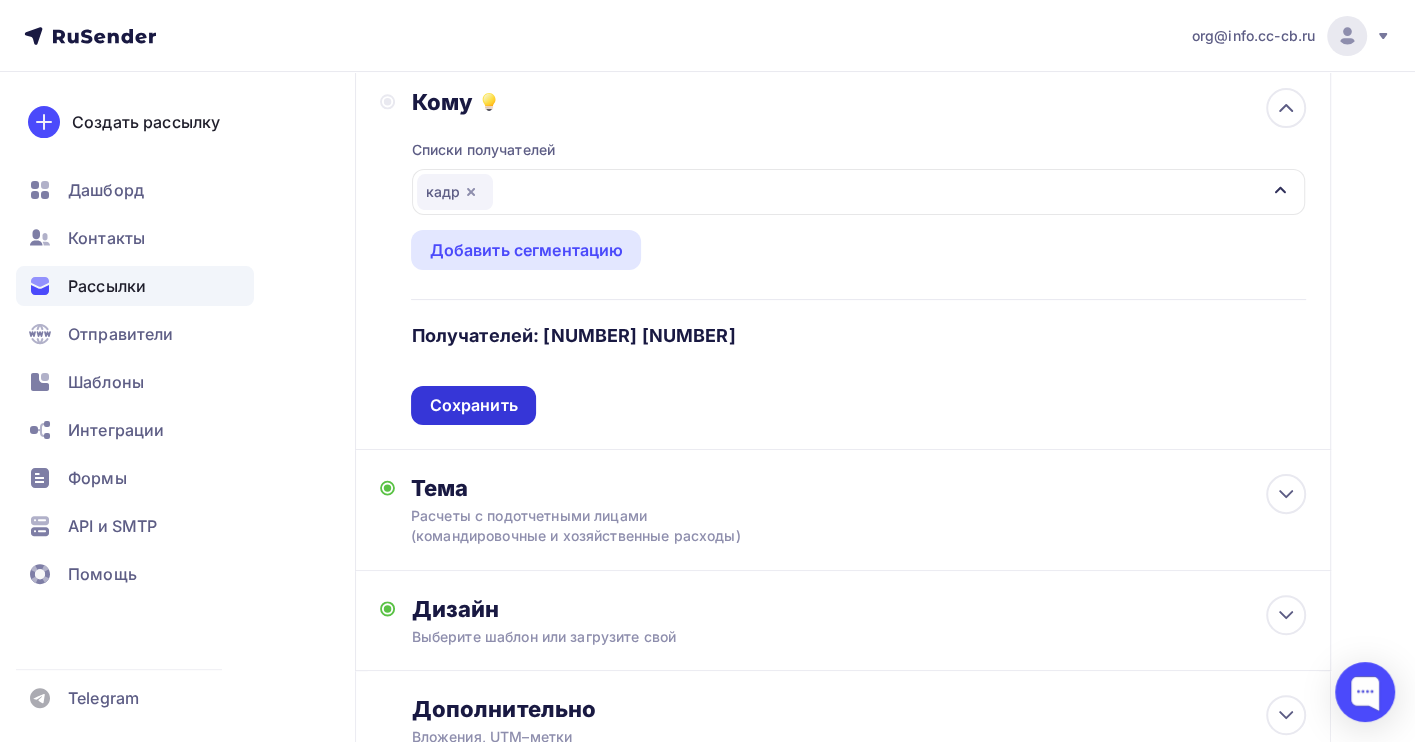 click on "Сохранить" at bounding box center (473, 405) 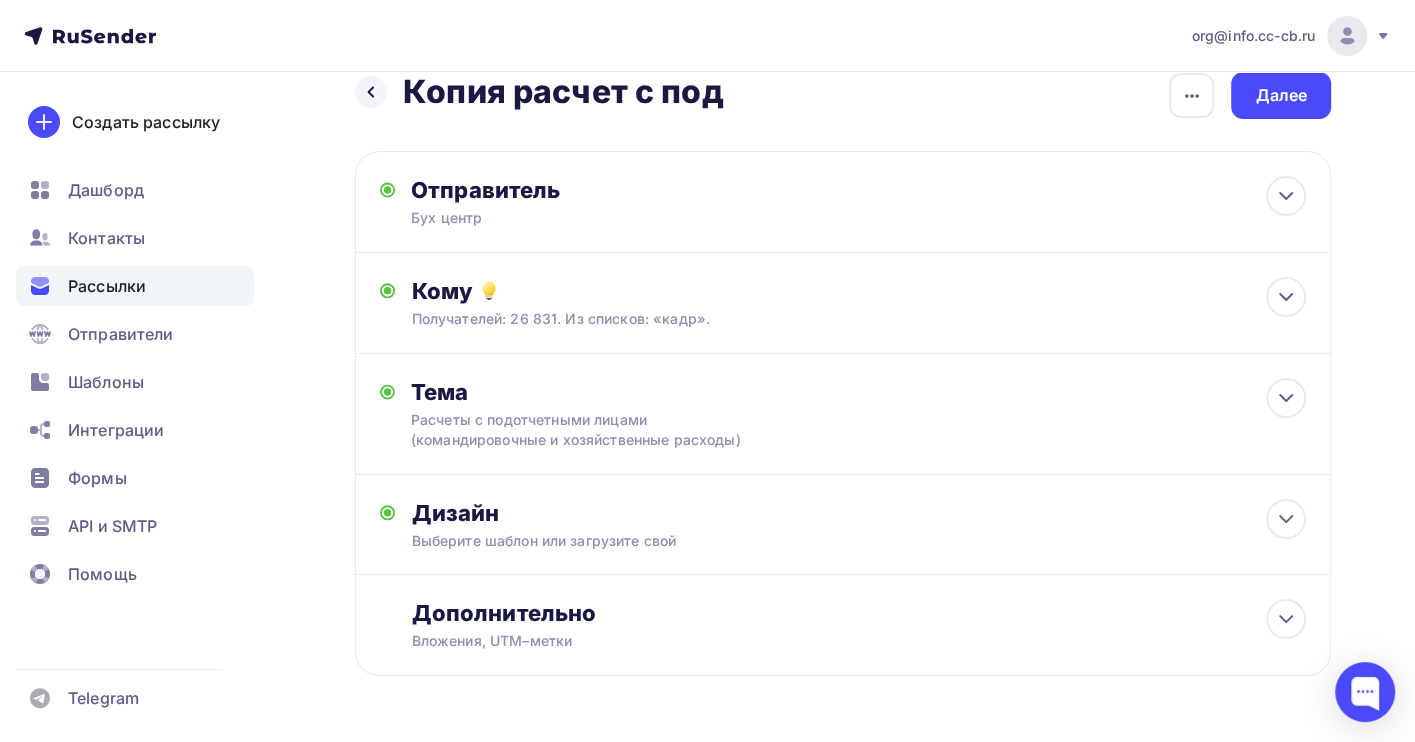 scroll, scrollTop: 0, scrollLeft: 0, axis: both 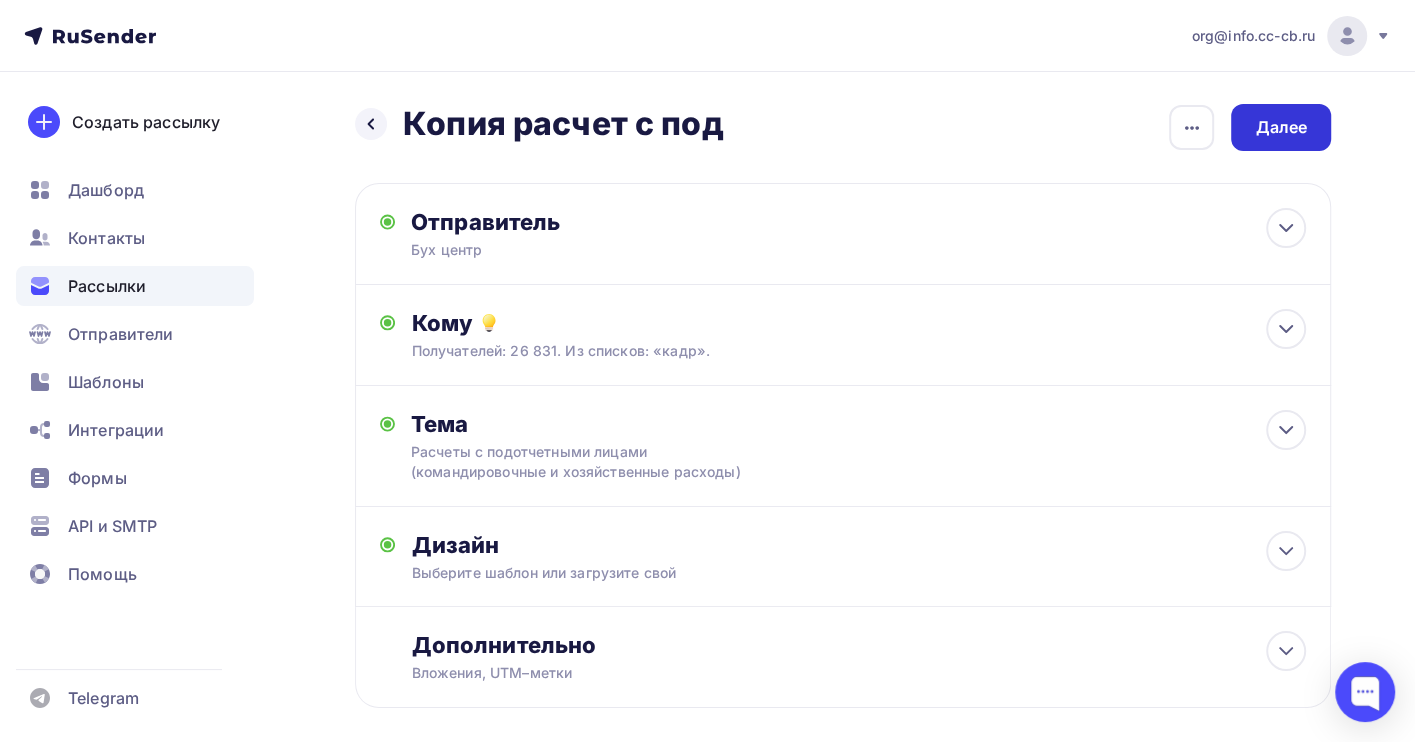 click on "Далее" at bounding box center (1281, 127) 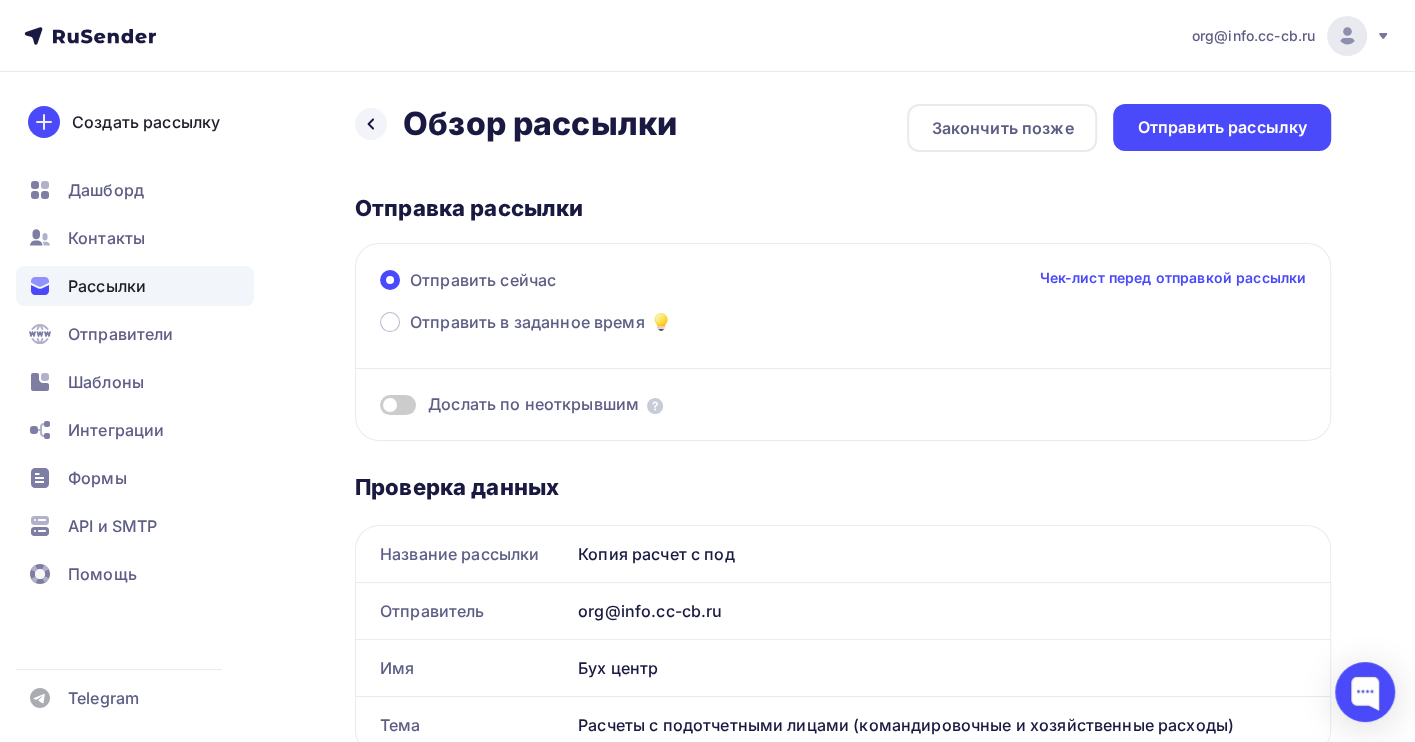 scroll, scrollTop: 0, scrollLeft: 0, axis: both 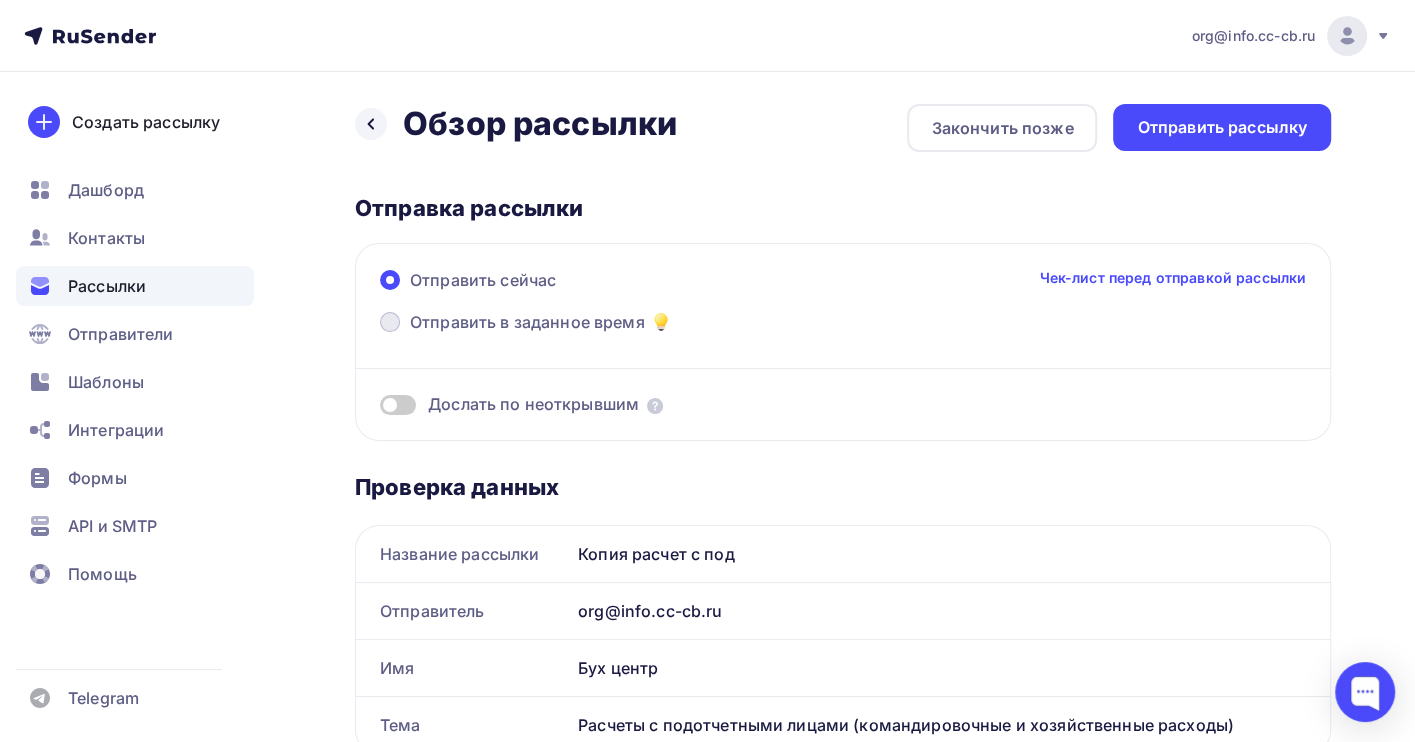 click on "Отправить в заданное время" at bounding box center (527, 322) 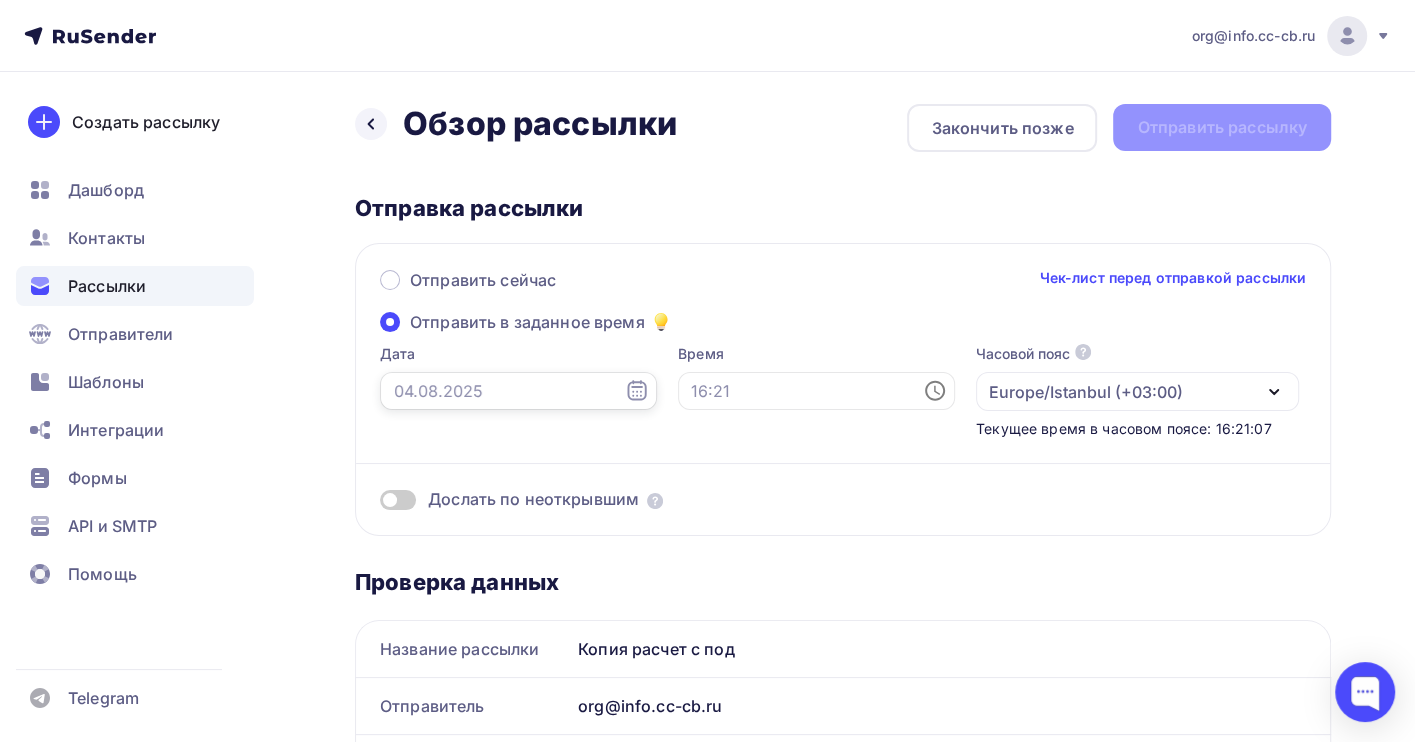 click at bounding box center [518, 391] 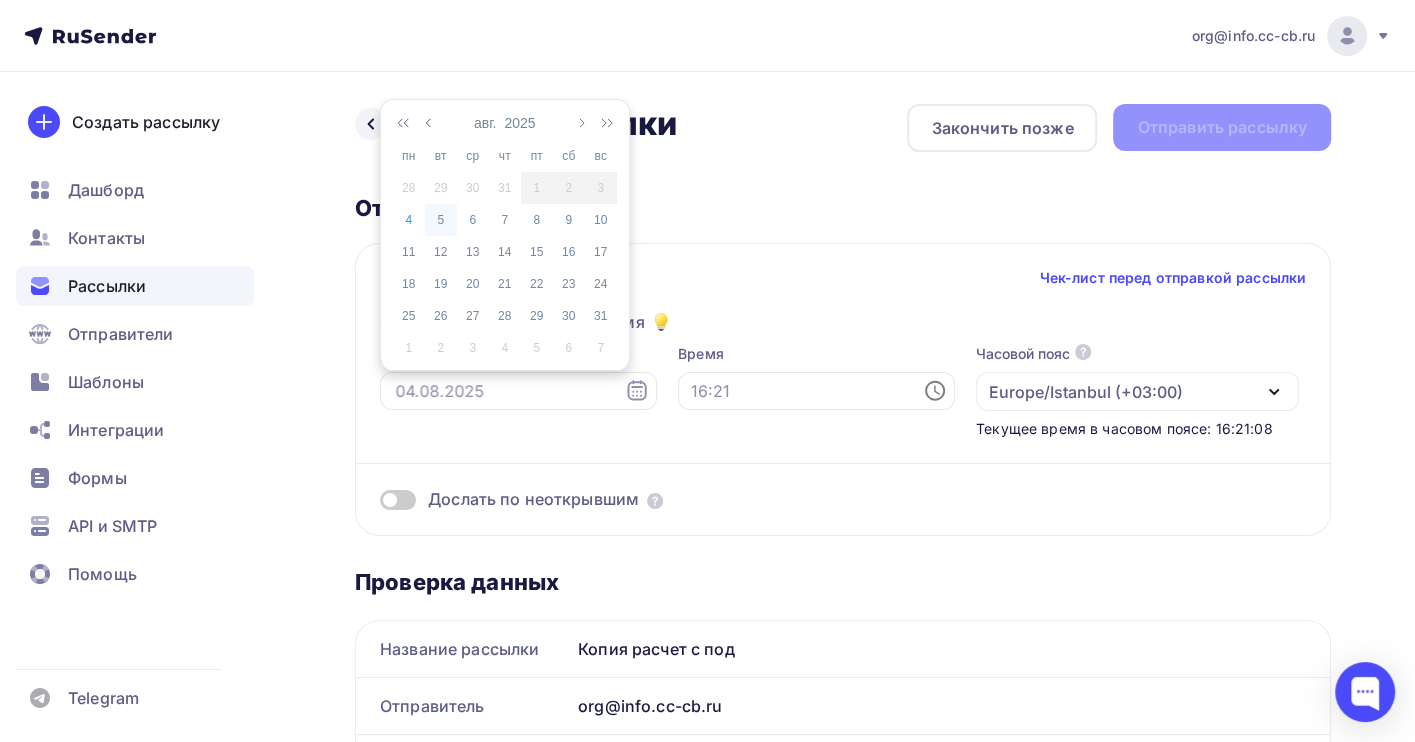 click on "5" at bounding box center (441, 220) 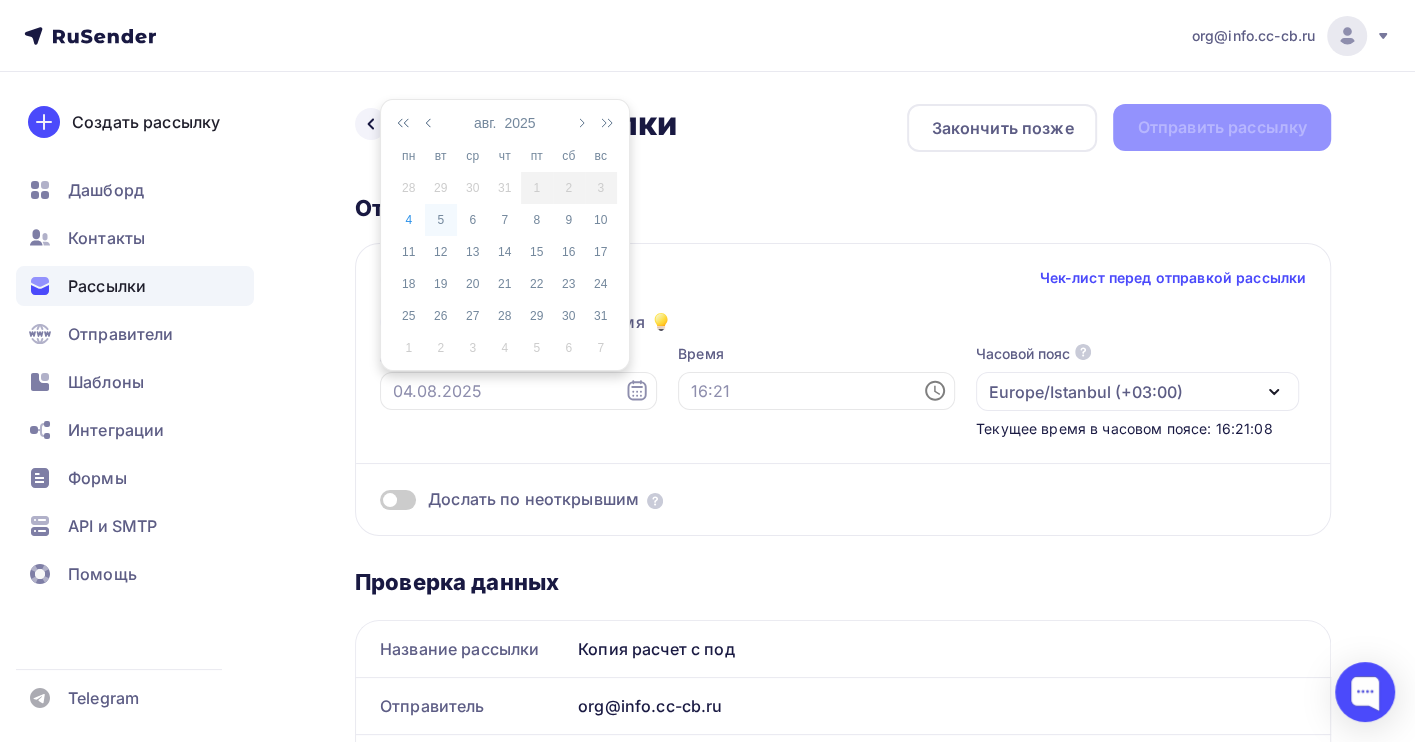 type on "05.08.2025" 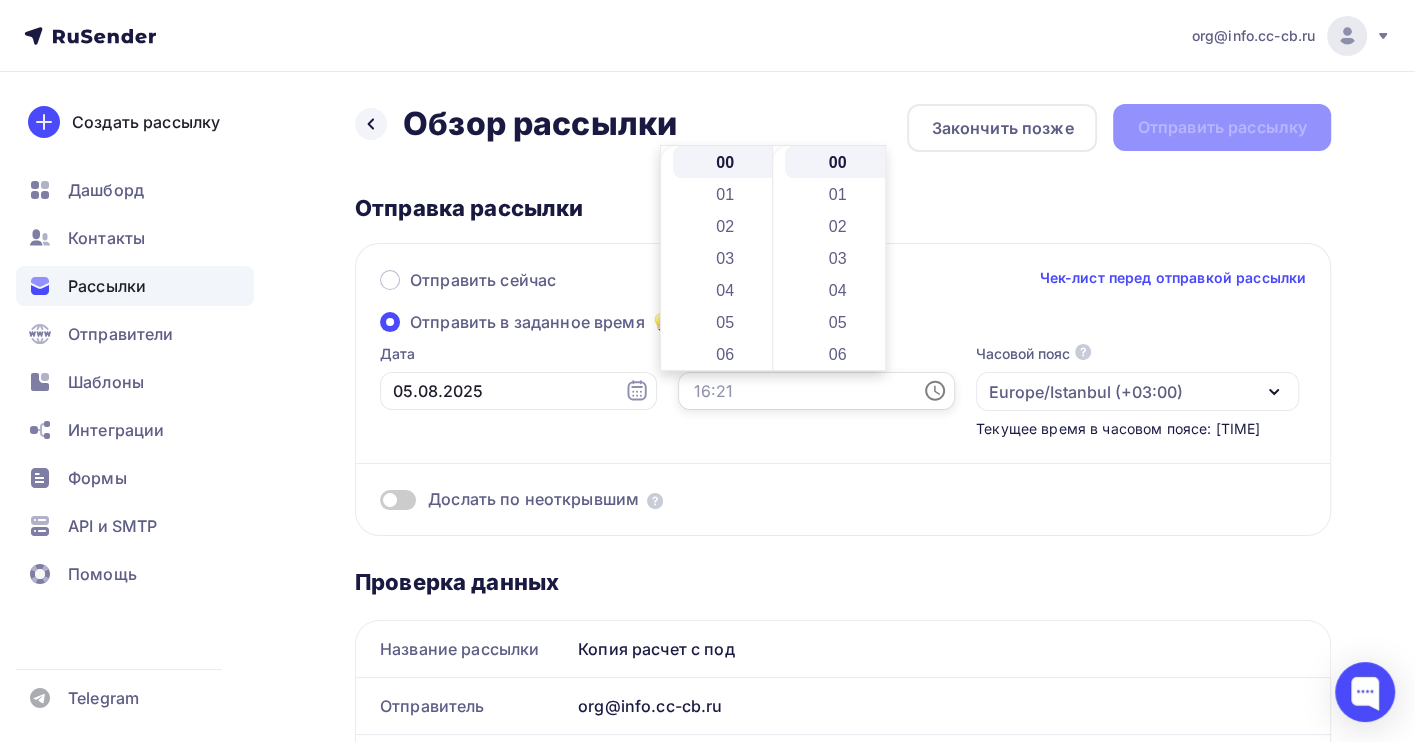click at bounding box center [816, 391] 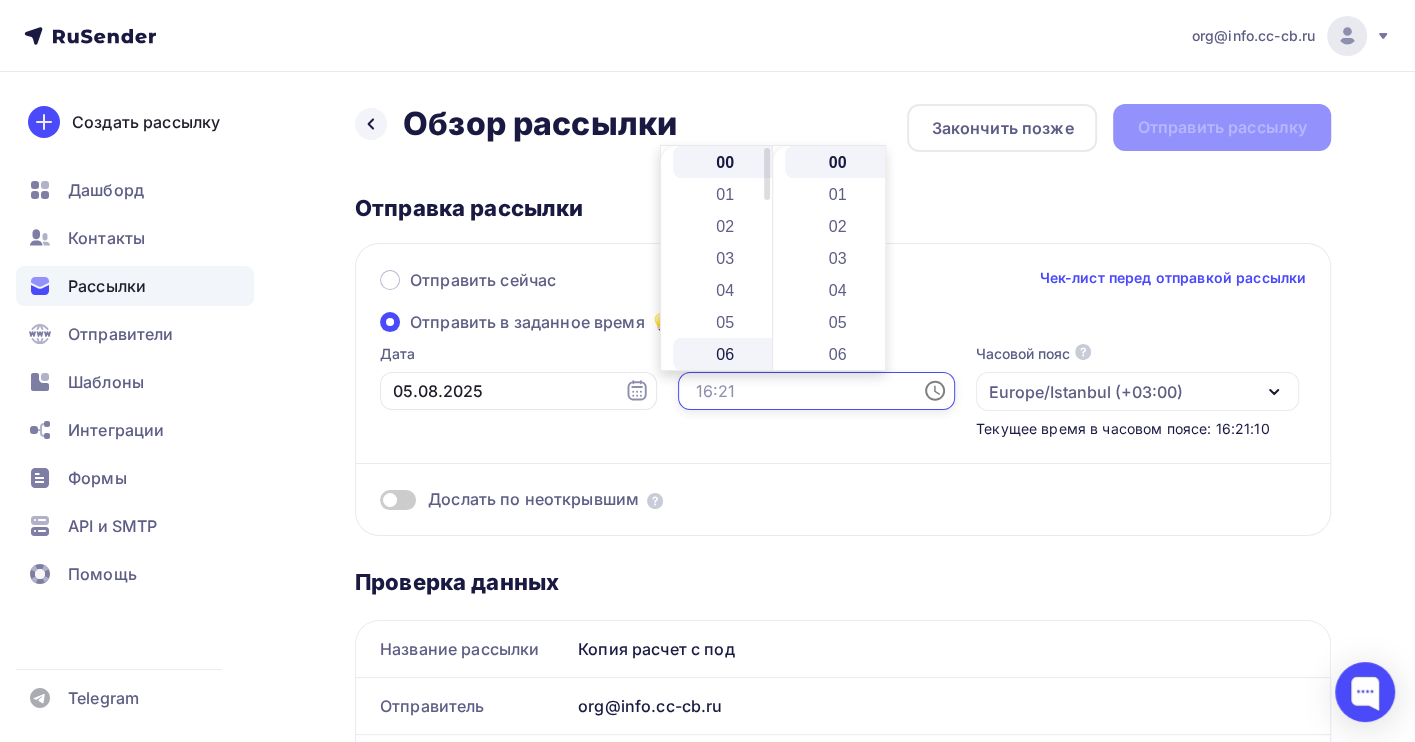 scroll, scrollTop: 133, scrollLeft: 0, axis: vertical 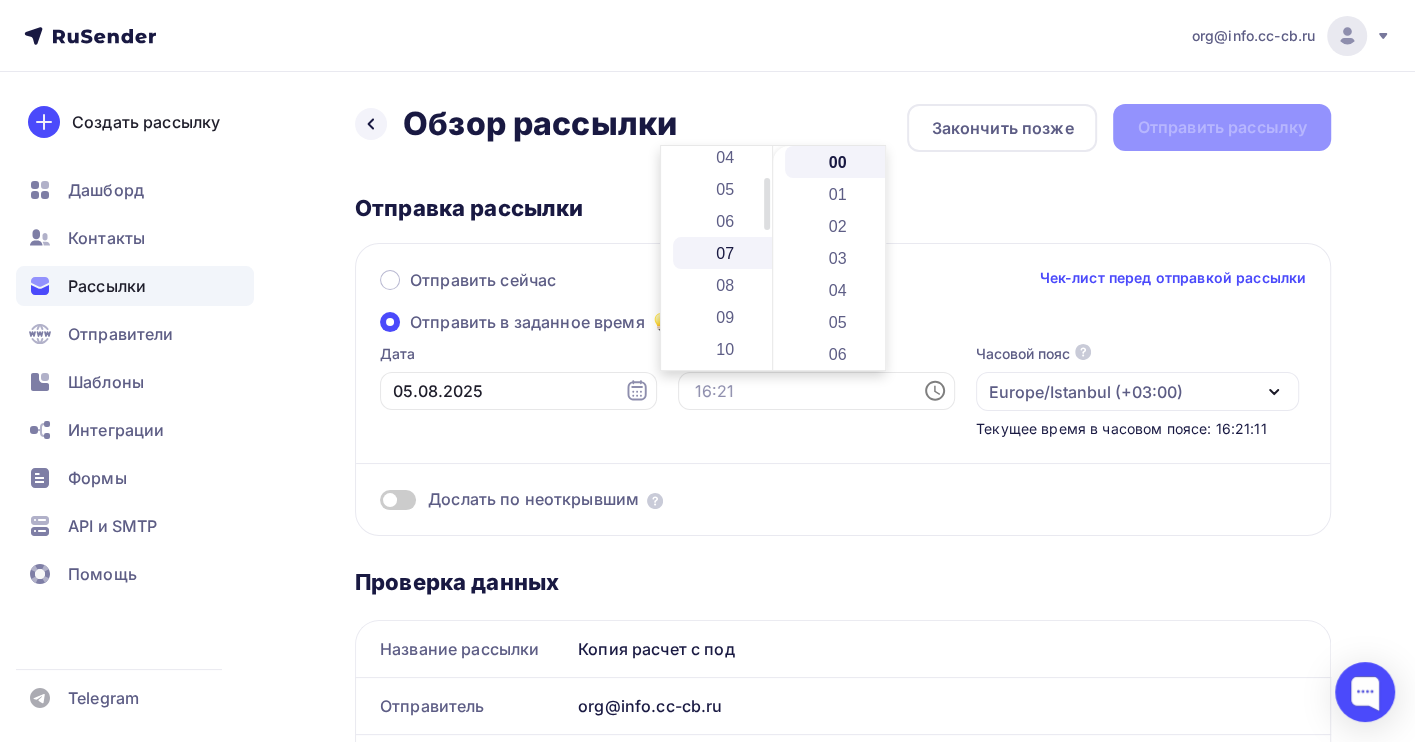 click on "07" at bounding box center [727, 253] 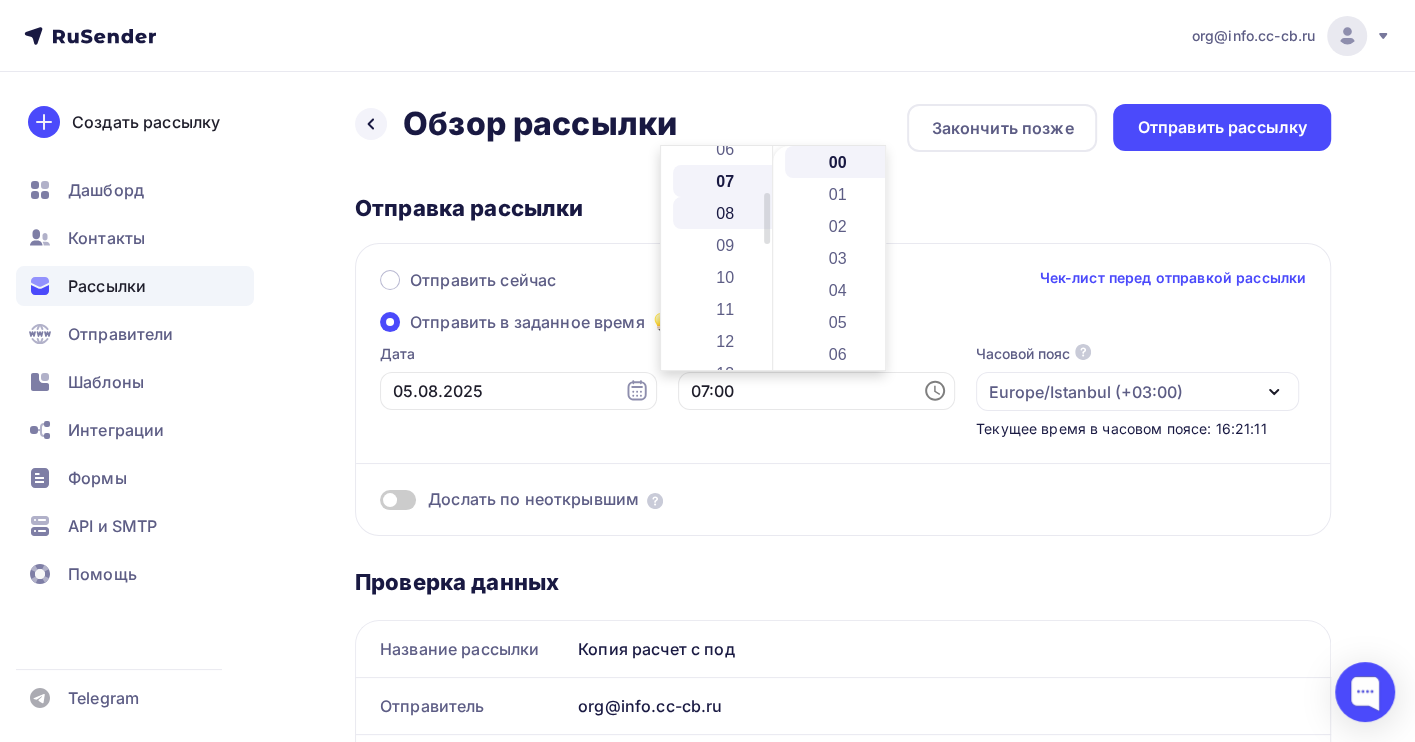 scroll, scrollTop: 224, scrollLeft: 0, axis: vertical 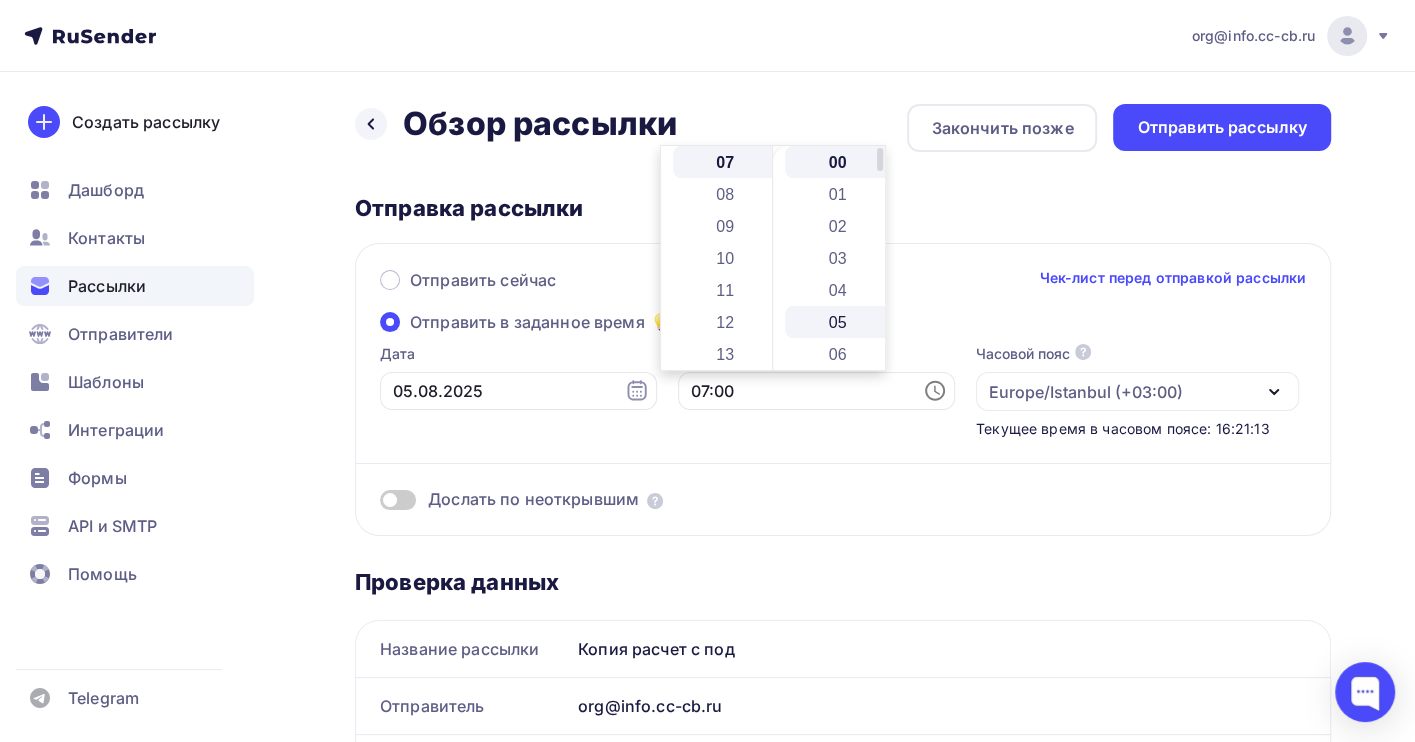 click on "05" at bounding box center [839, 322] 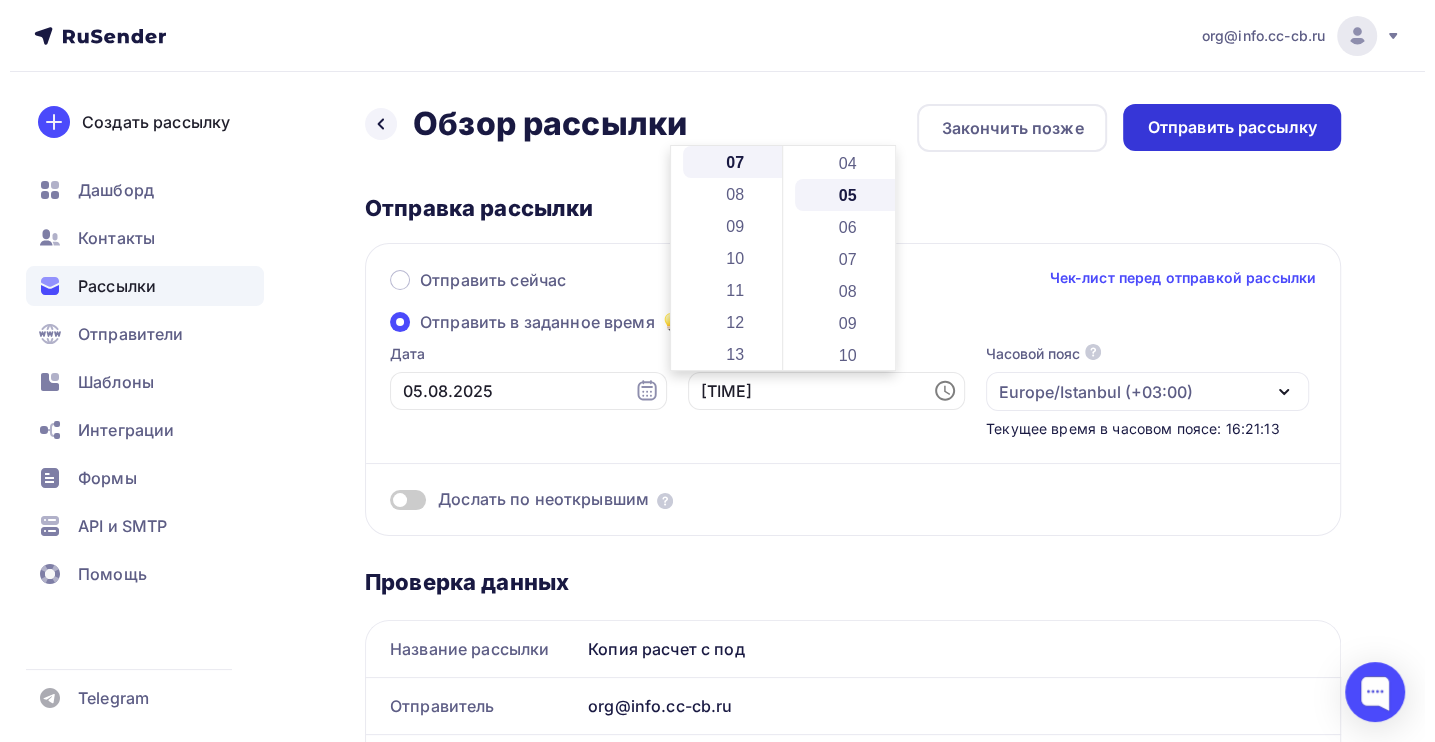 scroll, scrollTop: 159, scrollLeft: 0, axis: vertical 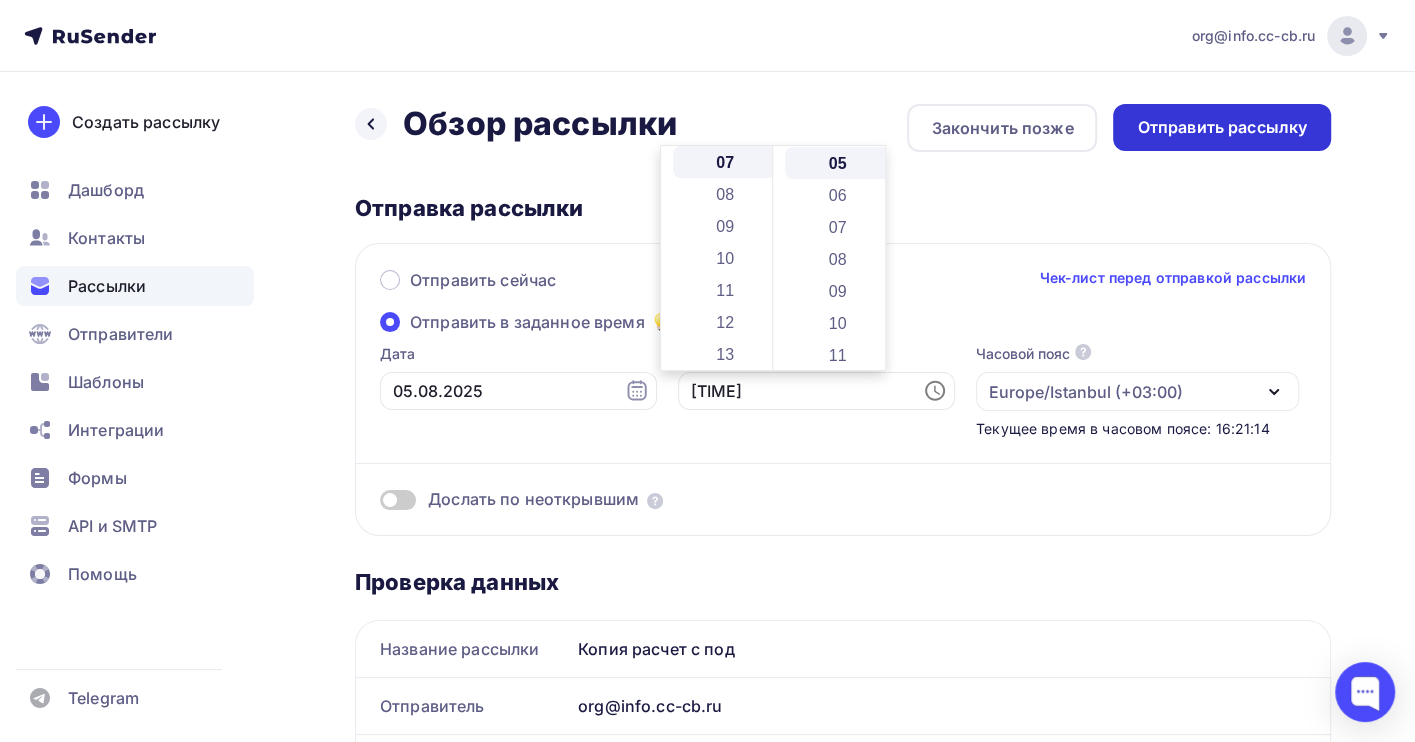 click on "Отправить рассылку" at bounding box center (1222, 127) 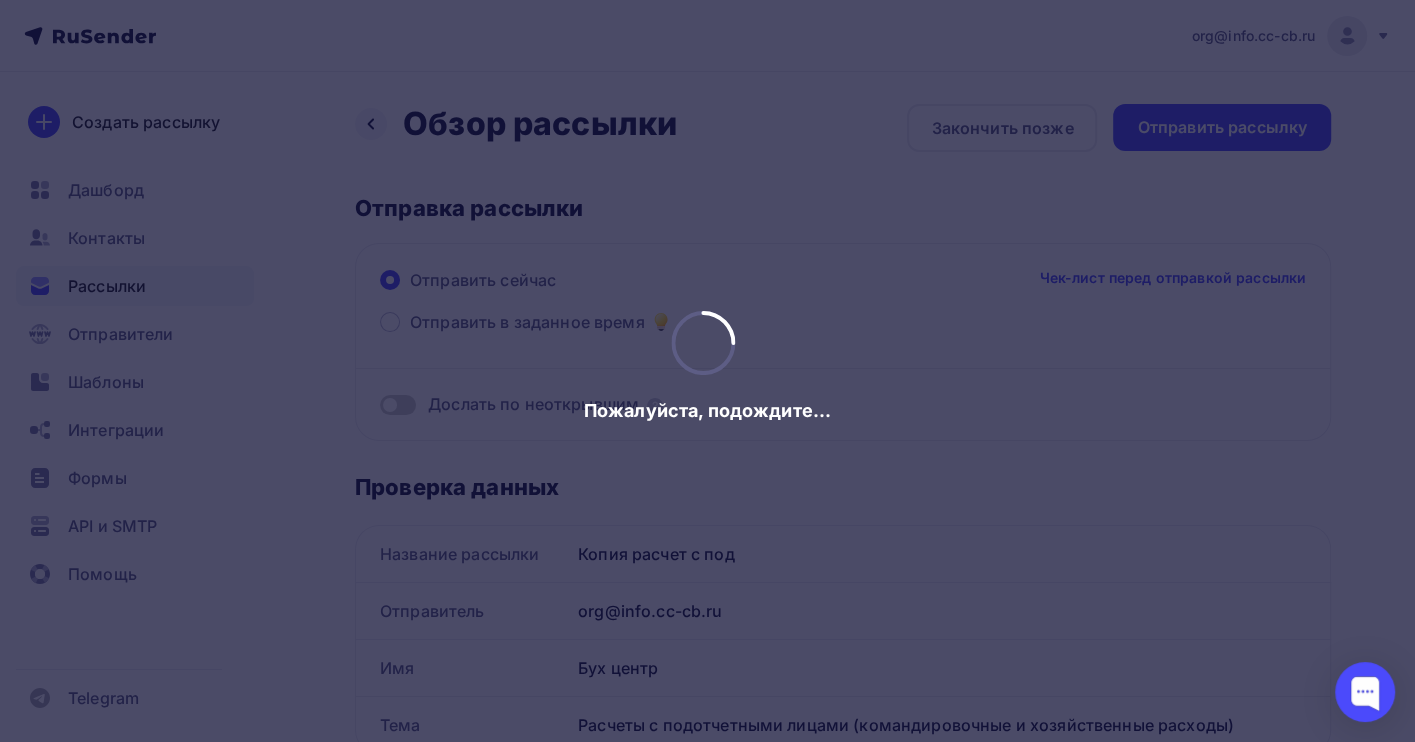 scroll, scrollTop: 0, scrollLeft: 0, axis: both 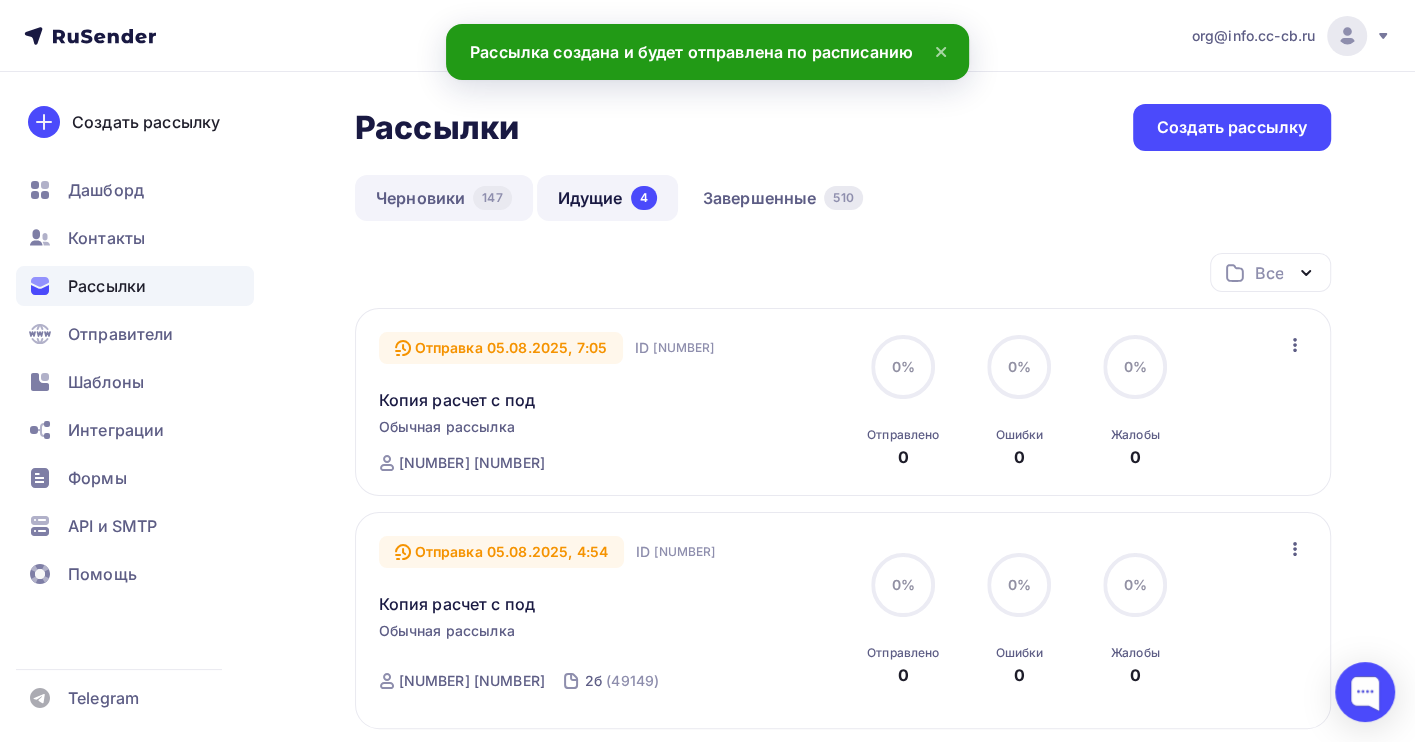 click on "Черновики
147" at bounding box center [444, 198] 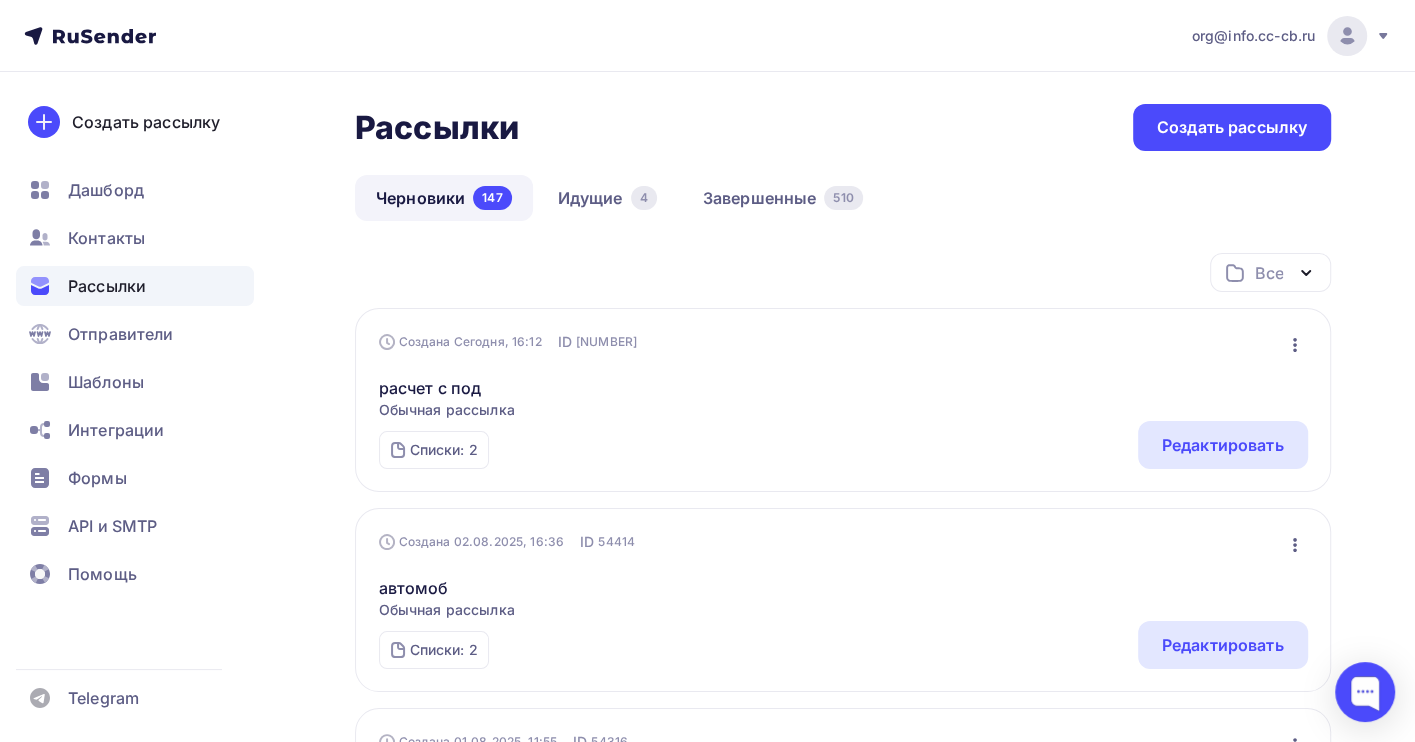 click 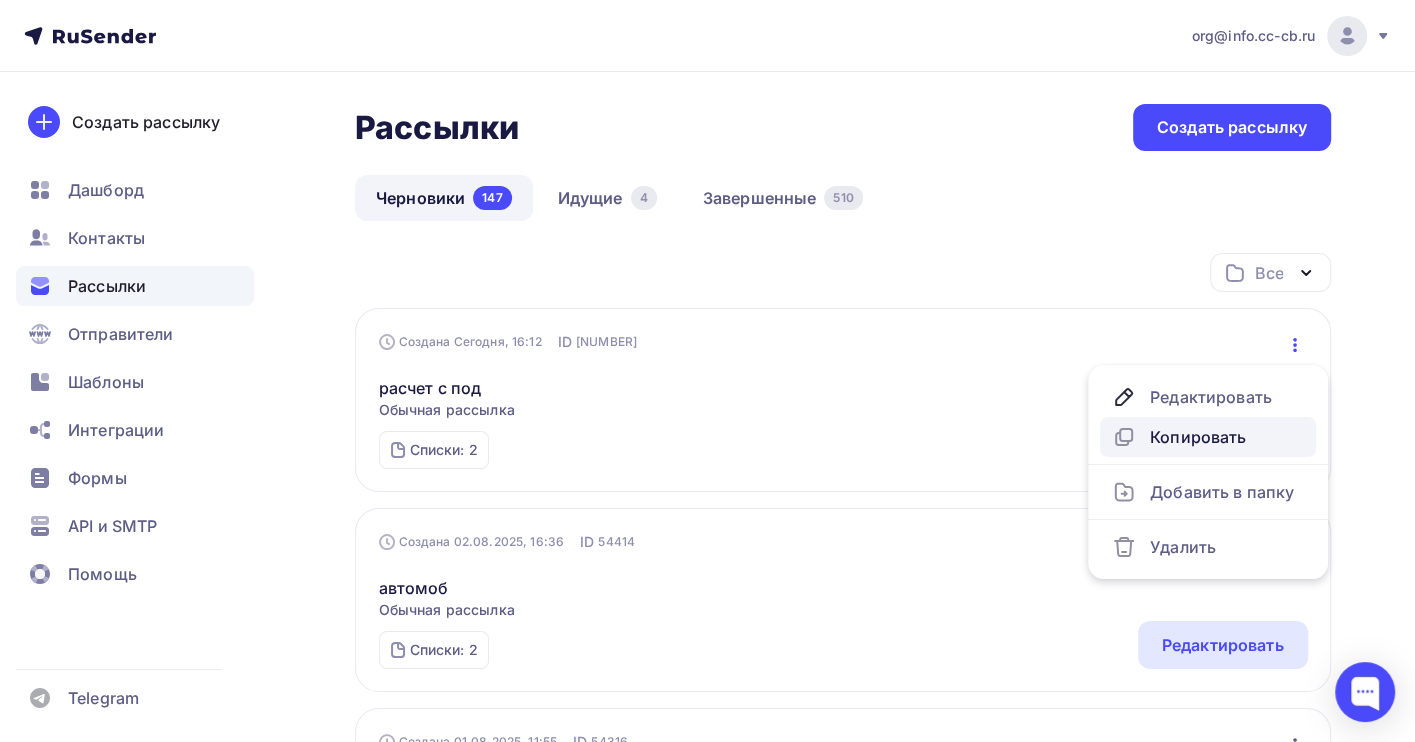 click on "Копировать" at bounding box center [1208, 437] 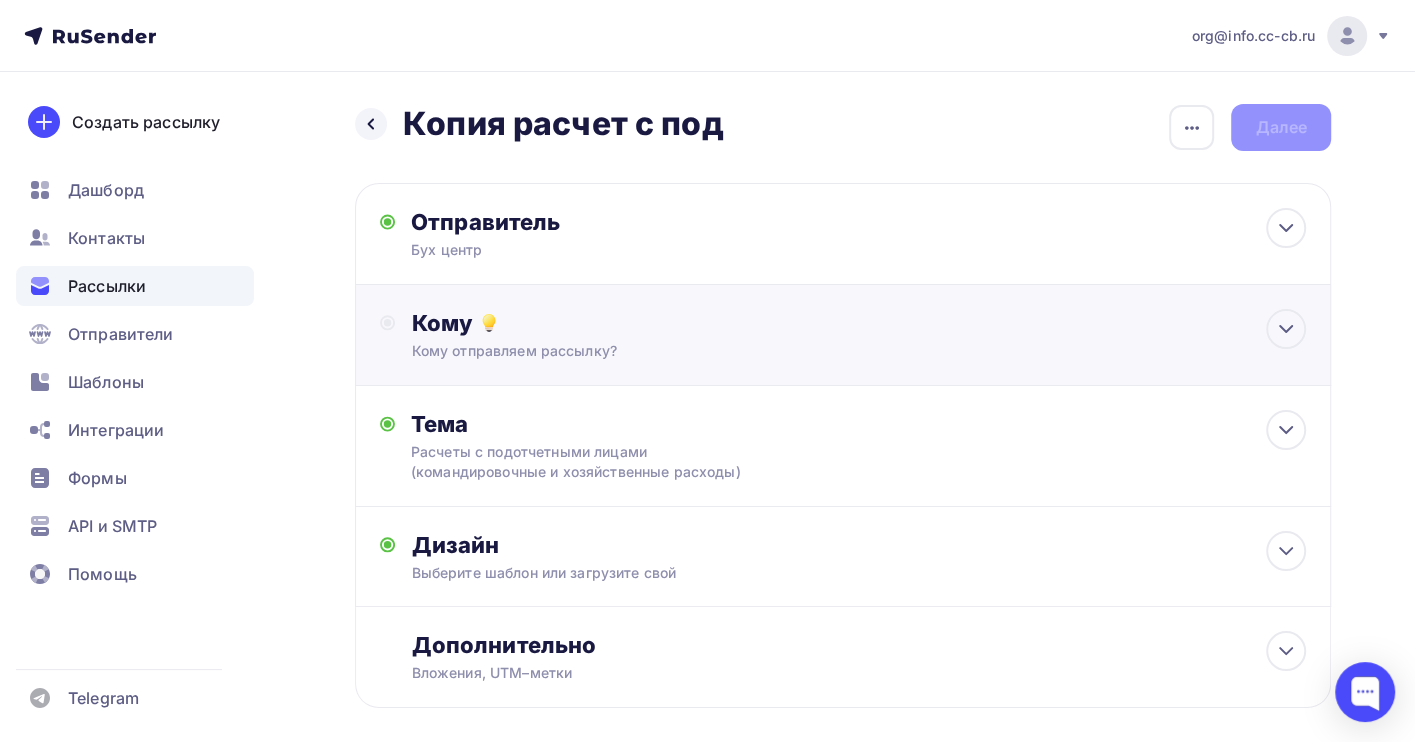click on "Кому отправляем рассылку?" at bounding box center [813, 351] 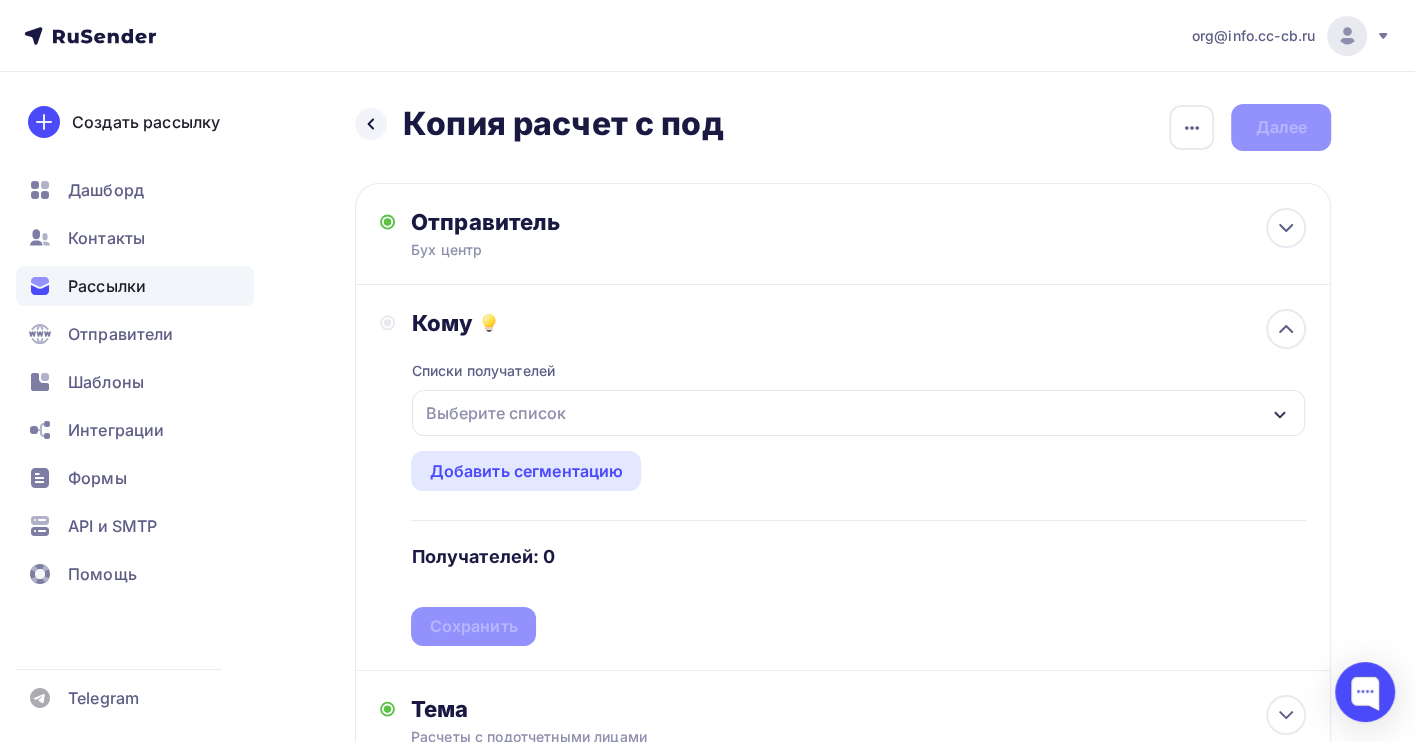click on "Выберите список" at bounding box center [858, 413] 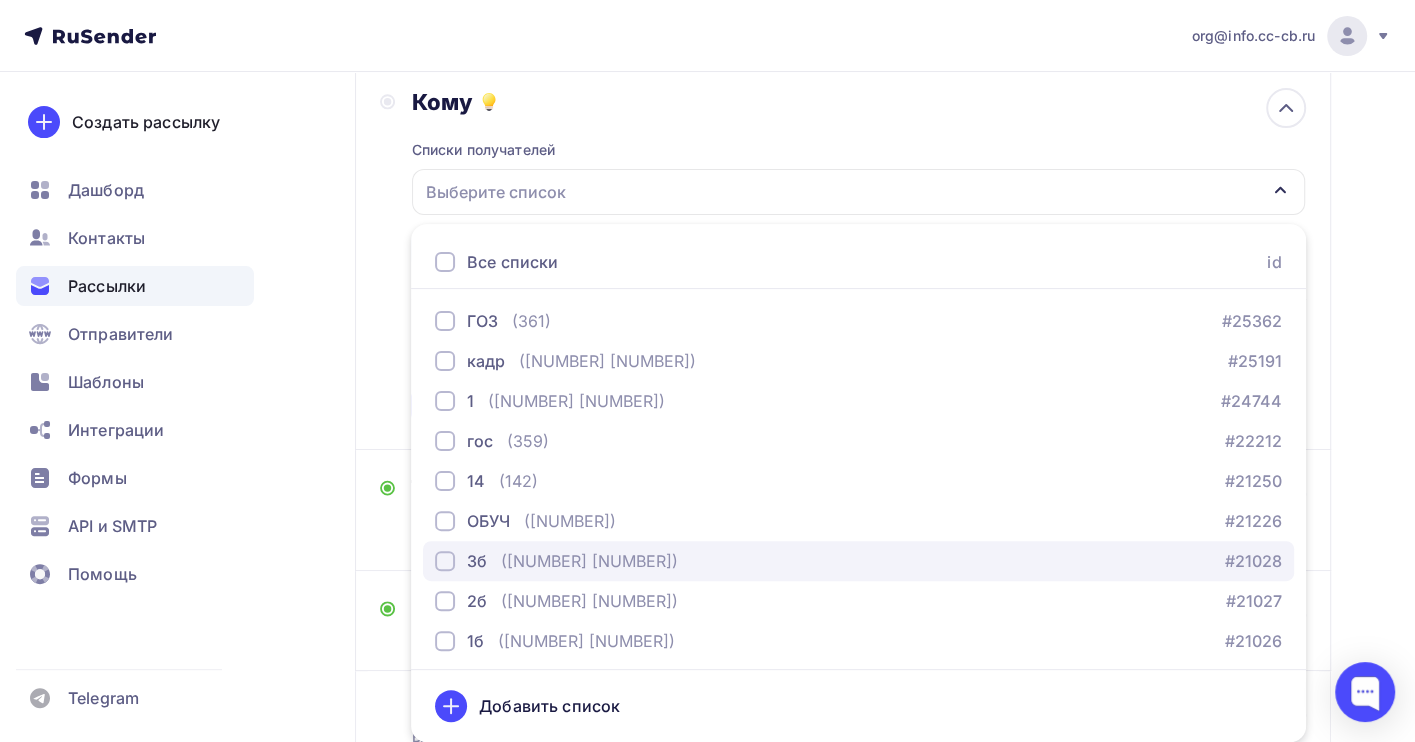 click on "([NUMBER] [NUMBER])" at bounding box center [589, 561] 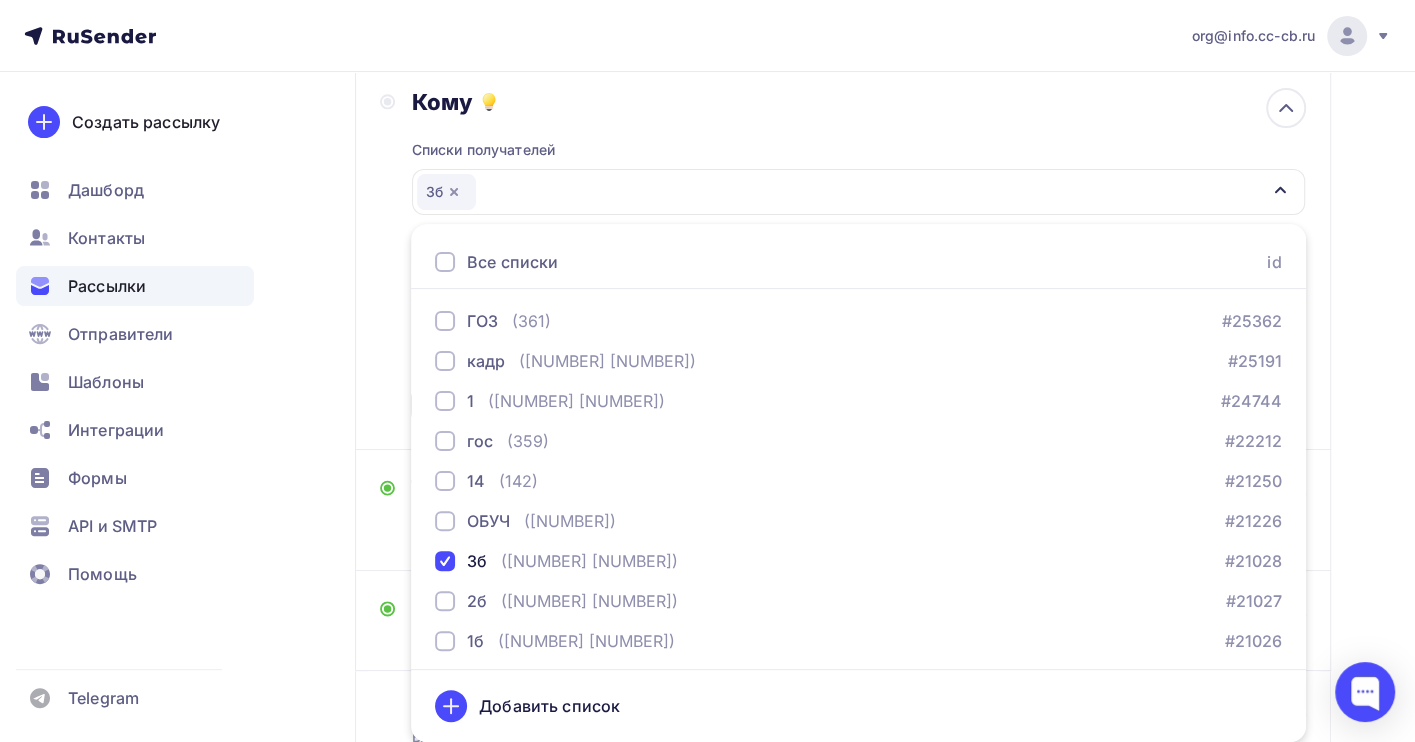 click on "Назад
Копия расчет с под
Копия расчет с под
Закончить позже
Переименовать рассылку
Удалить
Далее
Отправитель
Бух центр
Email  *
[EMAIL]
[EMAIL]           [EMAIL]               Добавить отправителя
Рекомендуем  добавить почту на домене , чтобы рассылка не попала в «Спам»
Имя                 Сохранить
Предпросмотр текста
[TIME]" at bounding box center (707, 376) 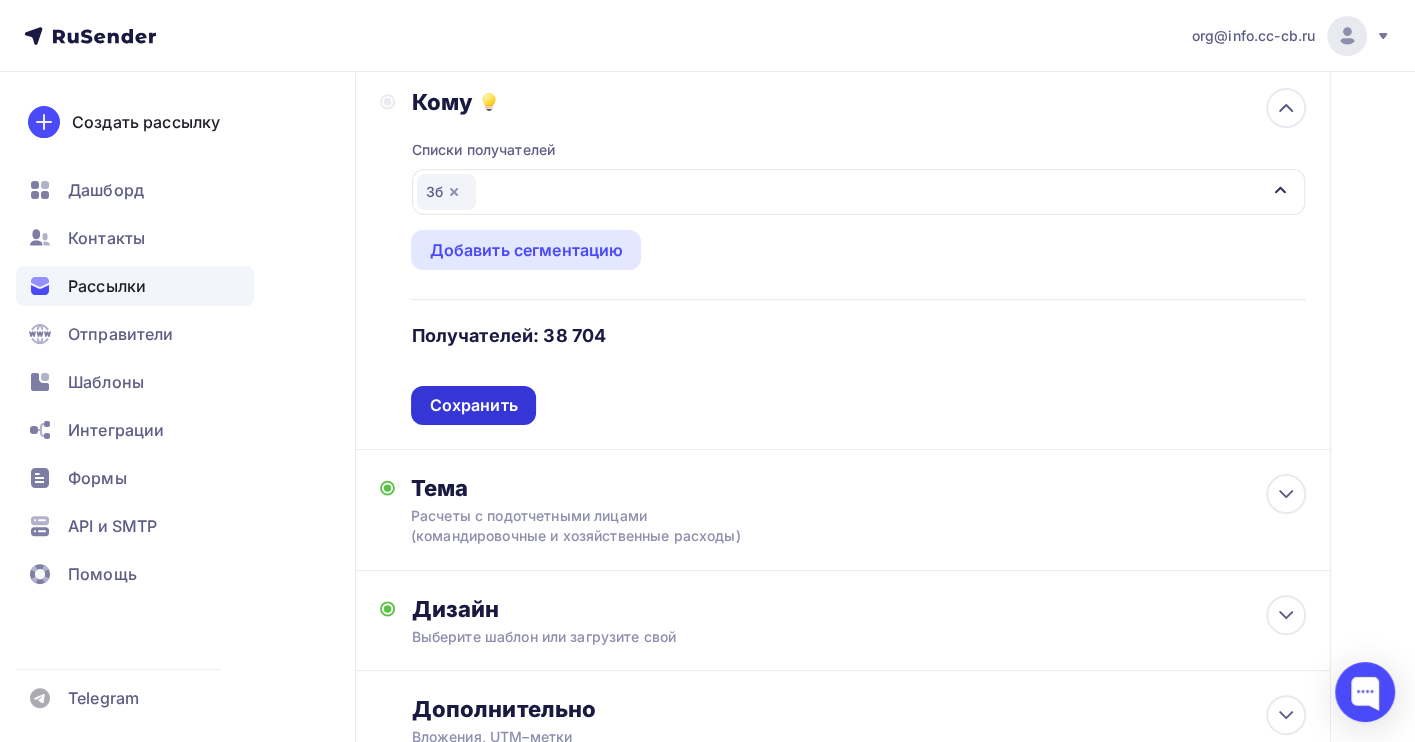 click on "Сохранить" at bounding box center (473, 405) 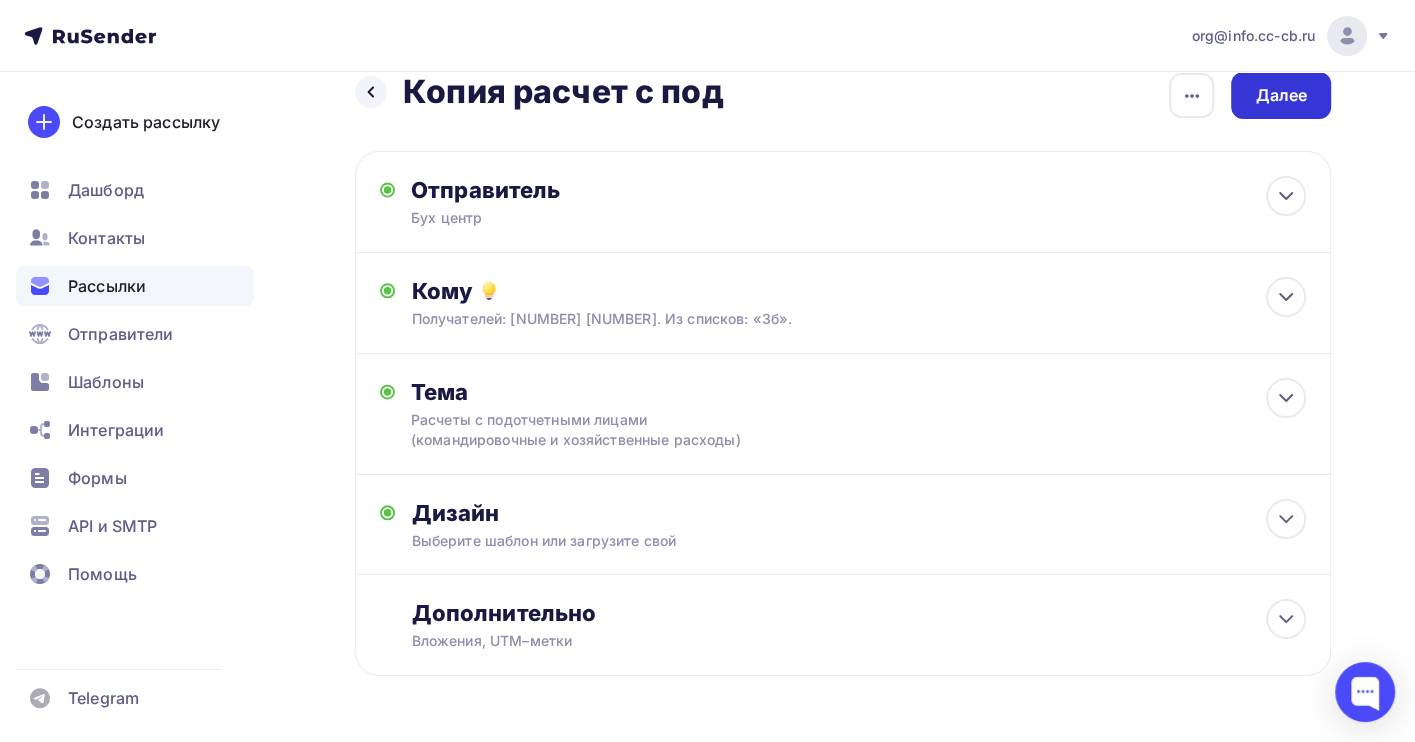 scroll, scrollTop: 0, scrollLeft: 0, axis: both 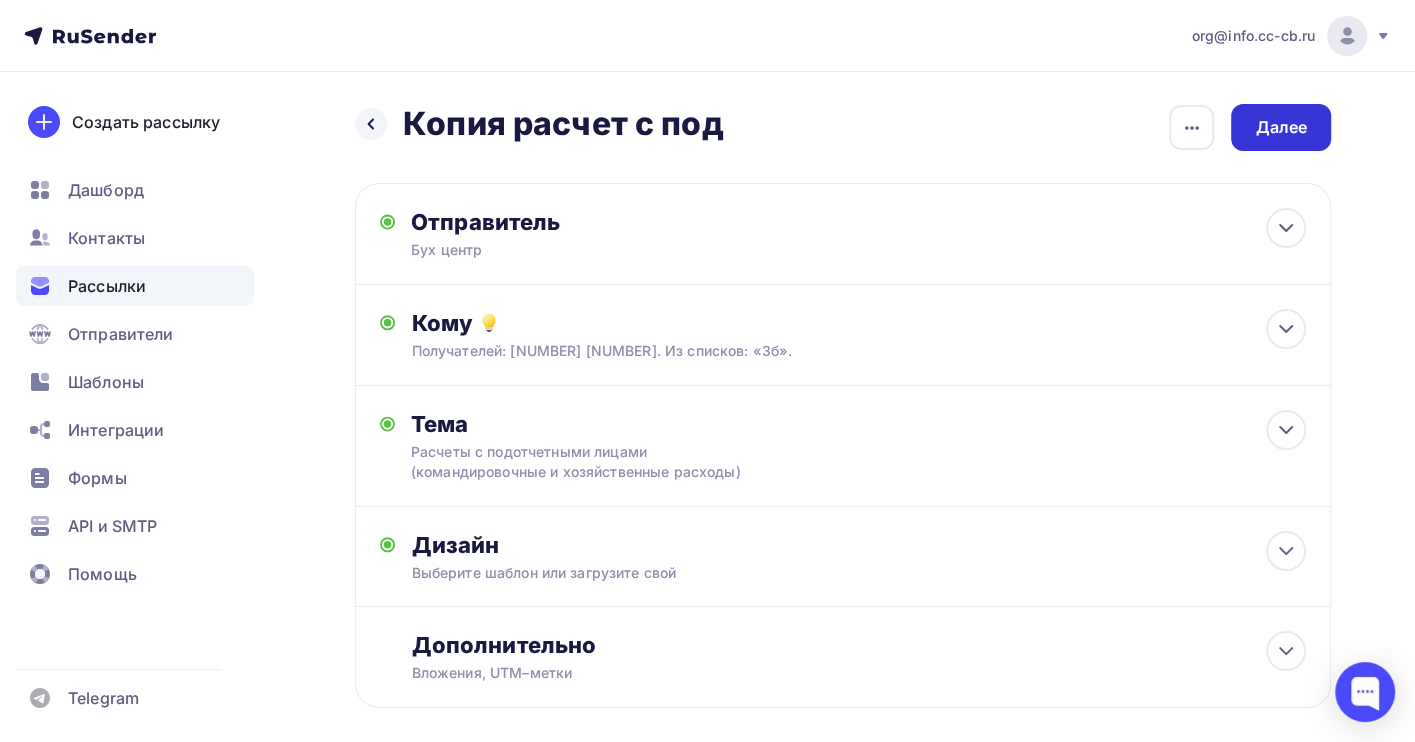 click on "Далее" at bounding box center [1281, 127] 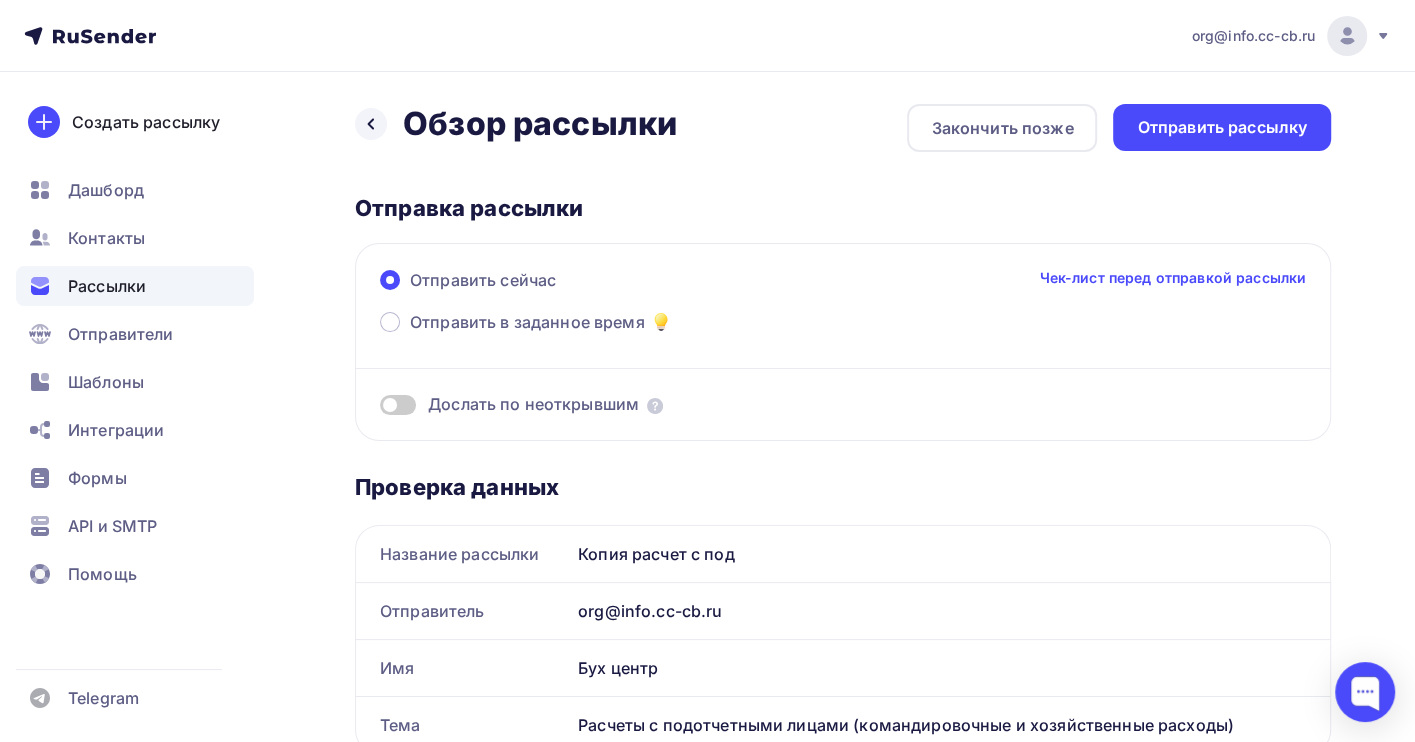 scroll, scrollTop: 0, scrollLeft: 0, axis: both 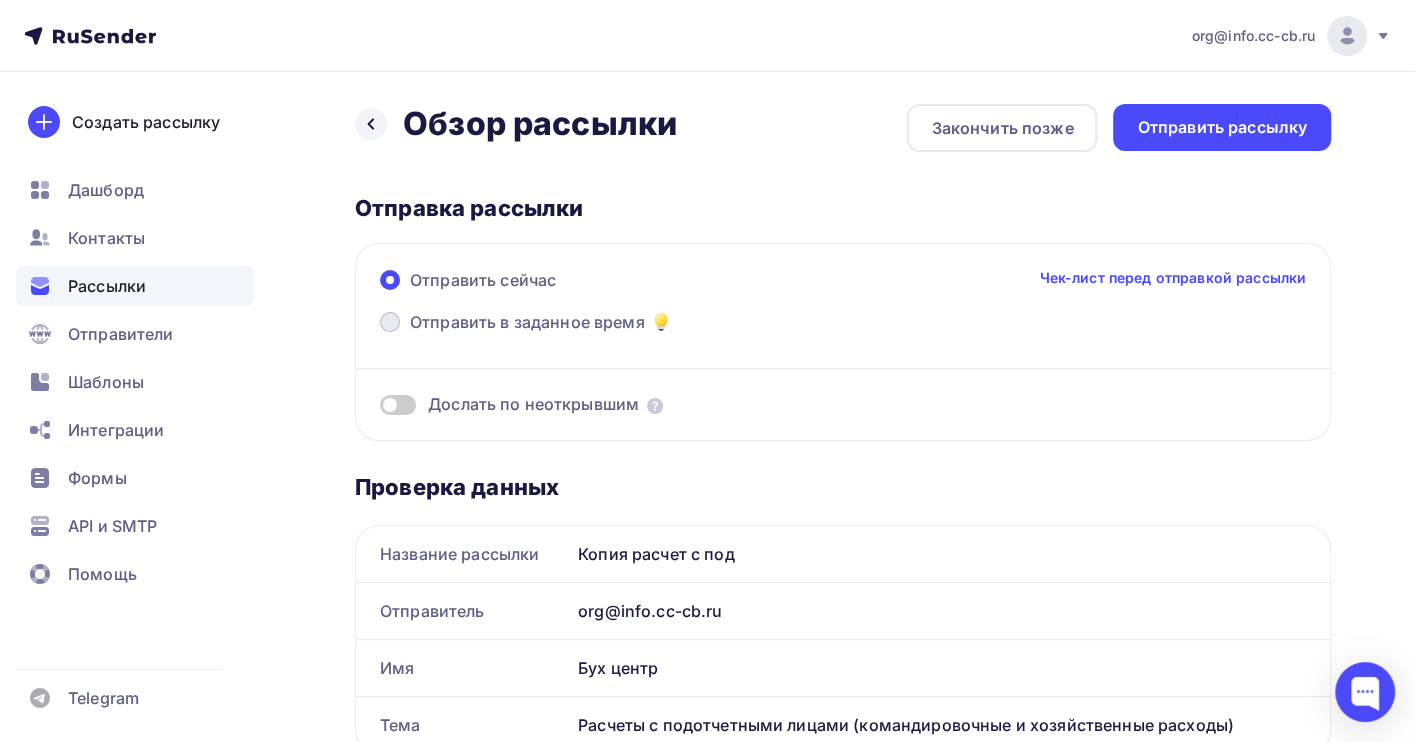 click on "Отправить в заданное время" at bounding box center [527, 322] 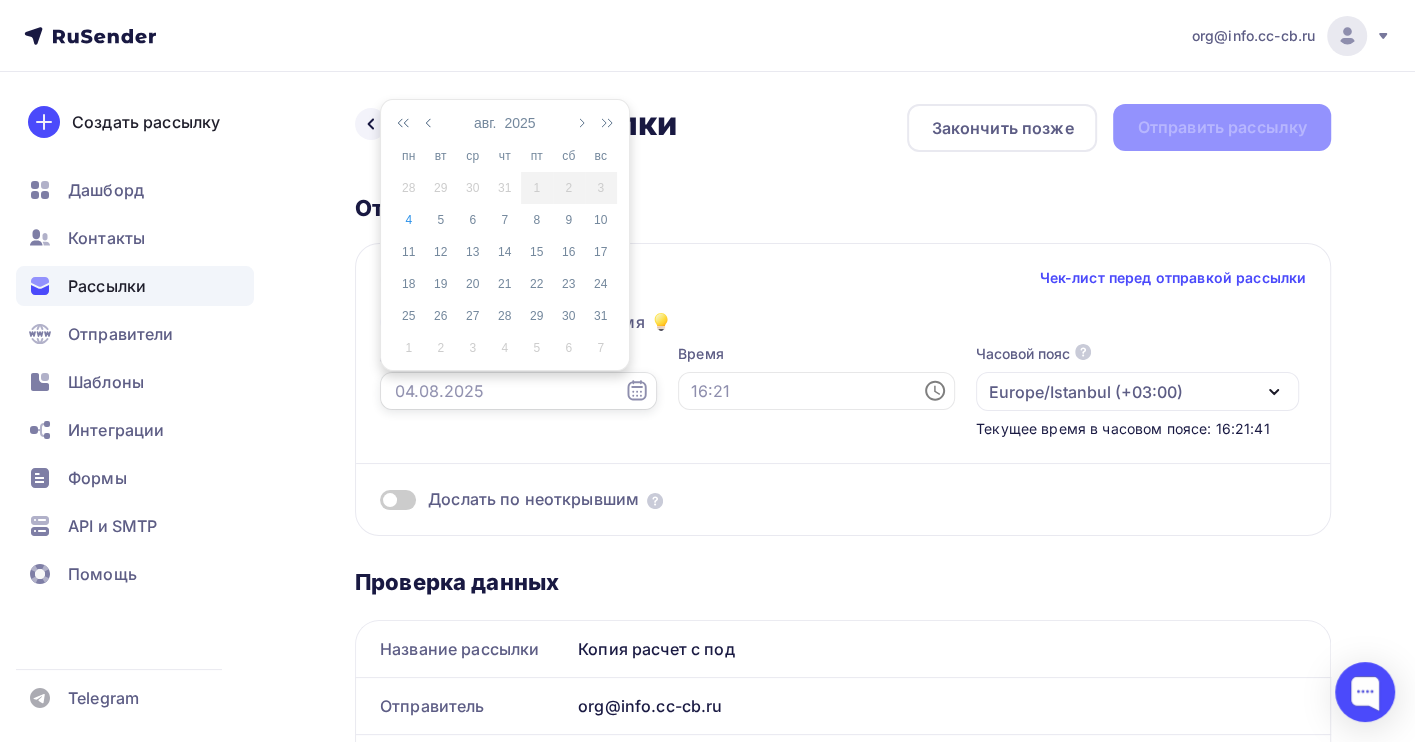 click at bounding box center [518, 391] 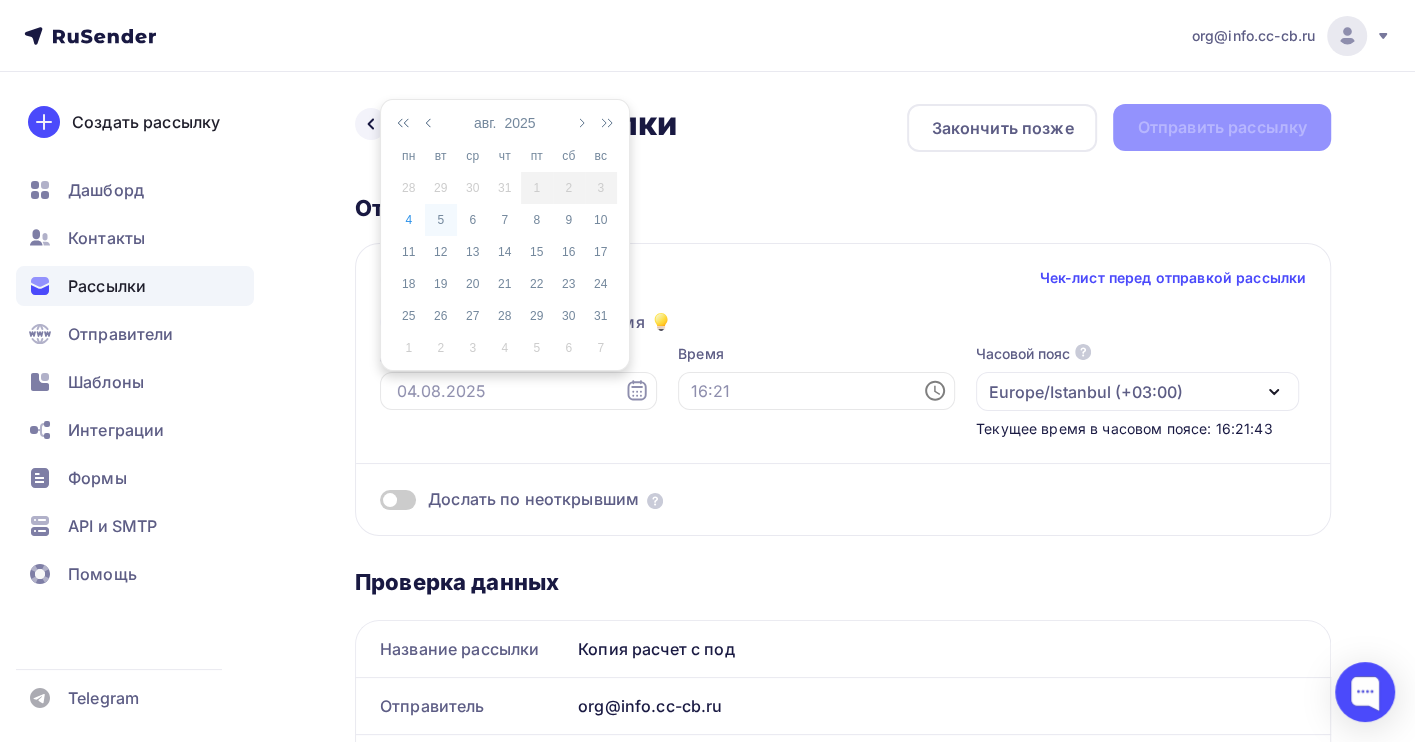click on "5" at bounding box center [441, 220] 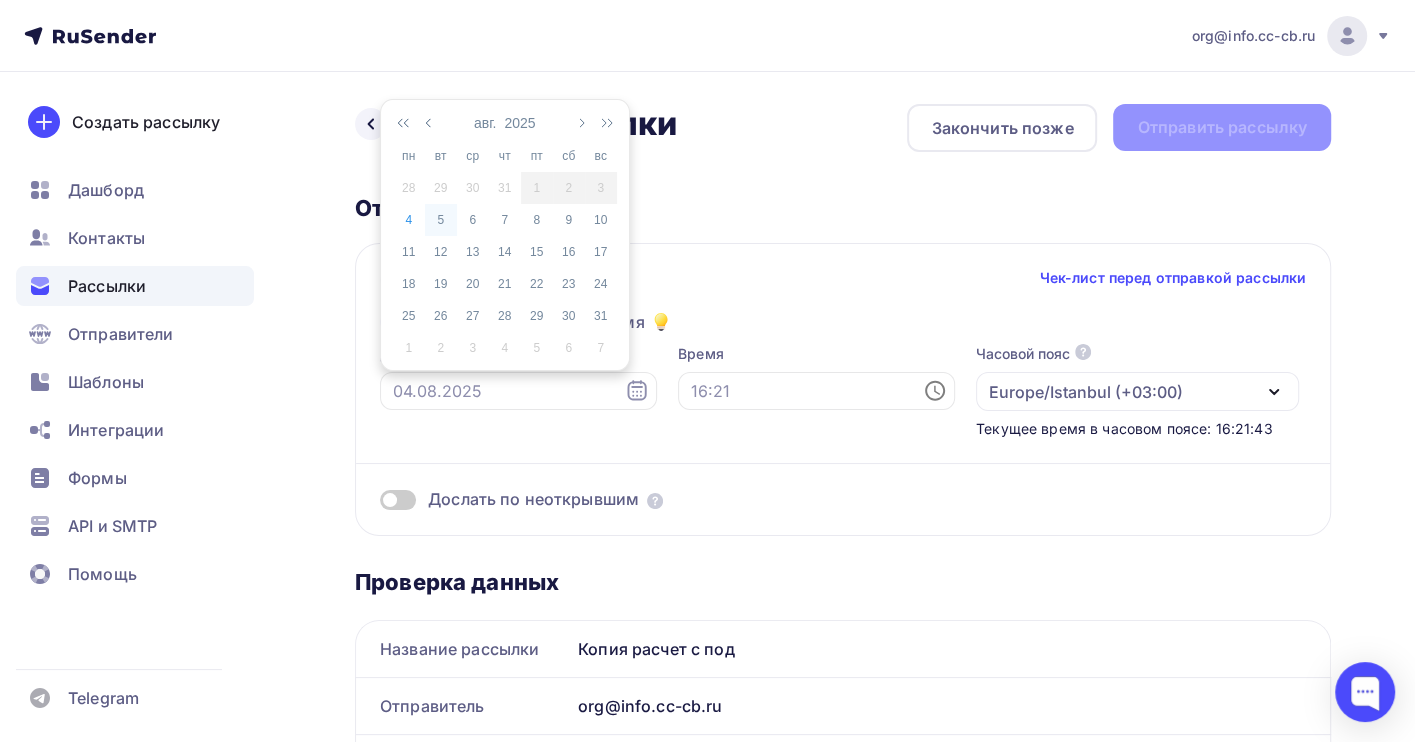 type on "05.08.2025" 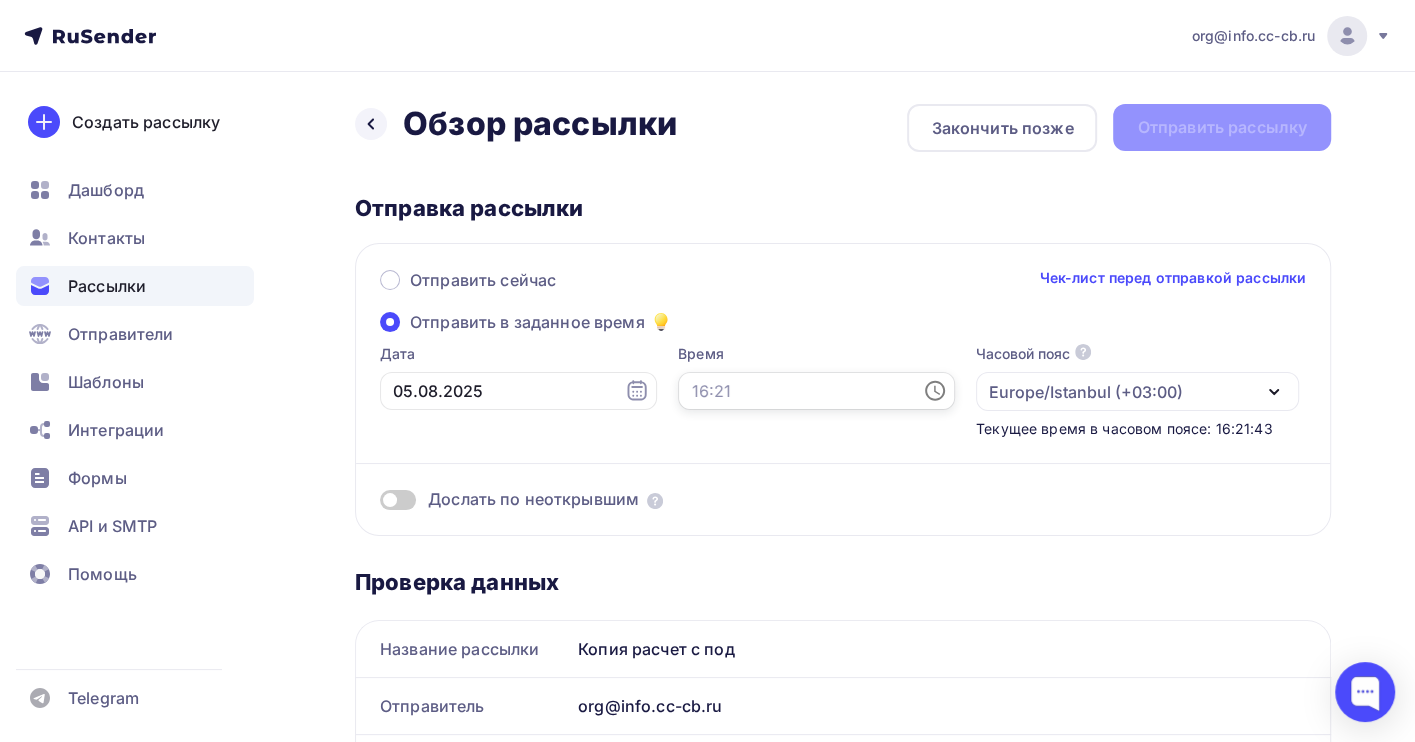 click at bounding box center (816, 391) 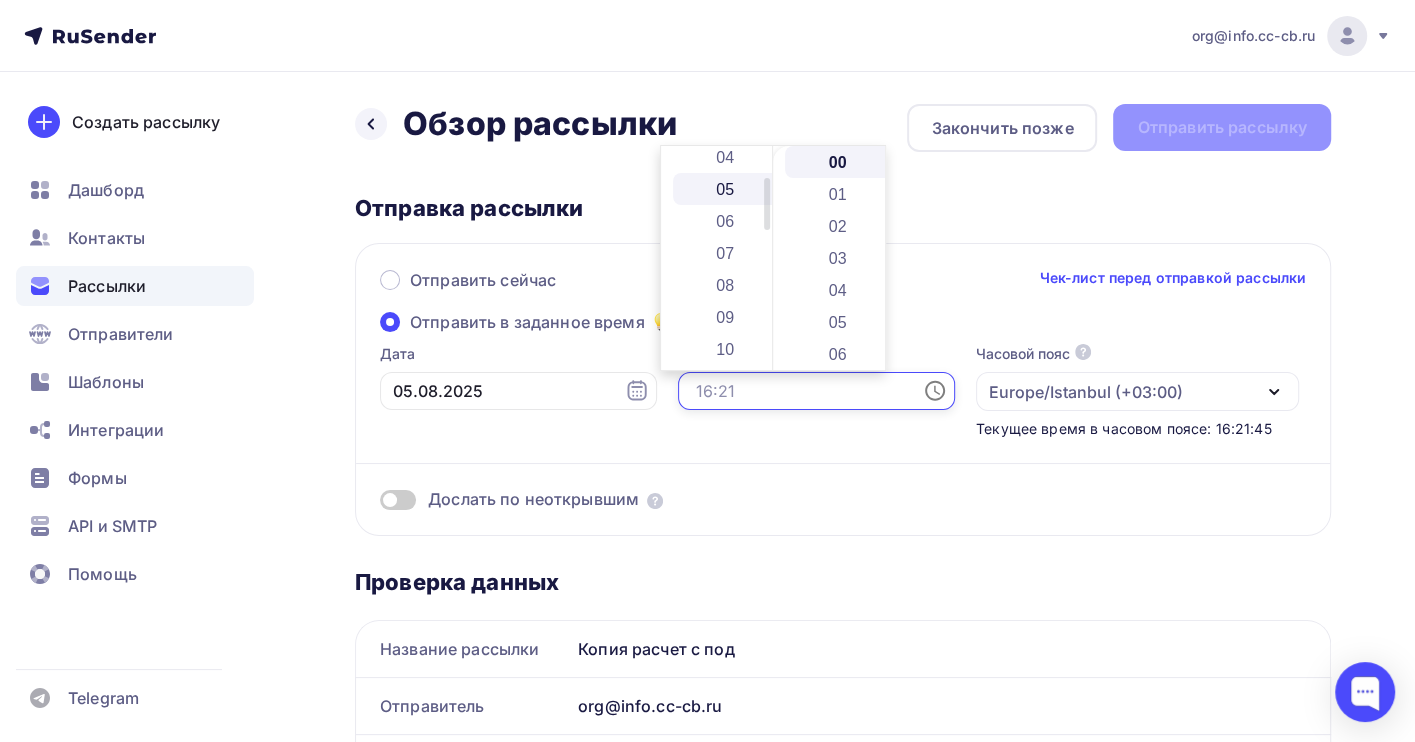 scroll, scrollTop: 266, scrollLeft: 0, axis: vertical 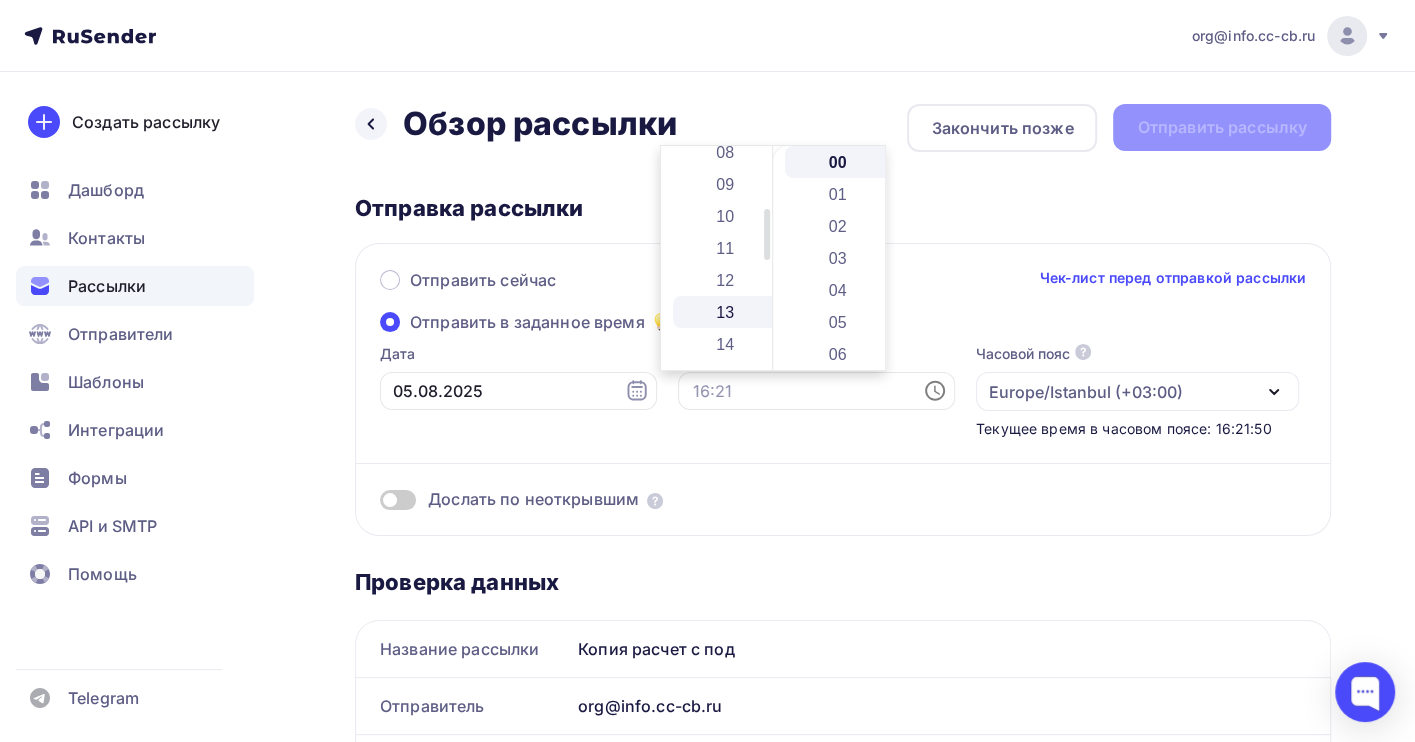 click on "13" at bounding box center (727, 312) 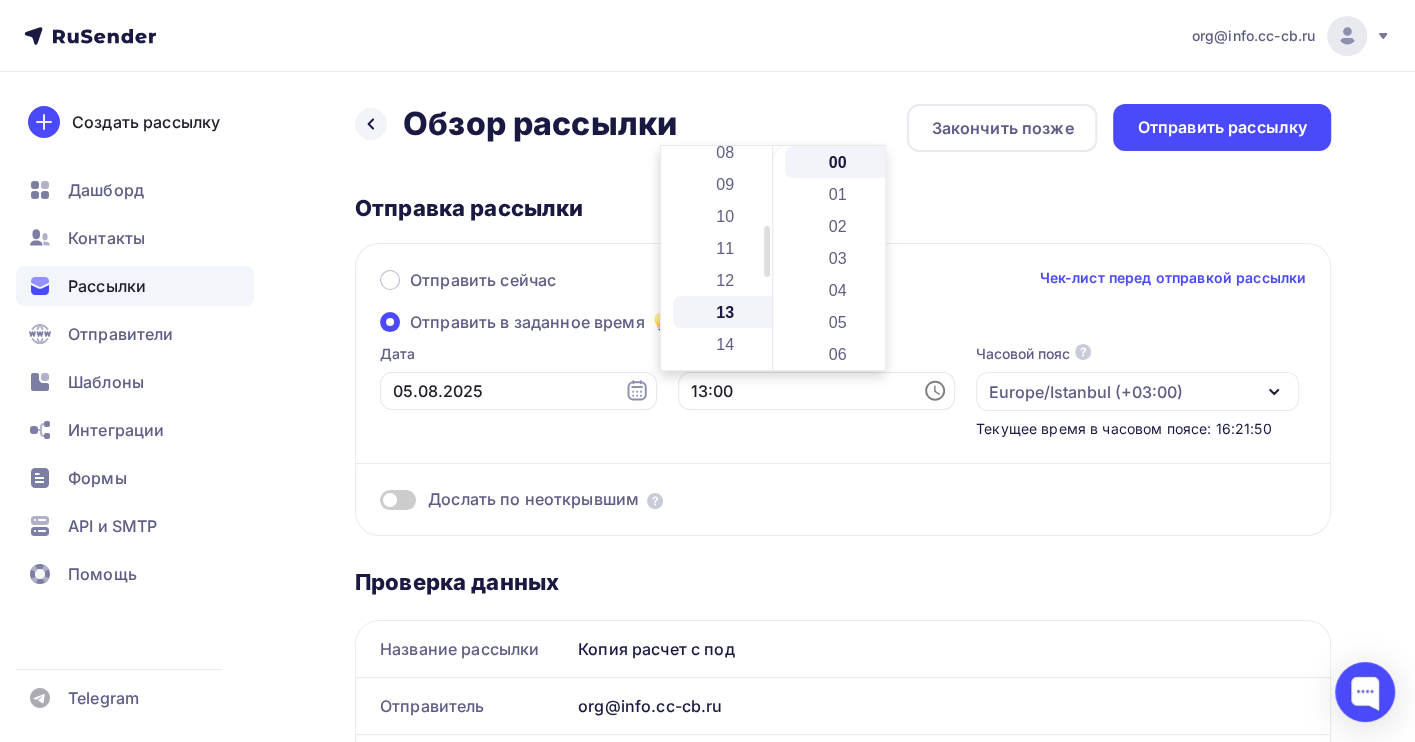scroll, scrollTop: 416, scrollLeft: 0, axis: vertical 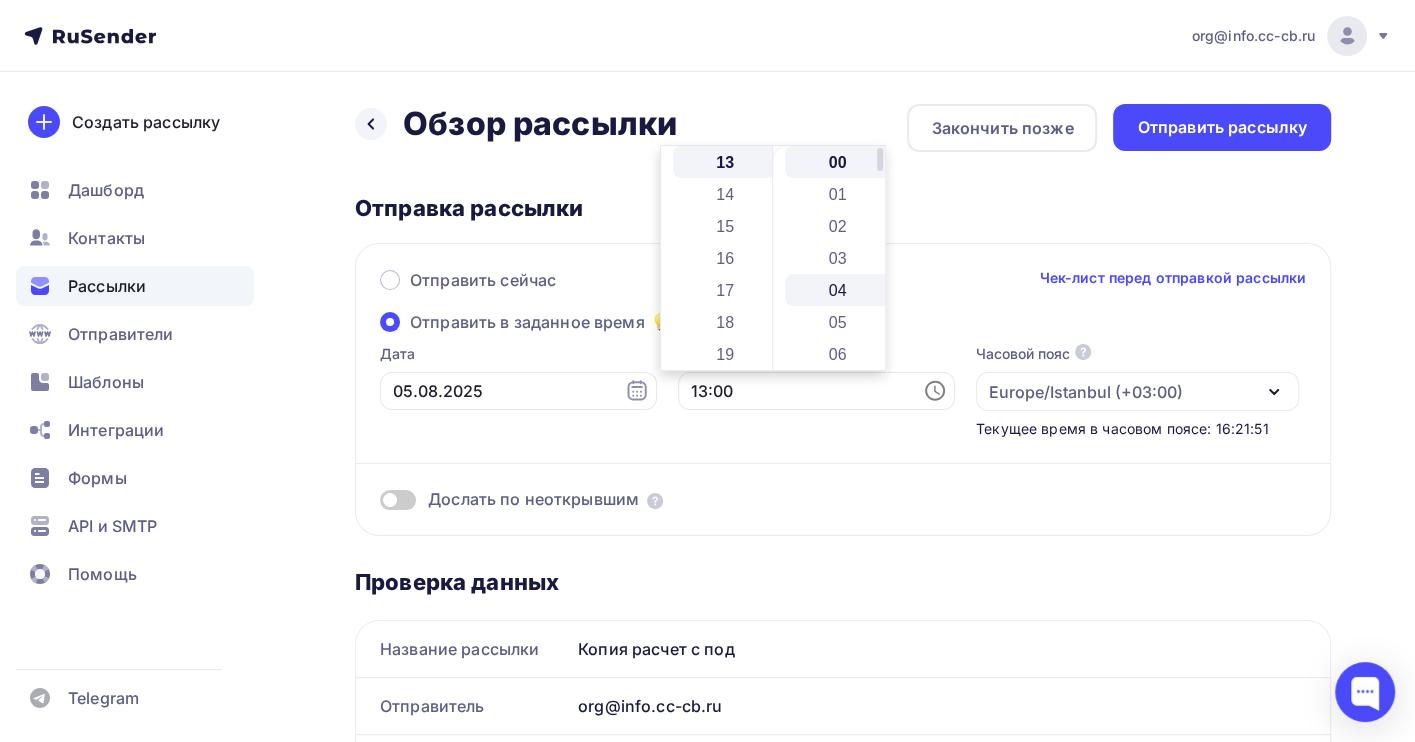 click on "04" at bounding box center (839, 290) 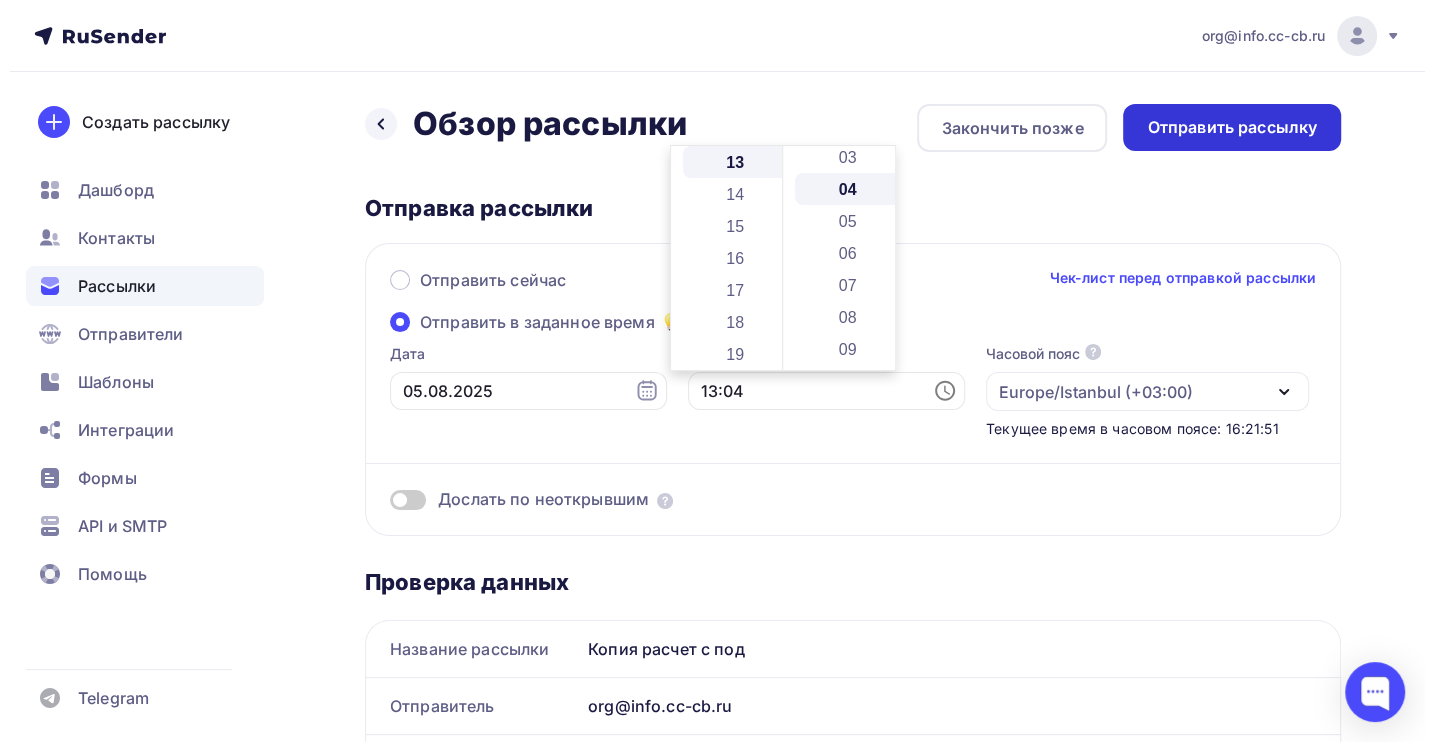 scroll, scrollTop: 127, scrollLeft: 0, axis: vertical 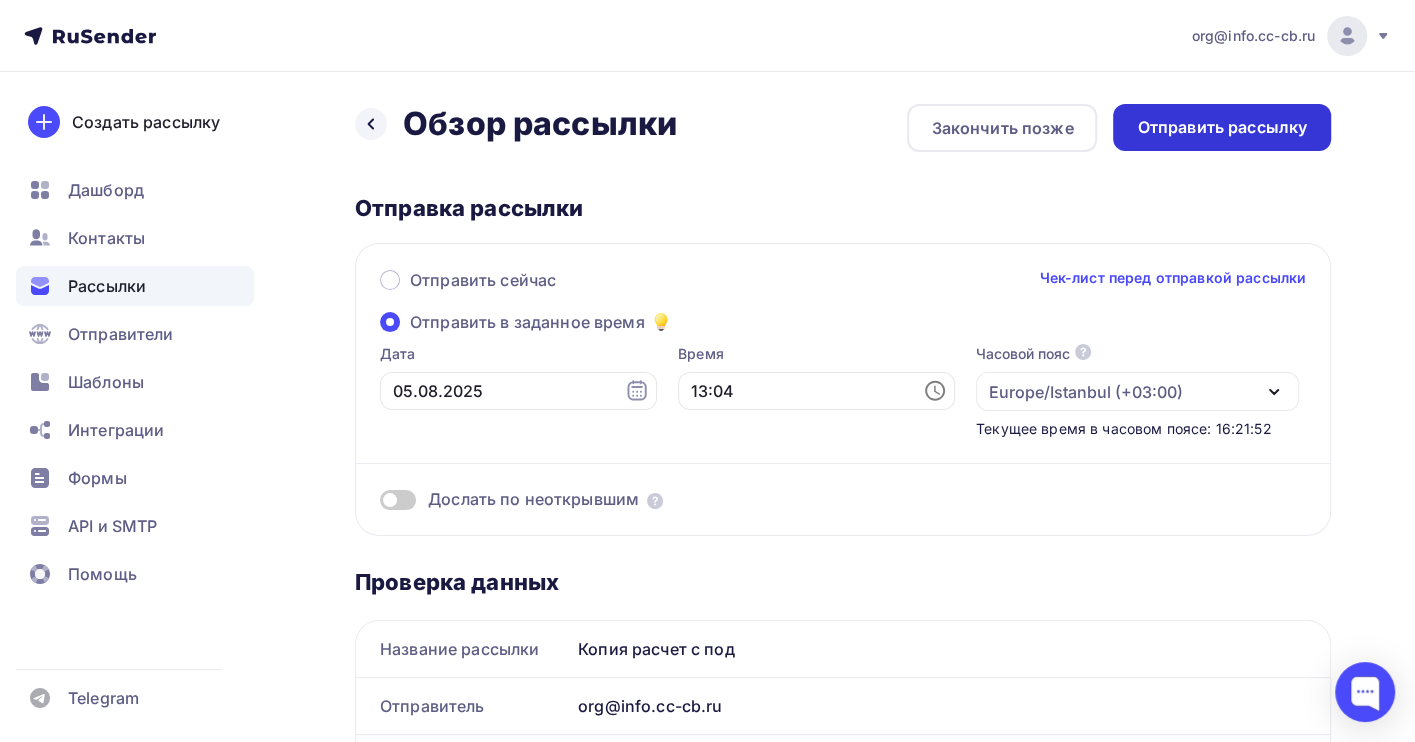 click on "Отправить рассылку" at bounding box center (1222, 127) 